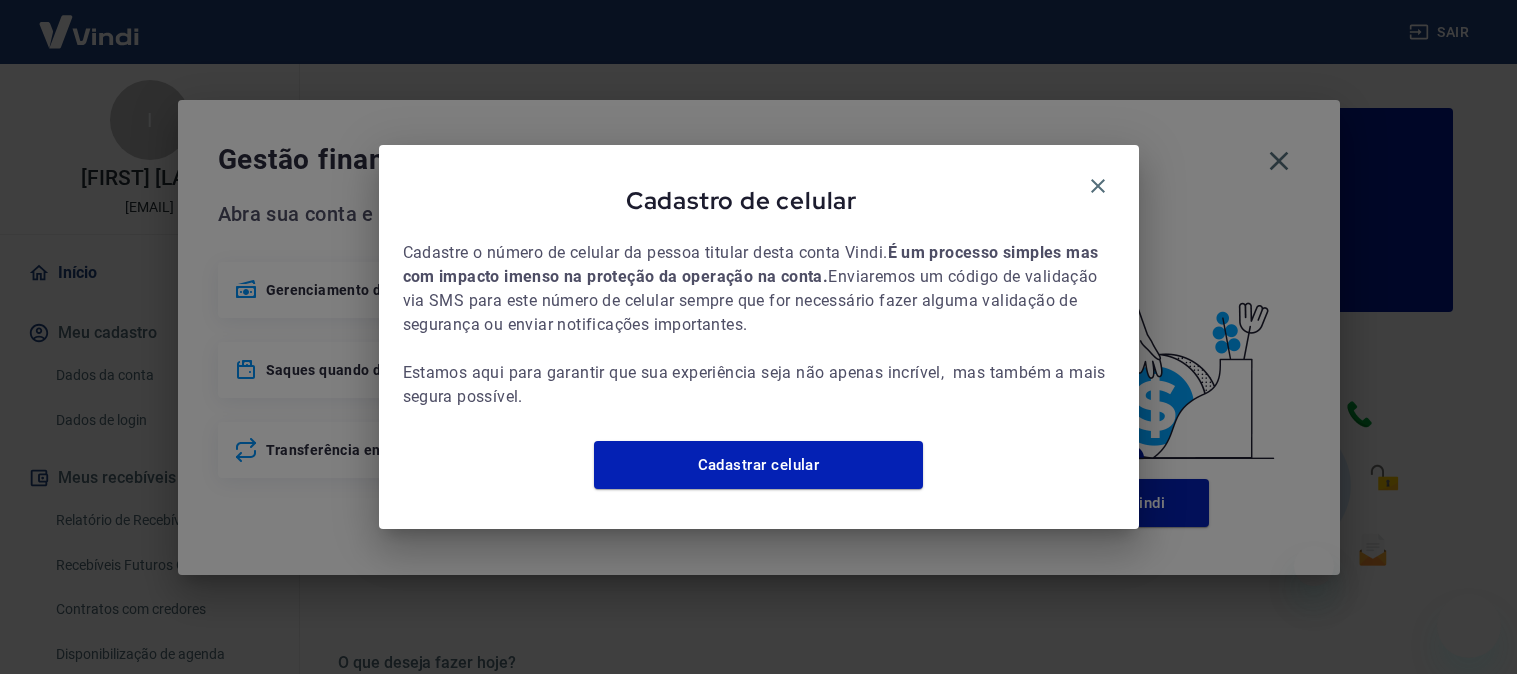 scroll, scrollTop: 0, scrollLeft: 0, axis: both 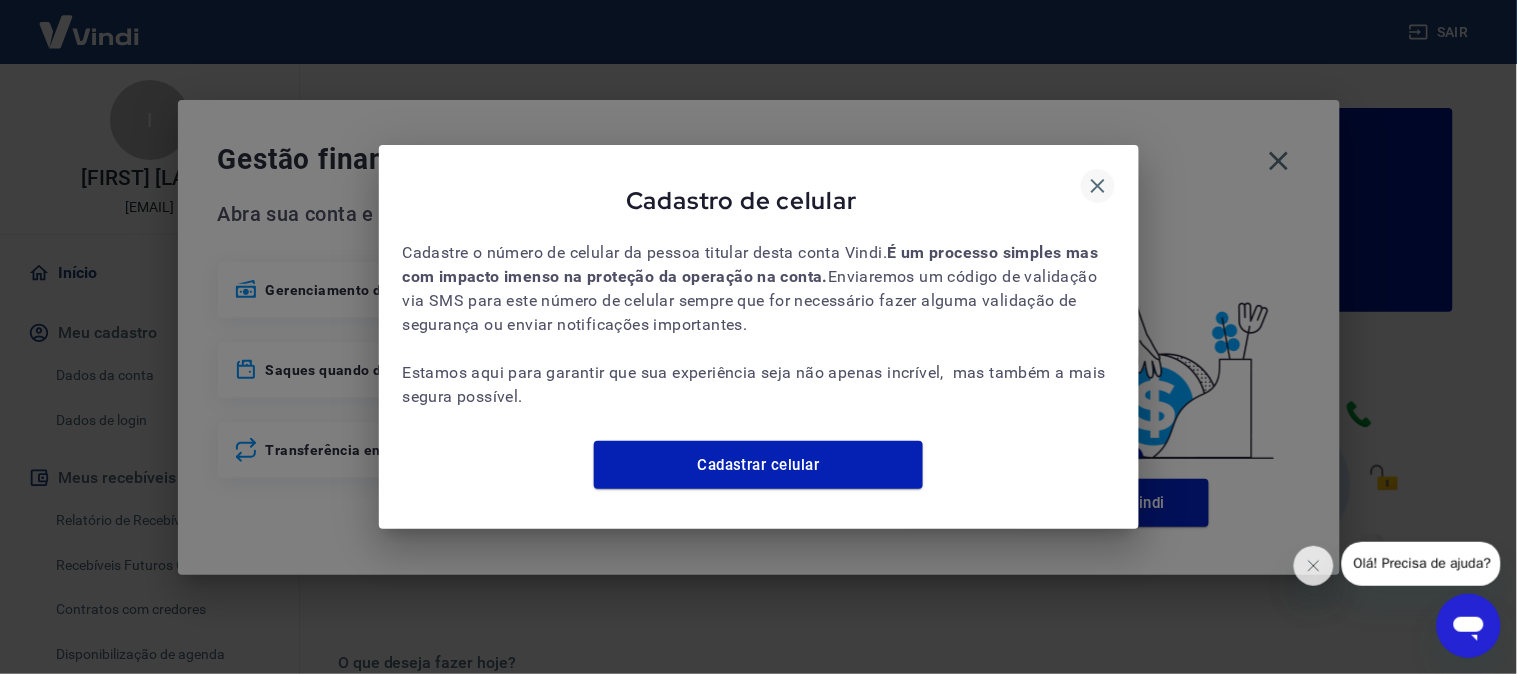 drag, startPoint x: 1085, startPoint y: 182, endPoint x: 1101, endPoint y: 173, distance: 18.35756 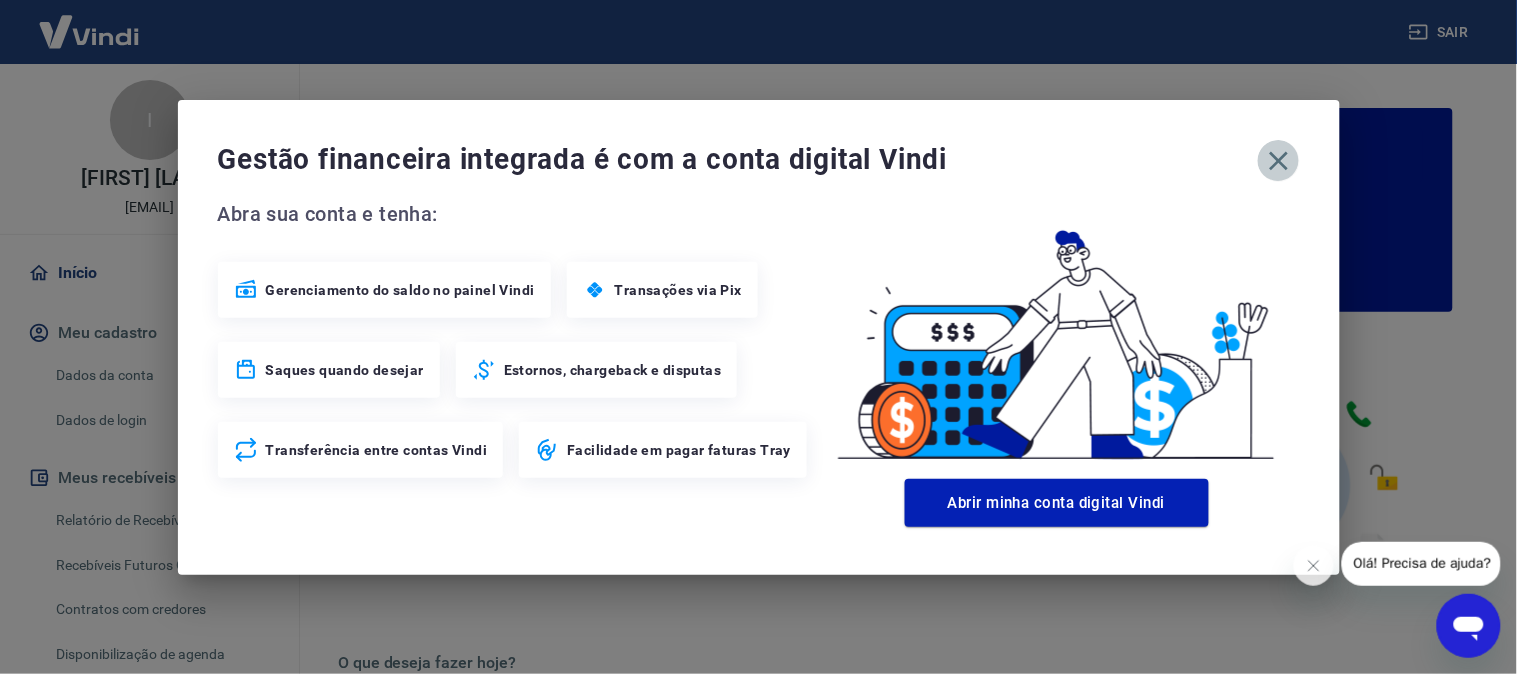 click 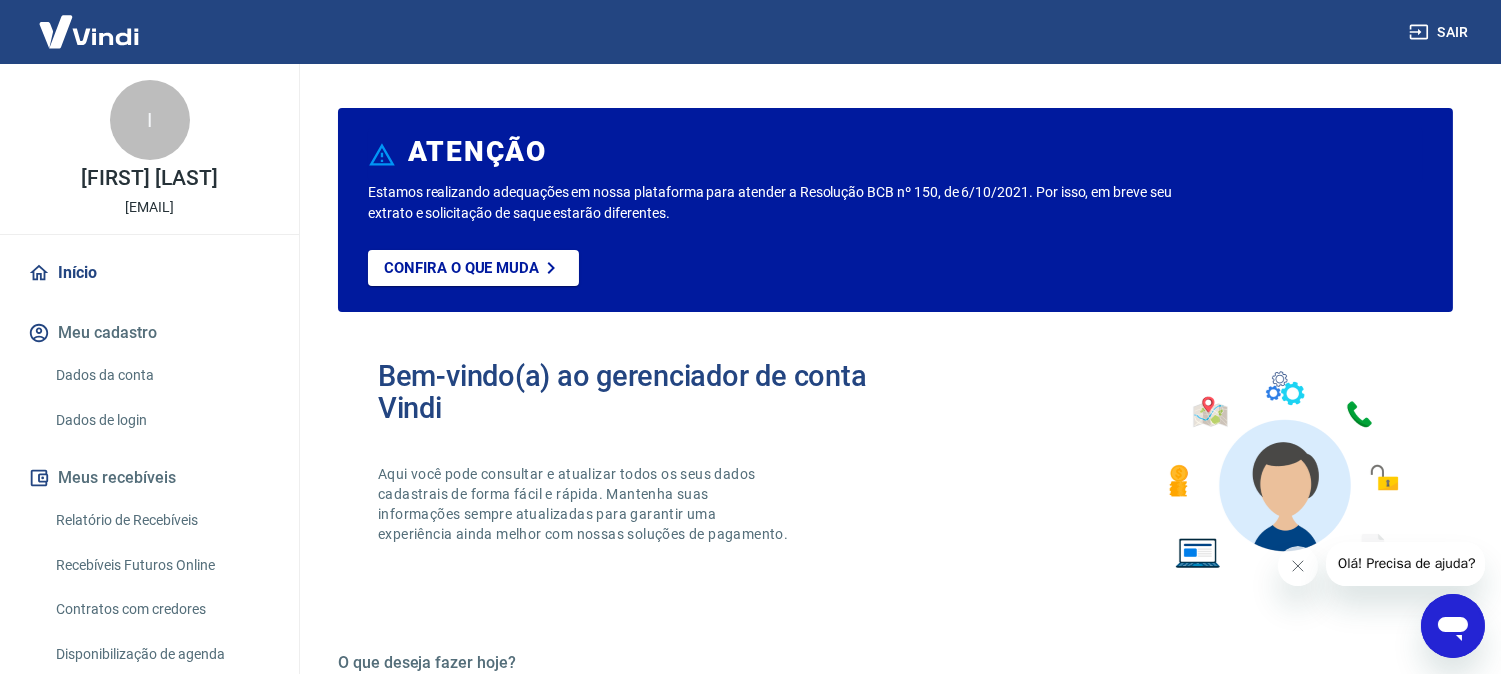 click on "Relatório de Recebíveis" at bounding box center [161, 520] 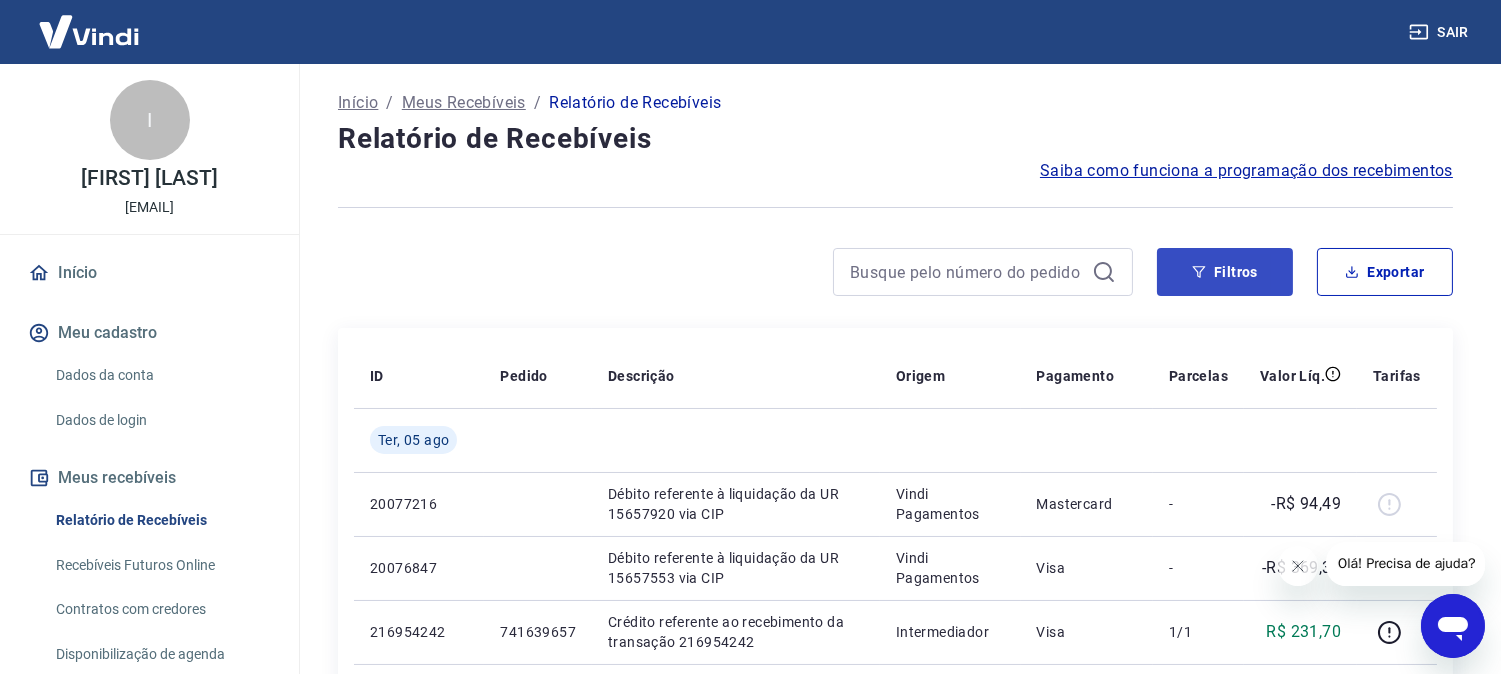 scroll, scrollTop: 0, scrollLeft: 0, axis: both 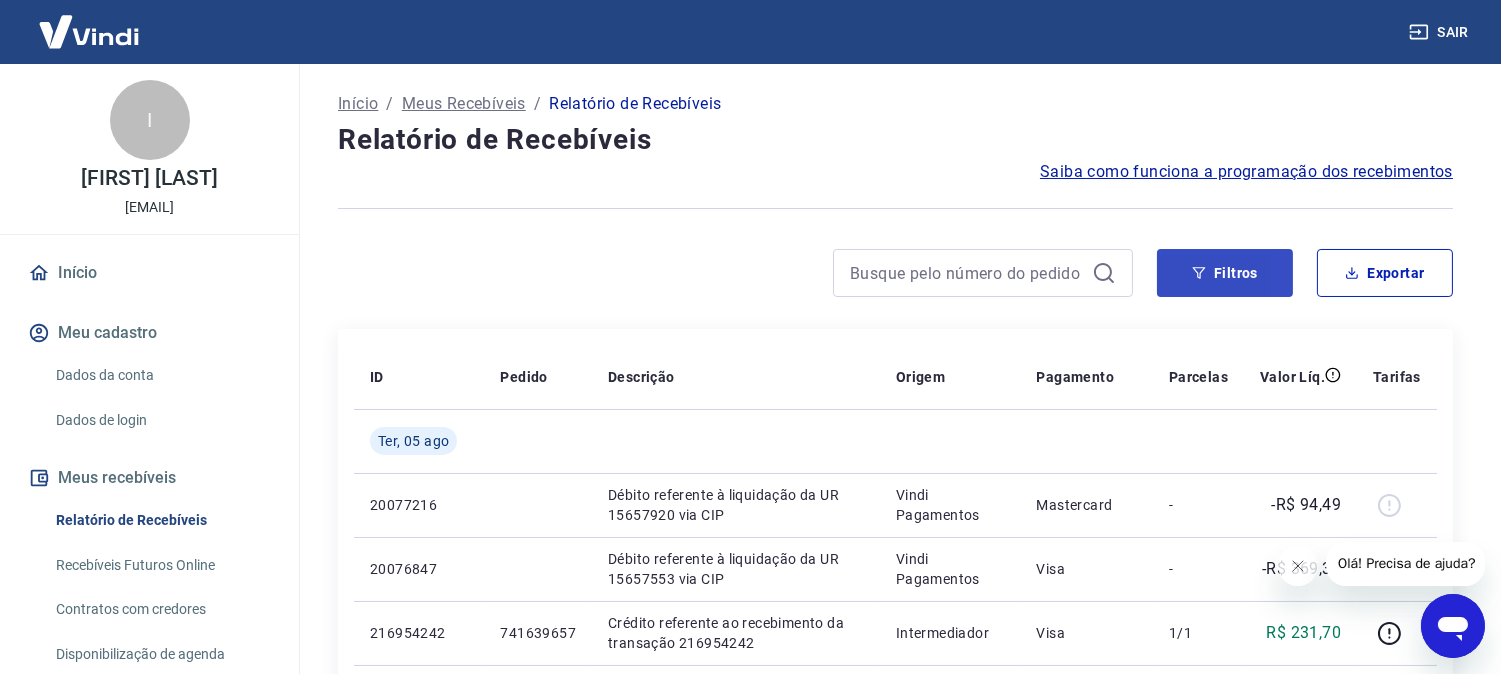 click on "Início / Meus Recebíveis / Relatório de Recebíveis Relatório de Recebíveis Saiba como funciona a programação dos recebimentos Saiba como funciona a programação dos recebimentos Filtros Exportar ID Pedido Descrição Origem Pagamento Parcelas Valor Líq. Tarifas Ter, 05 ago 20077216 Débito referente à liquidação da UR 15657920 via CIP Vindi Pagamentos Mastercard - -R$ 94,49 20076847 Débito referente à liquidação da UR 15657553 via CIP Vindi Pagamentos Visa - -R$ 369,37 216954242 741639657 Crédito referente ao recebimento da transação 216954242 Intermediador Visa 1/1 R$ 231,70 216891279 741358497 Crédito referente ao recebimento da transação 216891279 Intermediador Mastercard 1/1 R$ 94,49 216877931 741287341 Crédito referente ao recebimento da transação 216877931 Intermediador Visa 1/1 R$ 137,67 Seg, 04 ago 20043756 Débito referente à liquidação da UR 15626624 via CIP Vindi Pagamentos Mastercard - -R$ 335,72 20041524 Débito referente à liquidação da UR 15624421 via CIP -" at bounding box center (895, 1158) 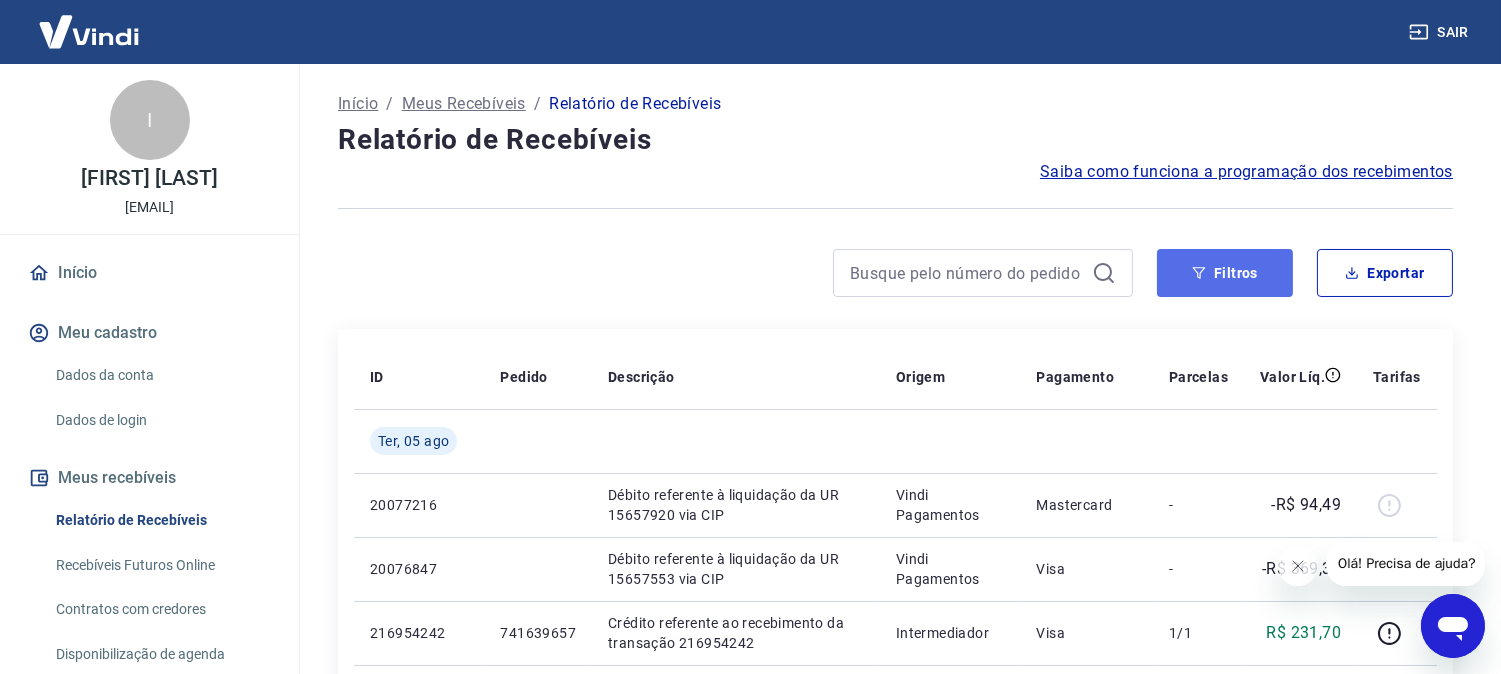 click 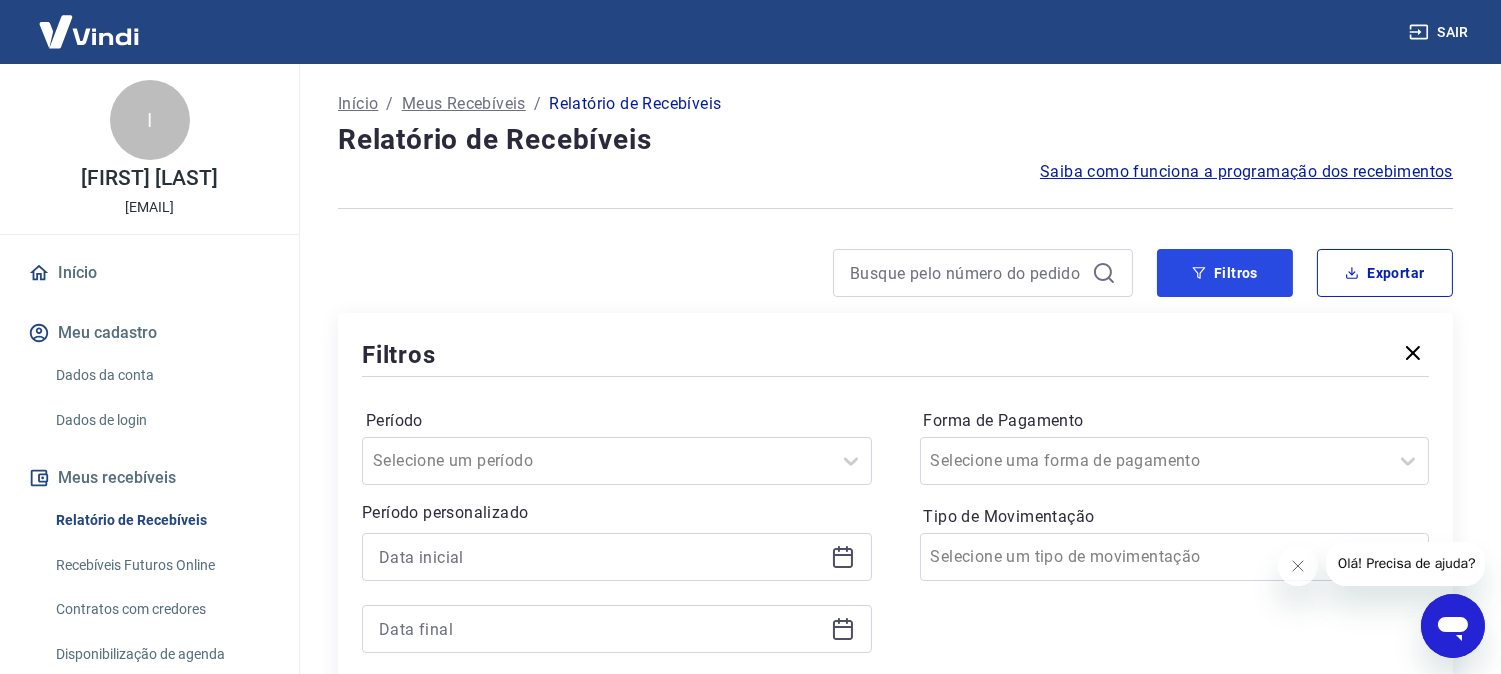 scroll, scrollTop: 111, scrollLeft: 0, axis: vertical 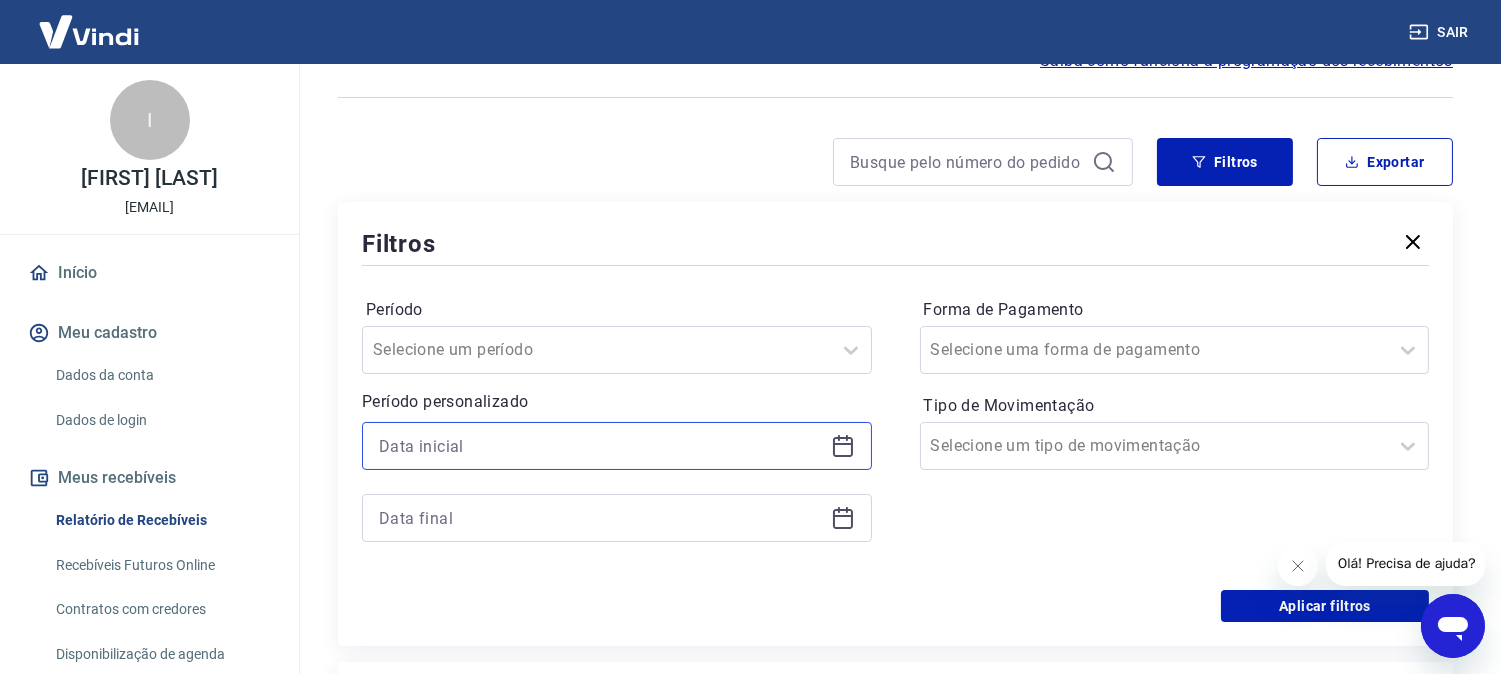 click at bounding box center (601, 446) 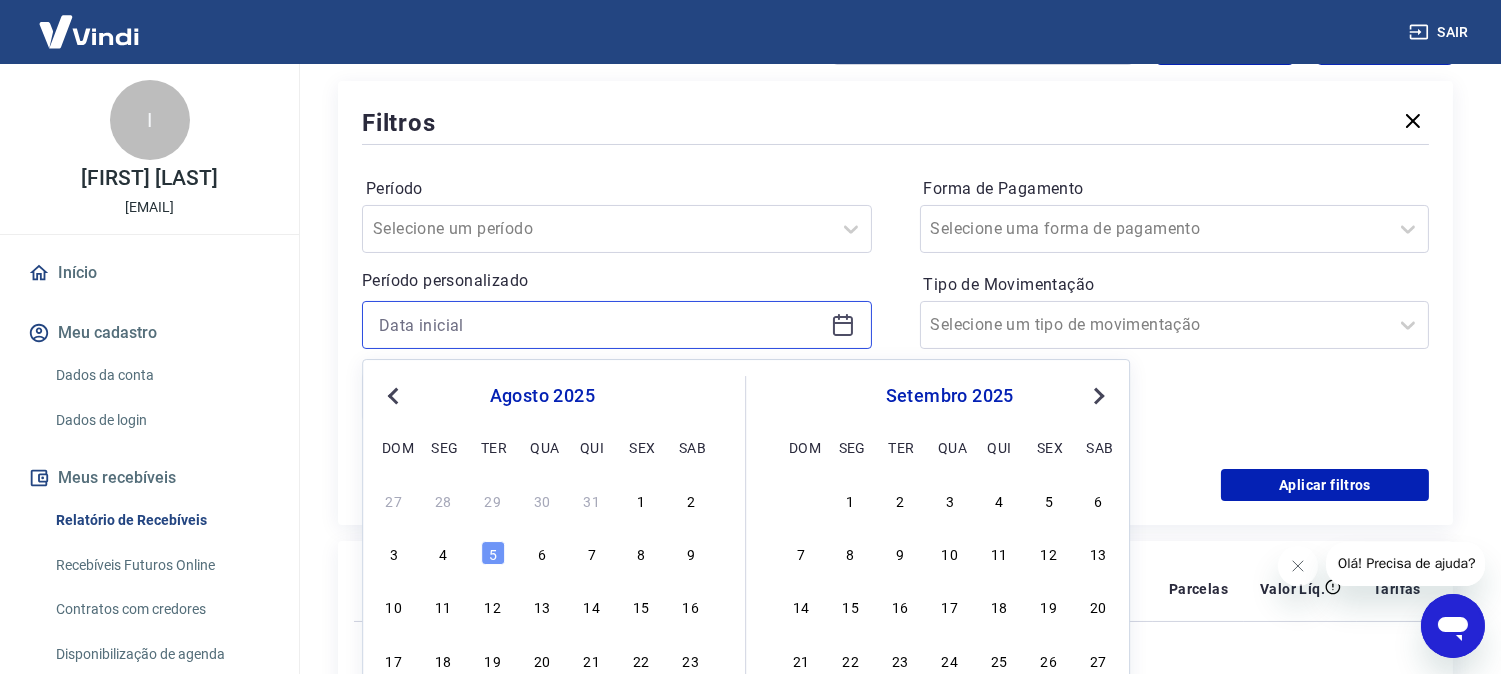 scroll, scrollTop: 444, scrollLeft: 0, axis: vertical 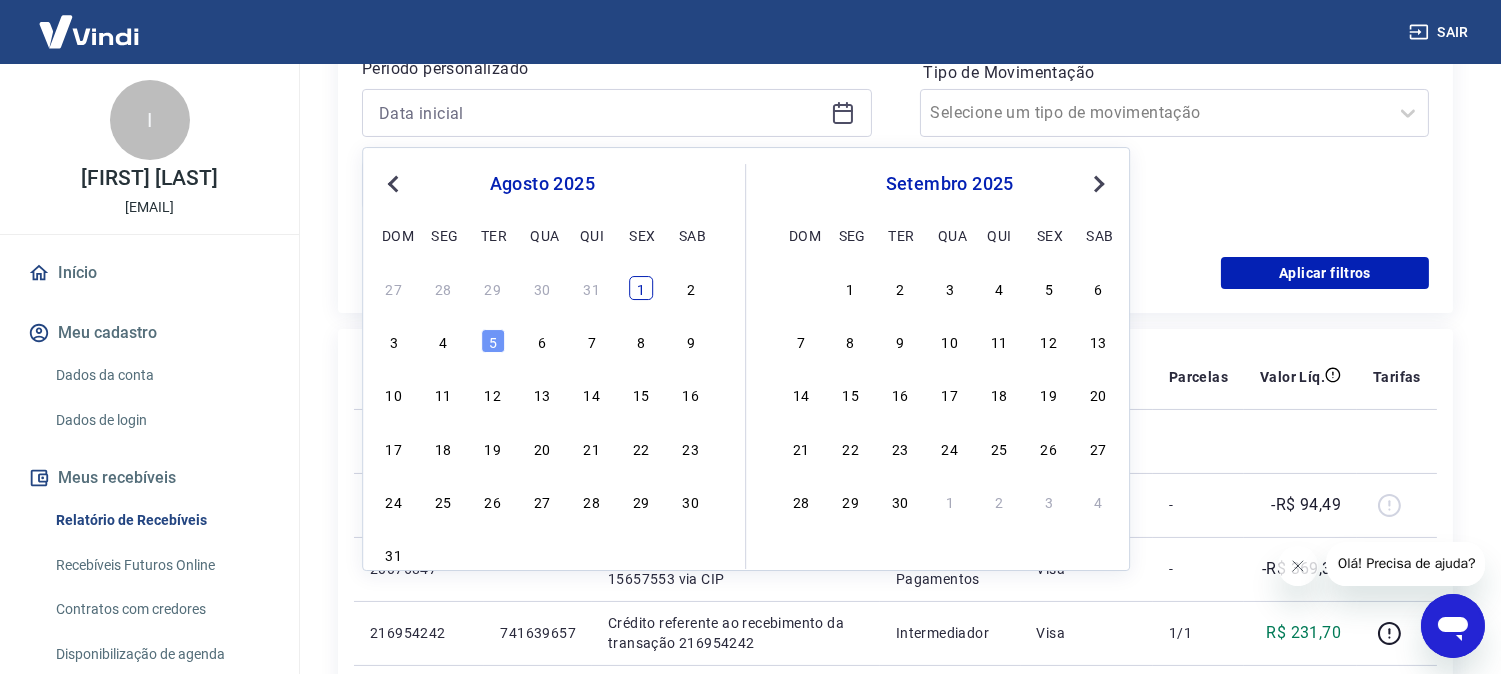 click on "1" at bounding box center (641, 288) 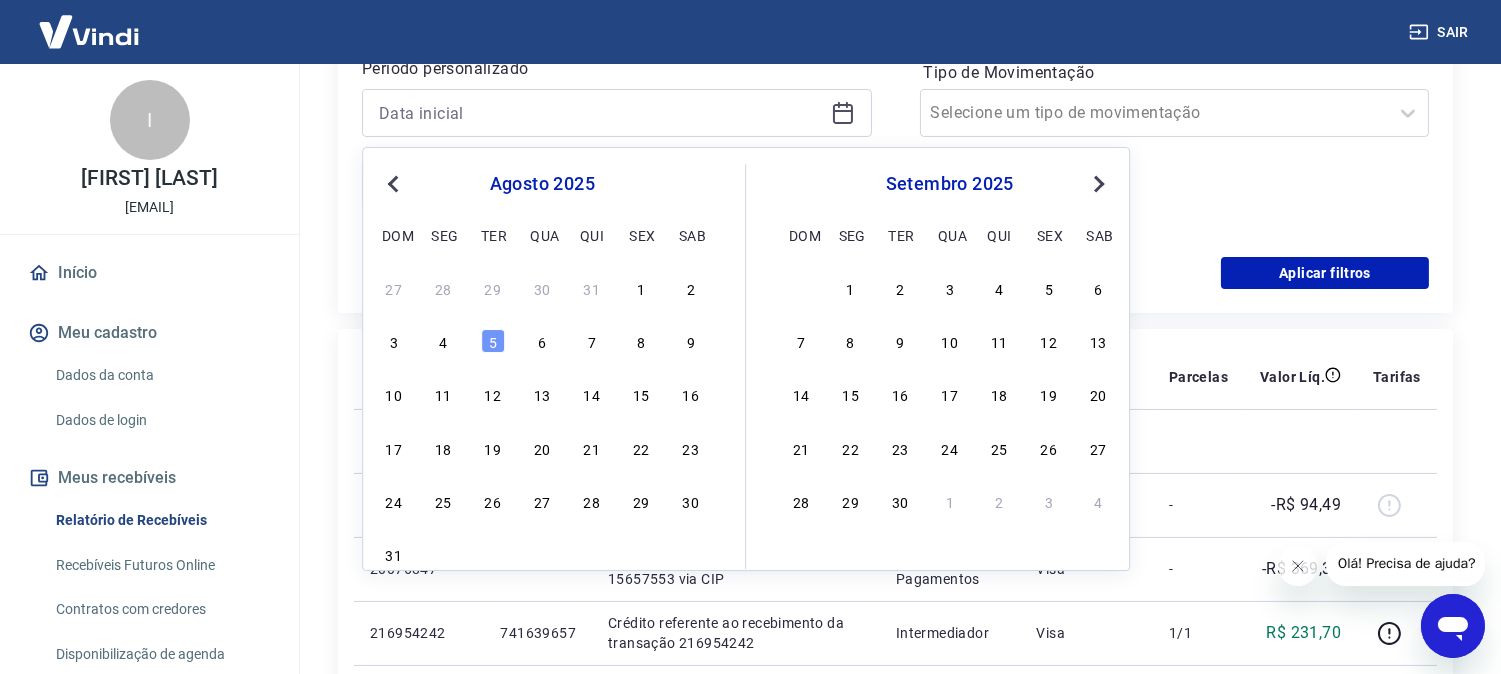 type on "01/08/2025" 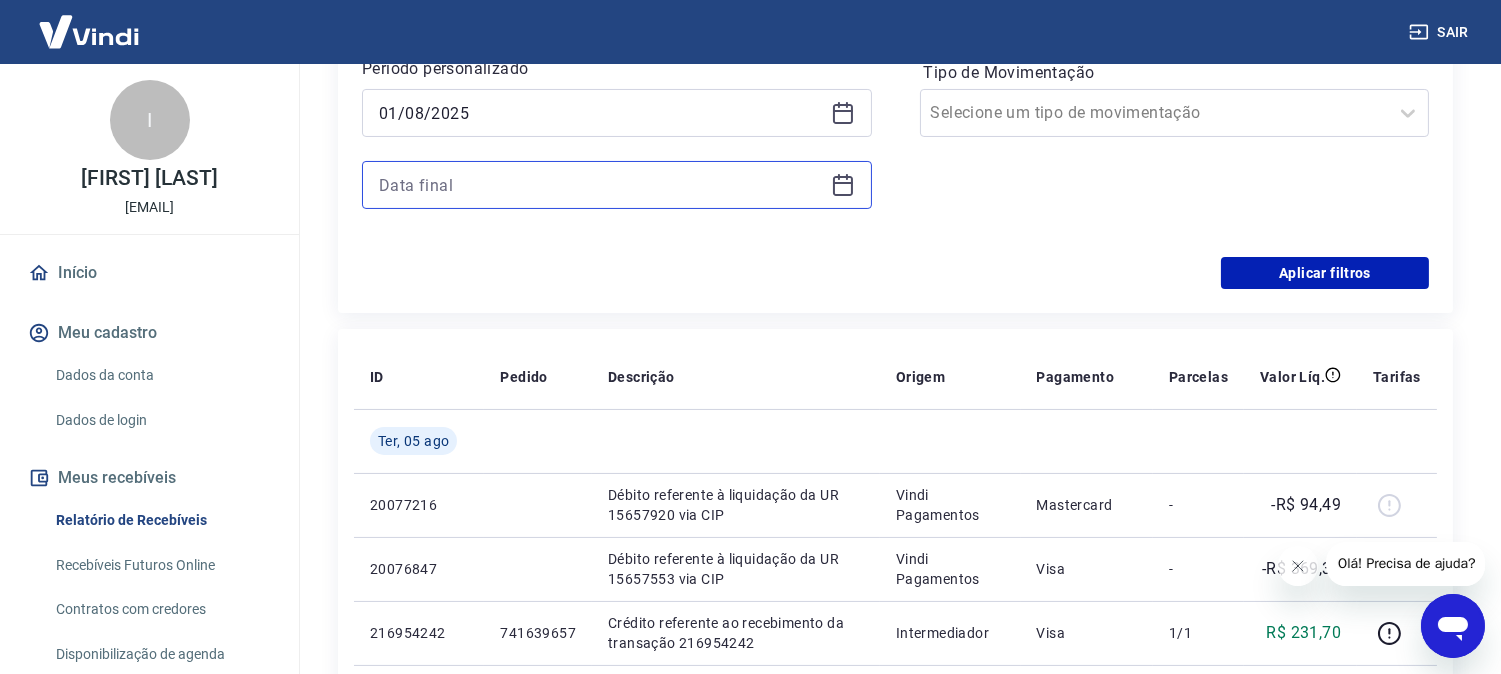 click at bounding box center [601, 185] 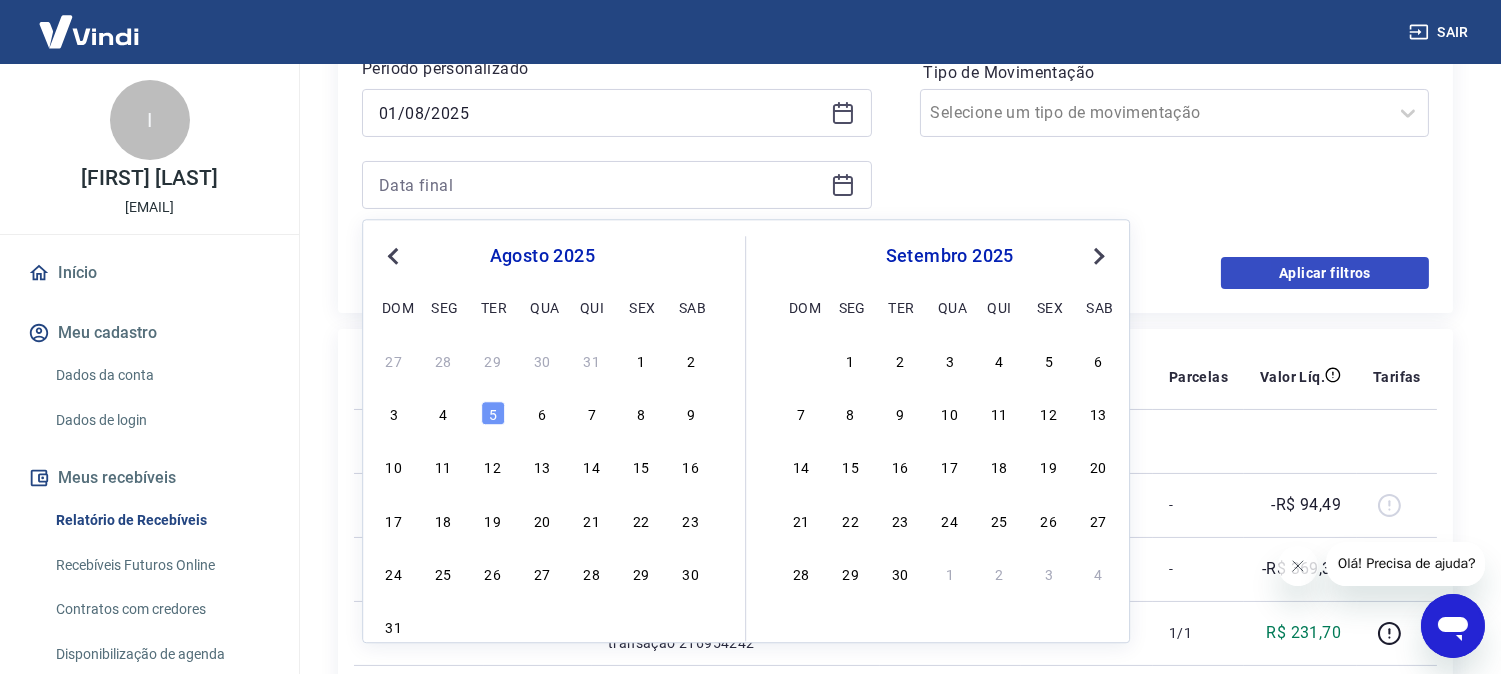 drag, startPoint x: 644, startPoint y: 351, endPoint x: 1283, endPoint y: 272, distance: 643.86487 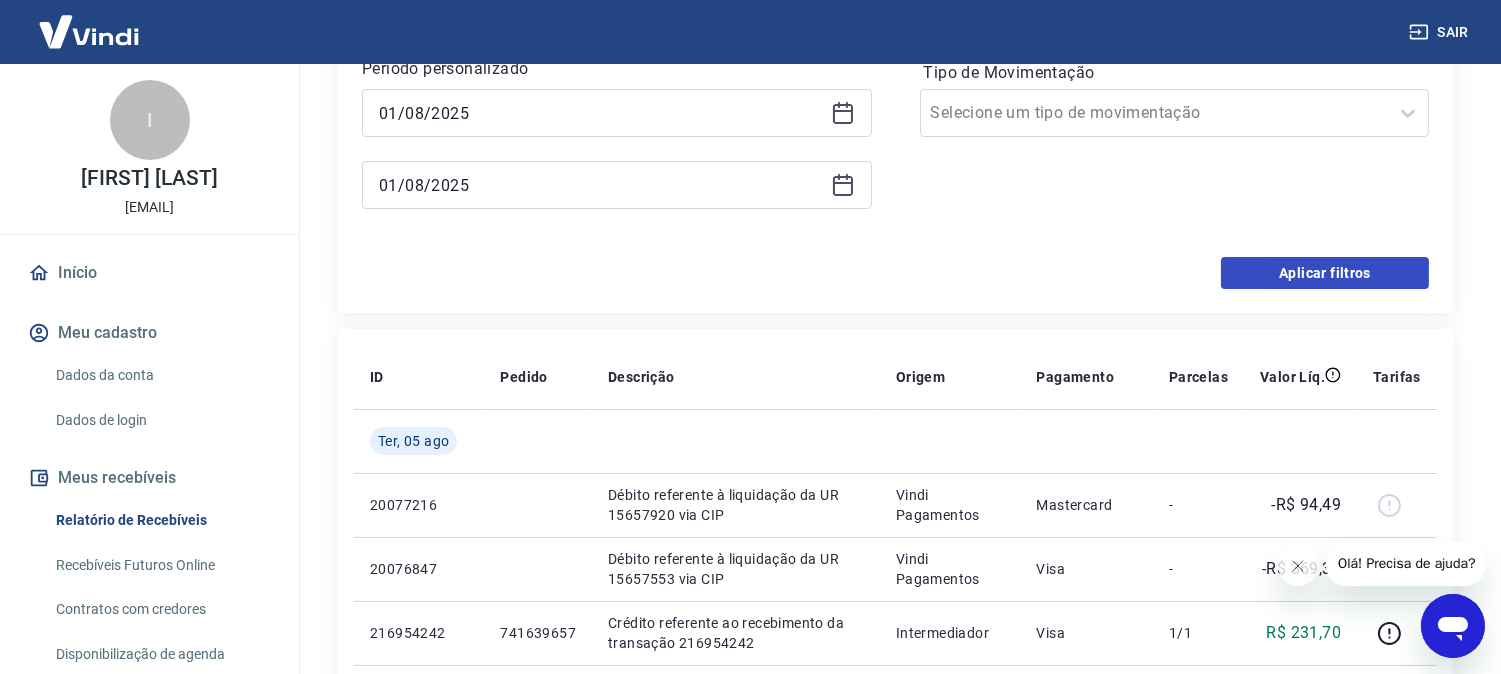 type on "01/08/2025" 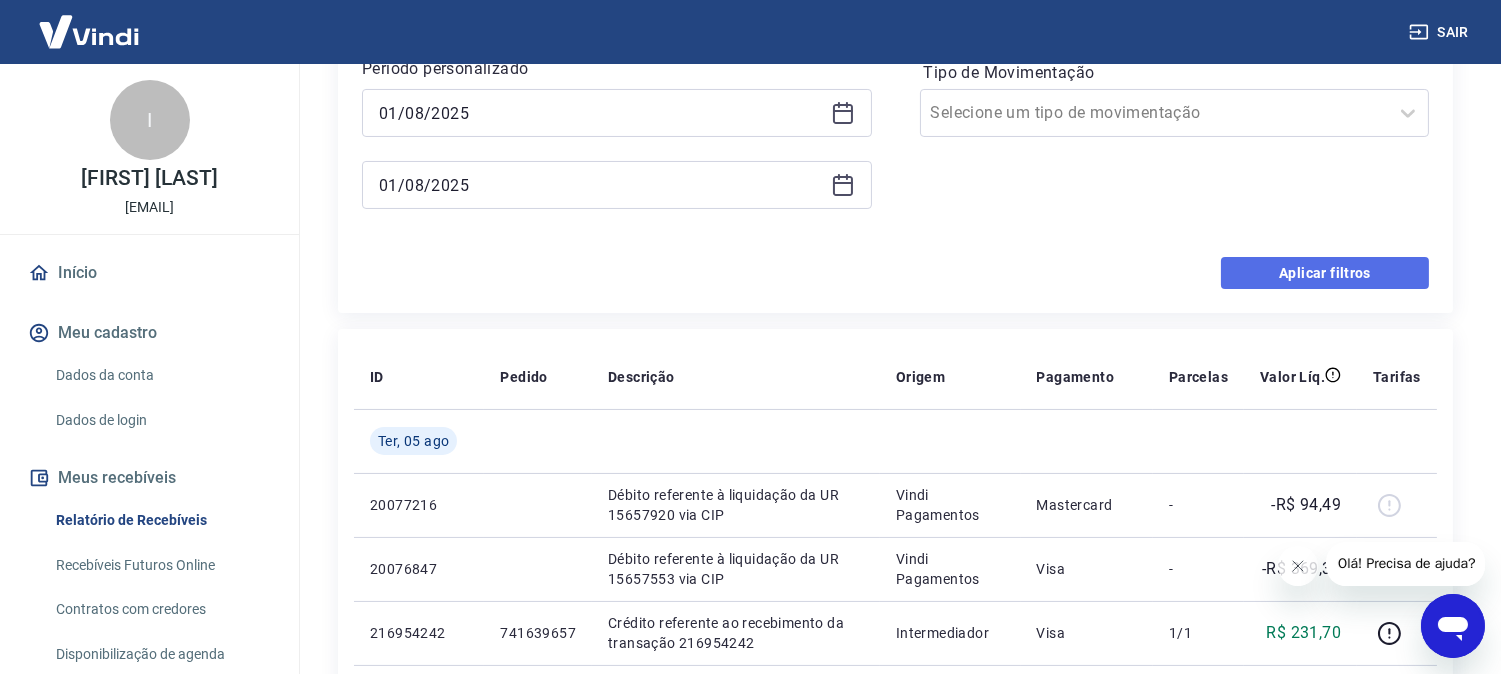 click on "Aplicar filtros" at bounding box center [1325, 273] 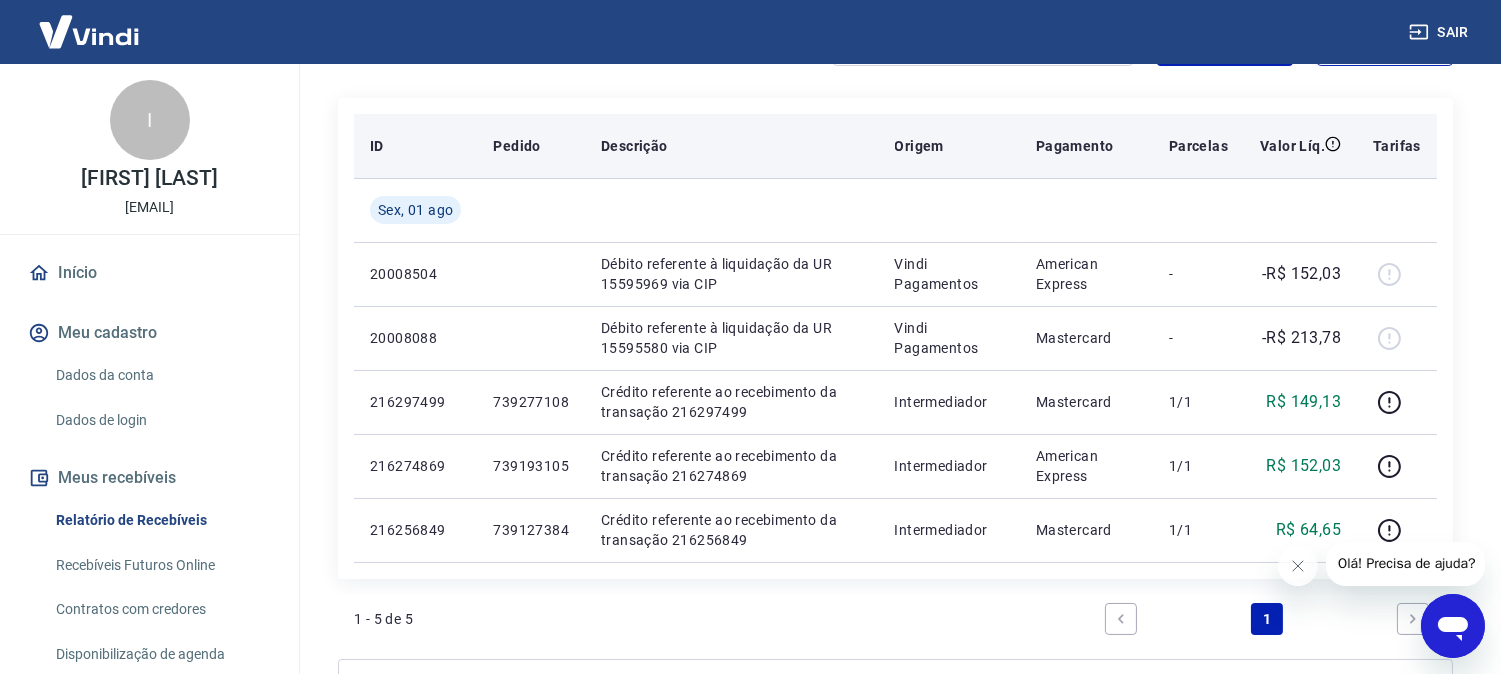 scroll, scrollTop: 111, scrollLeft: 0, axis: vertical 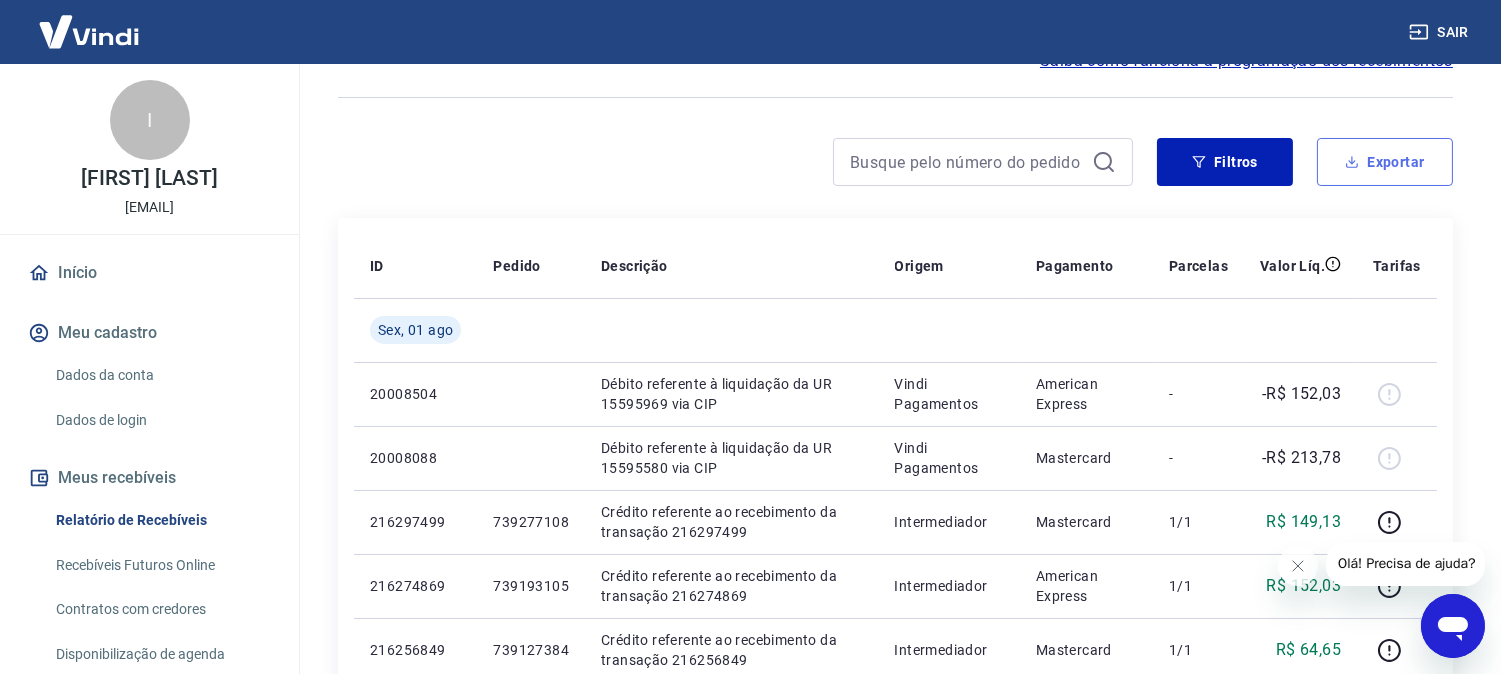 click 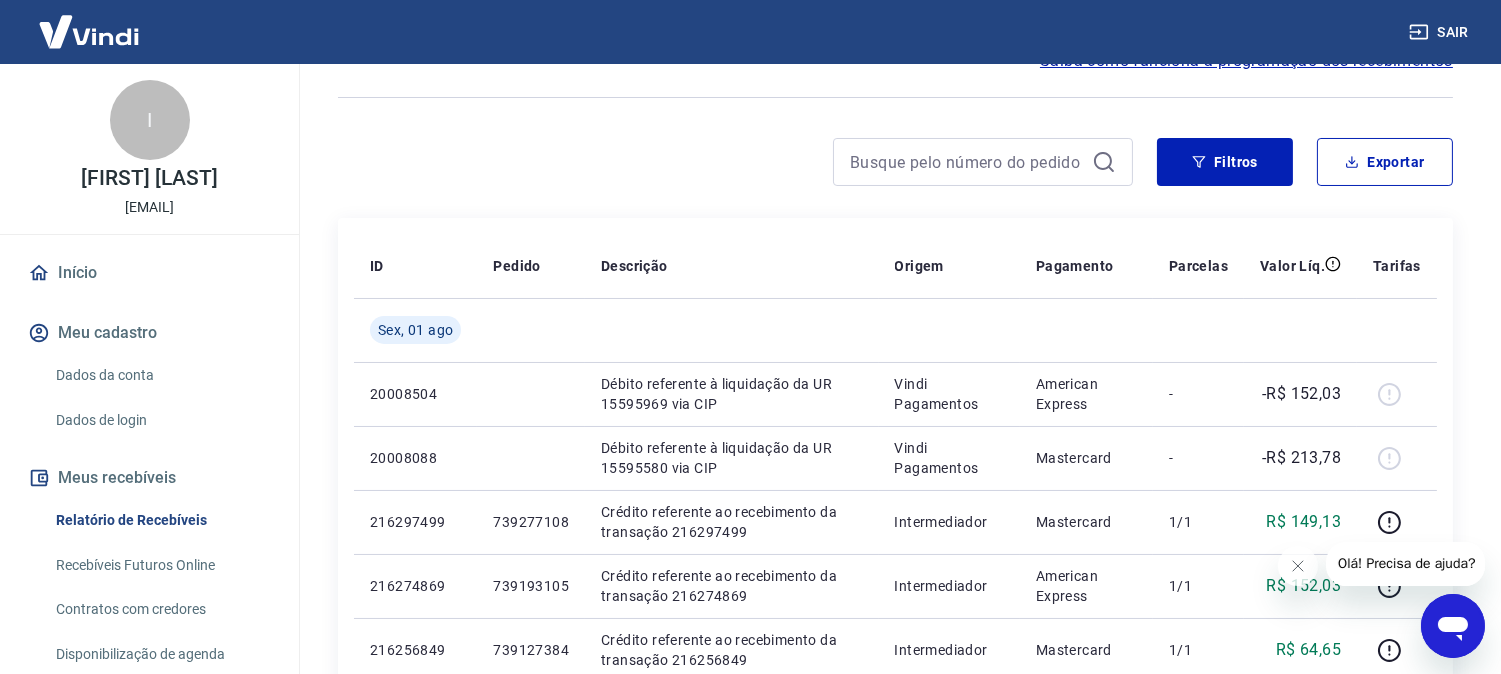 type on "01/08/2025" 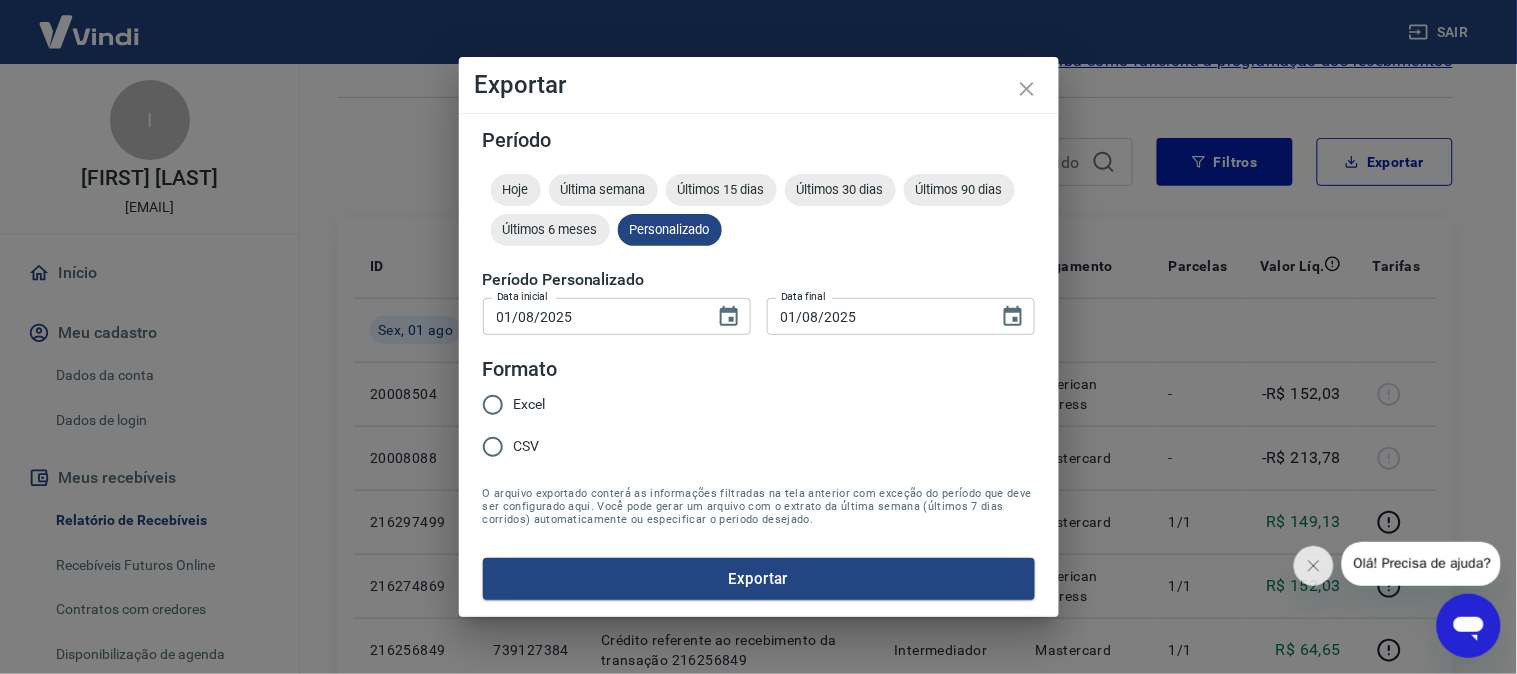 click on "Excel" at bounding box center [493, 405] 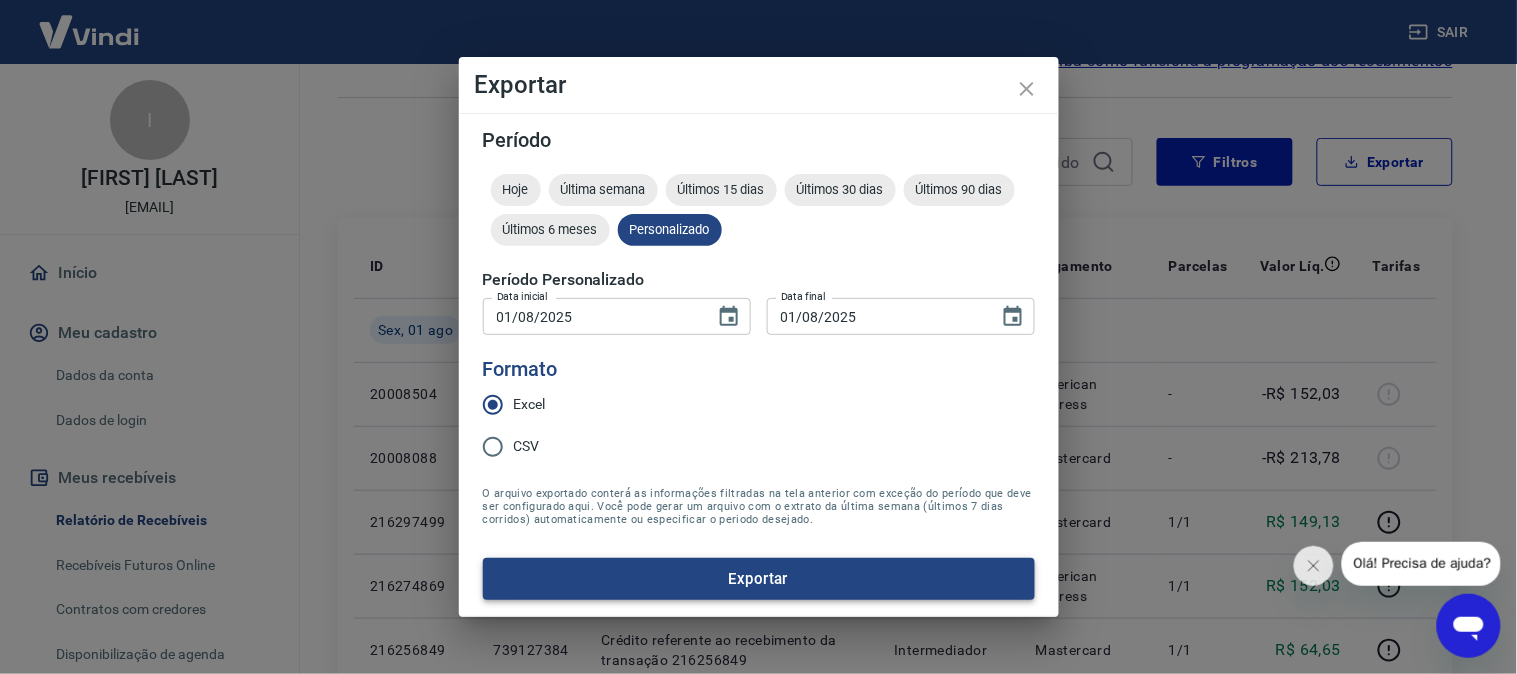 drag, startPoint x: 700, startPoint y: 596, endPoint x: 766, endPoint y: 610, distance: 67.46851 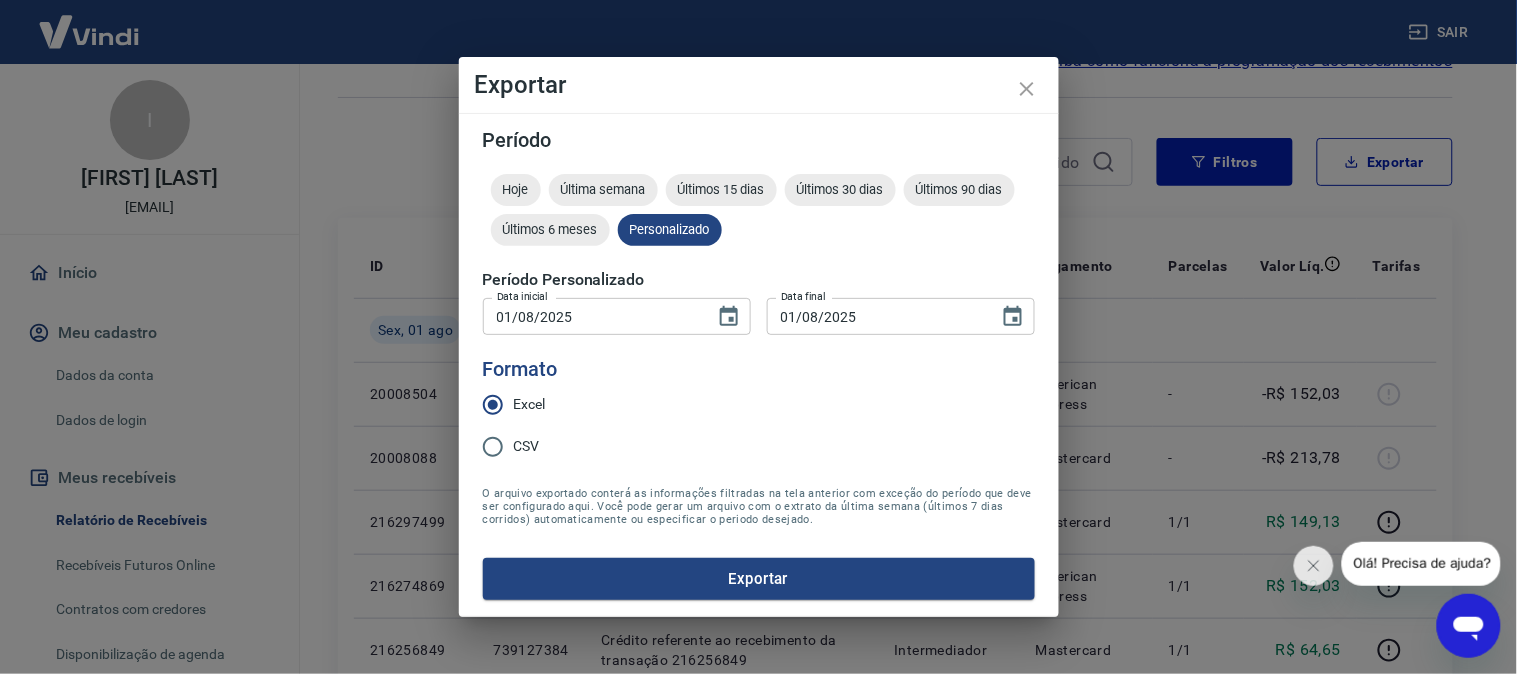 click on "Exportar" at bounding box center [759, 579] 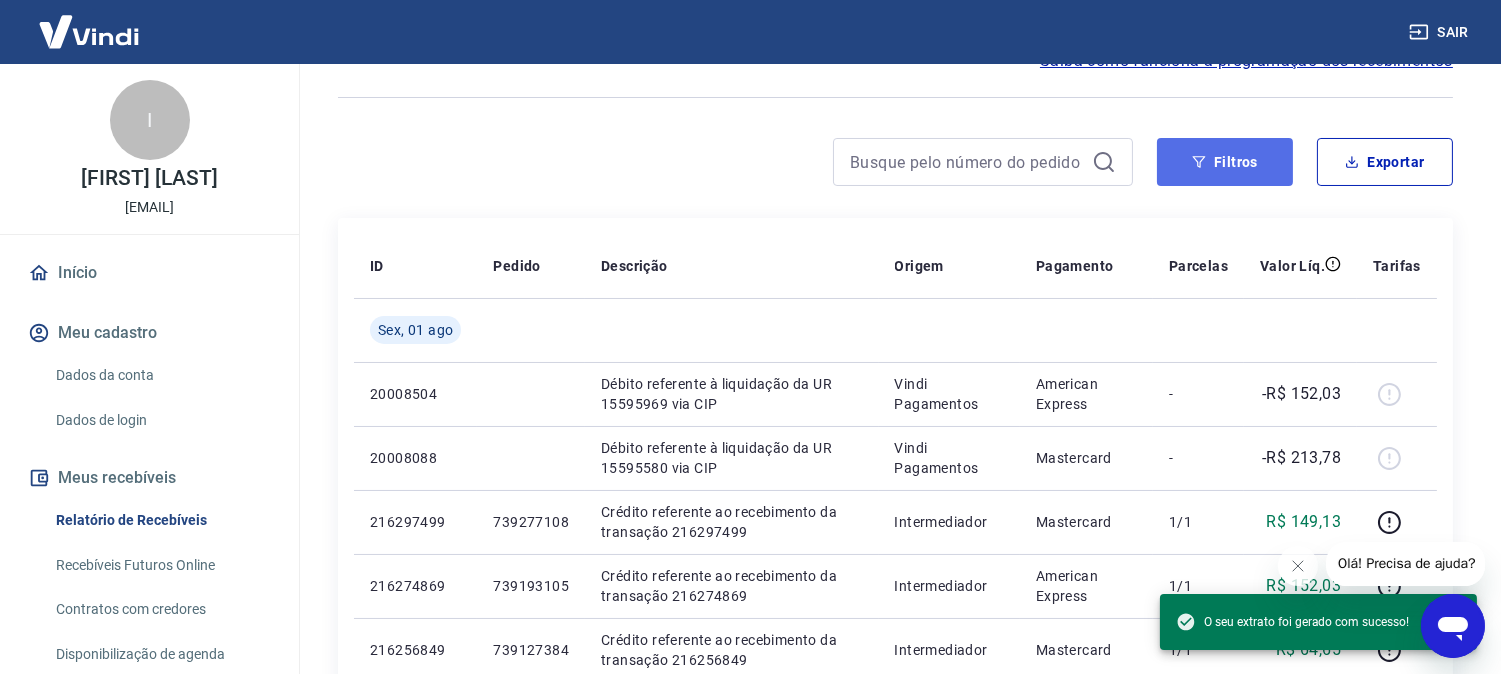 click on "Filtros" at bounding box center (1225, 162) 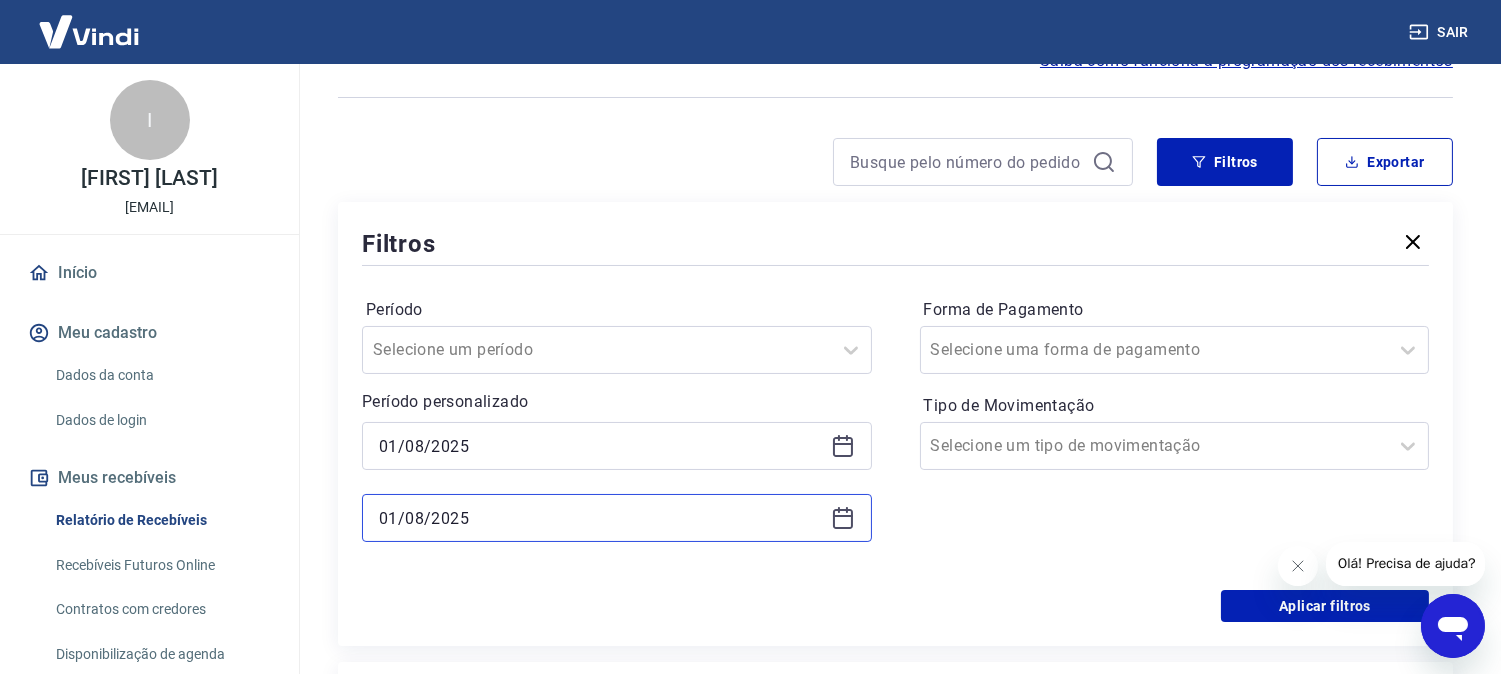 click on "01/08/2025" at bounding box center (601, 518) 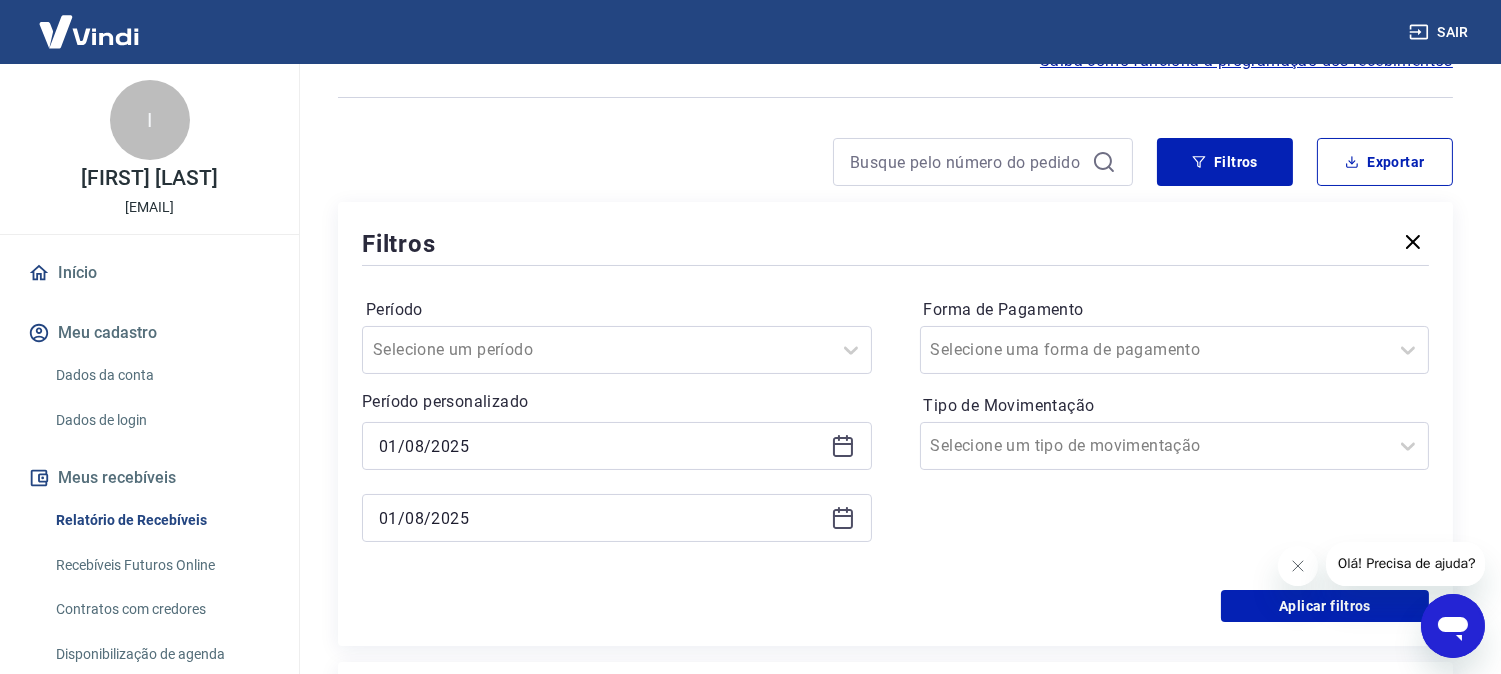 drag, startPoint x: 597, startPoint y: 615, endPoint x: 554, endPoint y: 478, distance: 143.58969 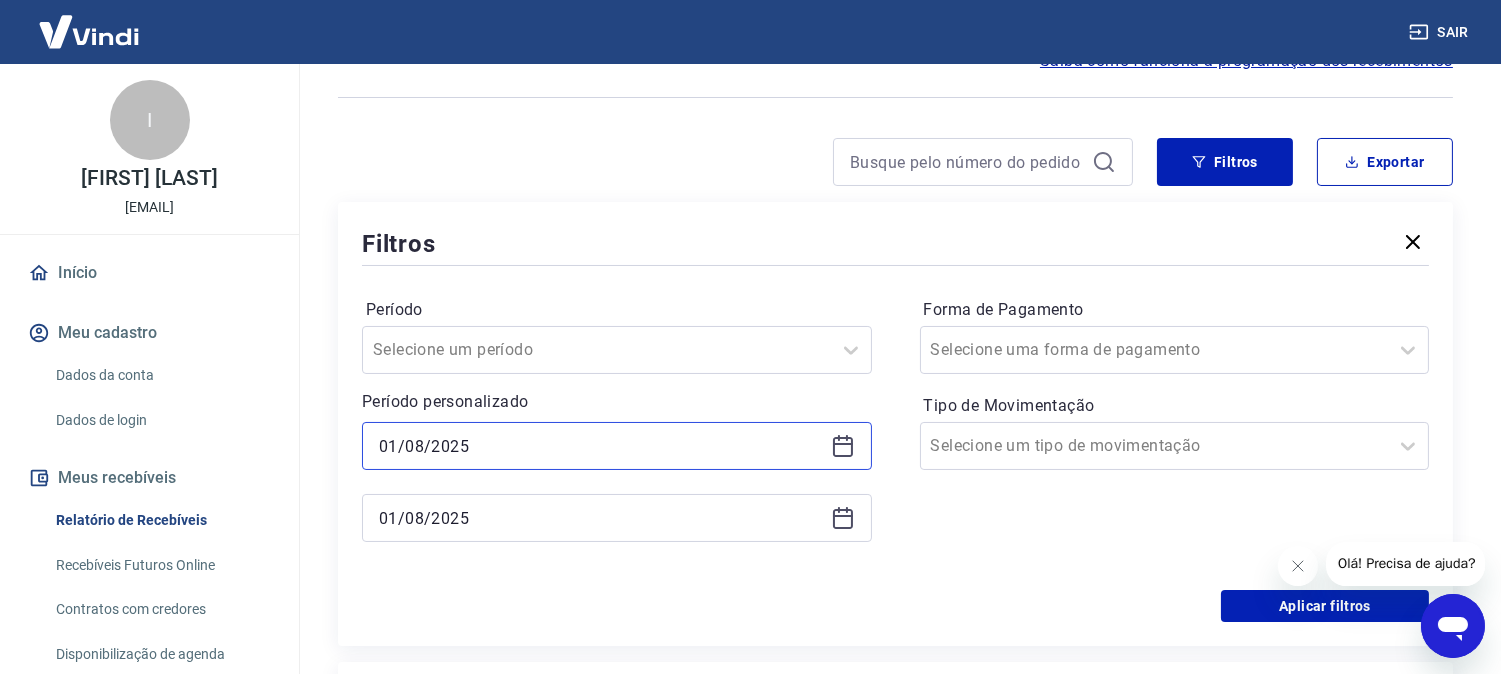 click on "01/08/2025" at bounding box center [601, 446] 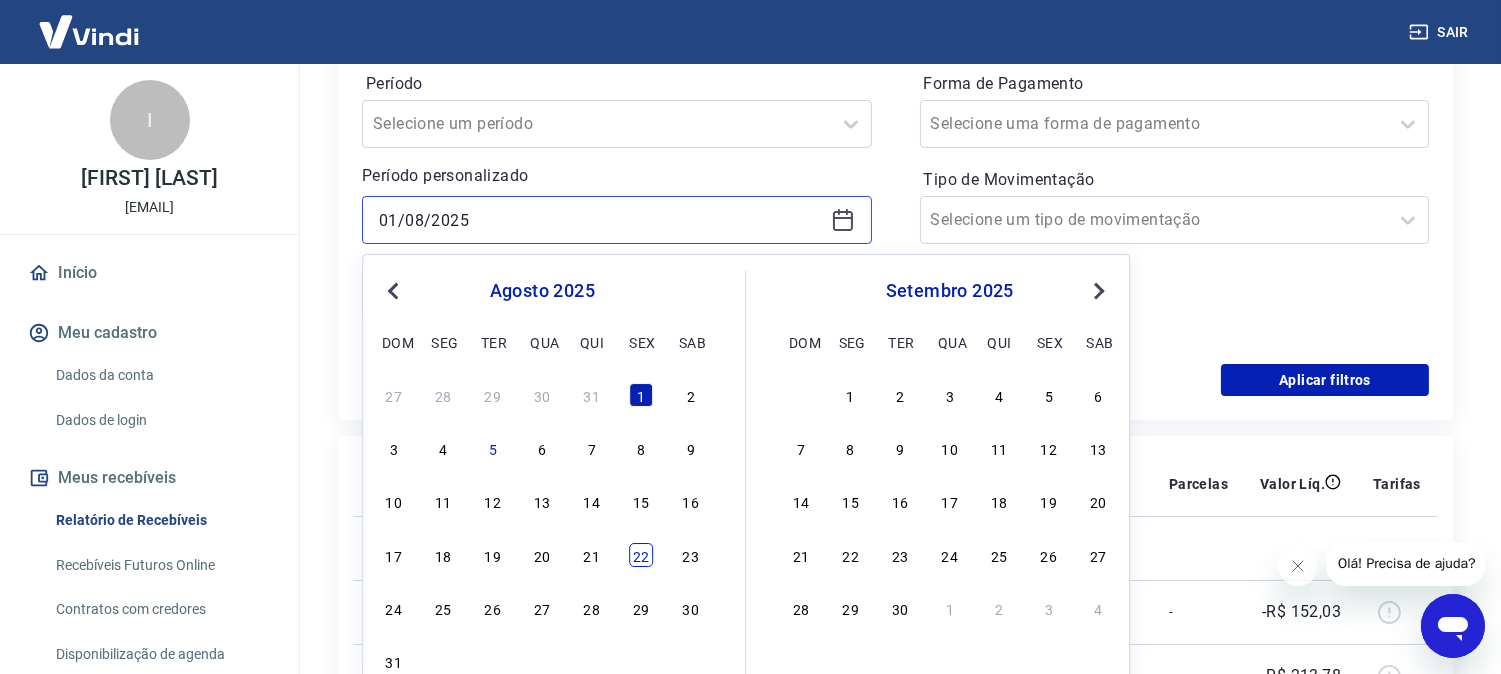 scroll, scrollTop: 444, scrollLeft: 0, axis: vertical 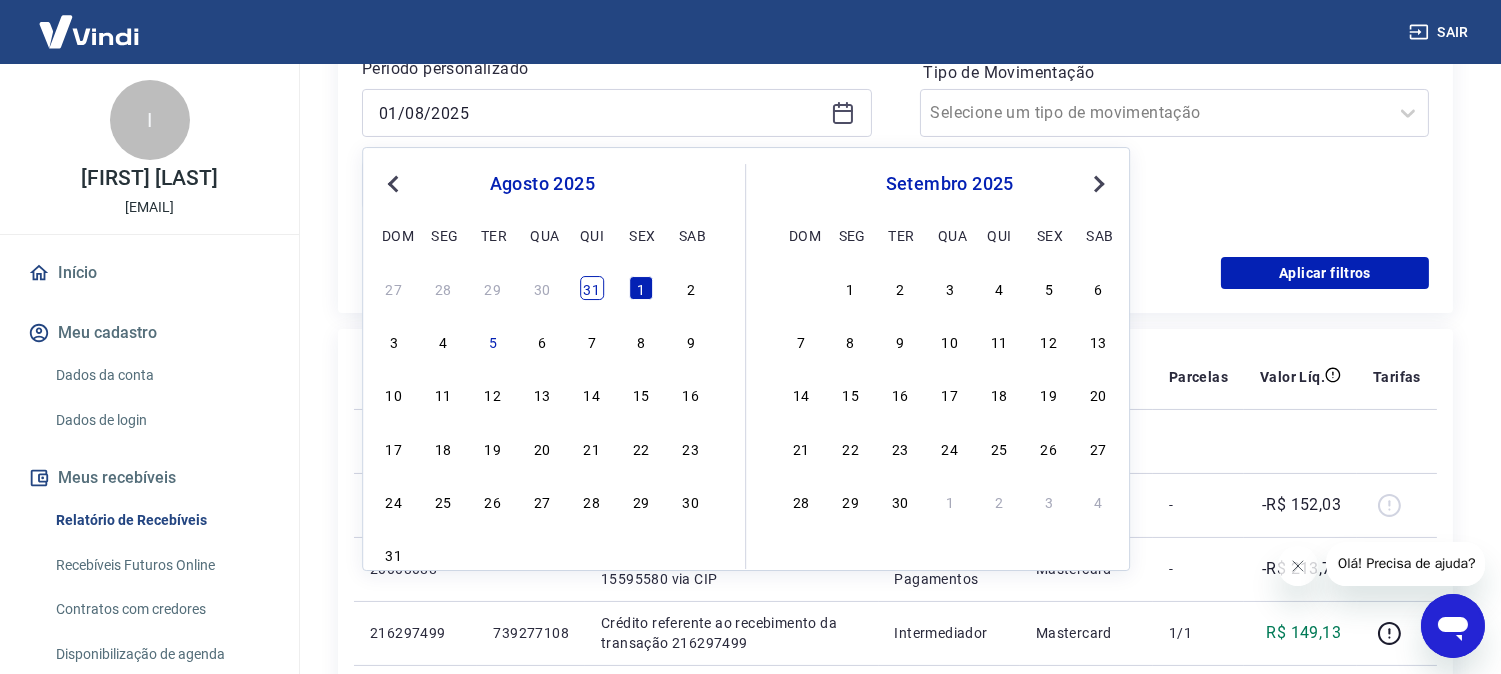 click on "31" at bounding box center (592, 288) 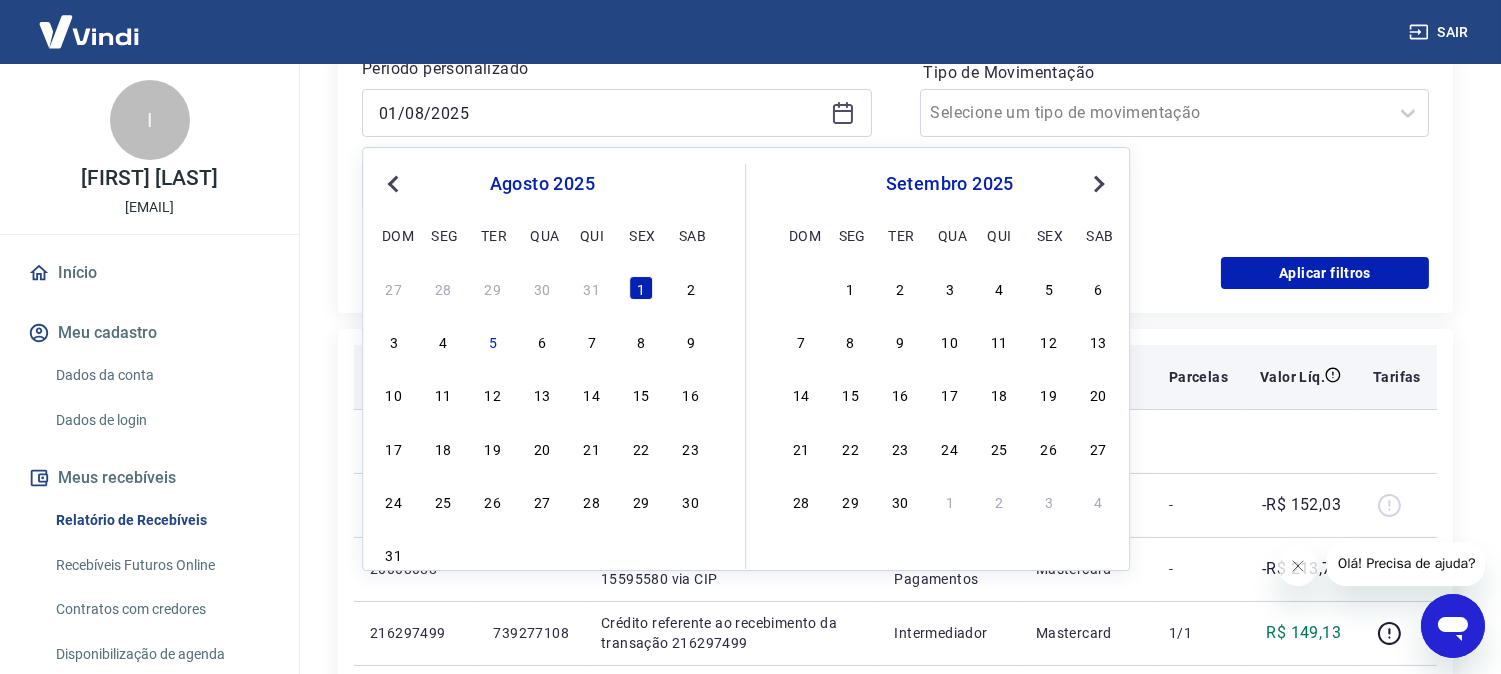 type on "31/07/2025" 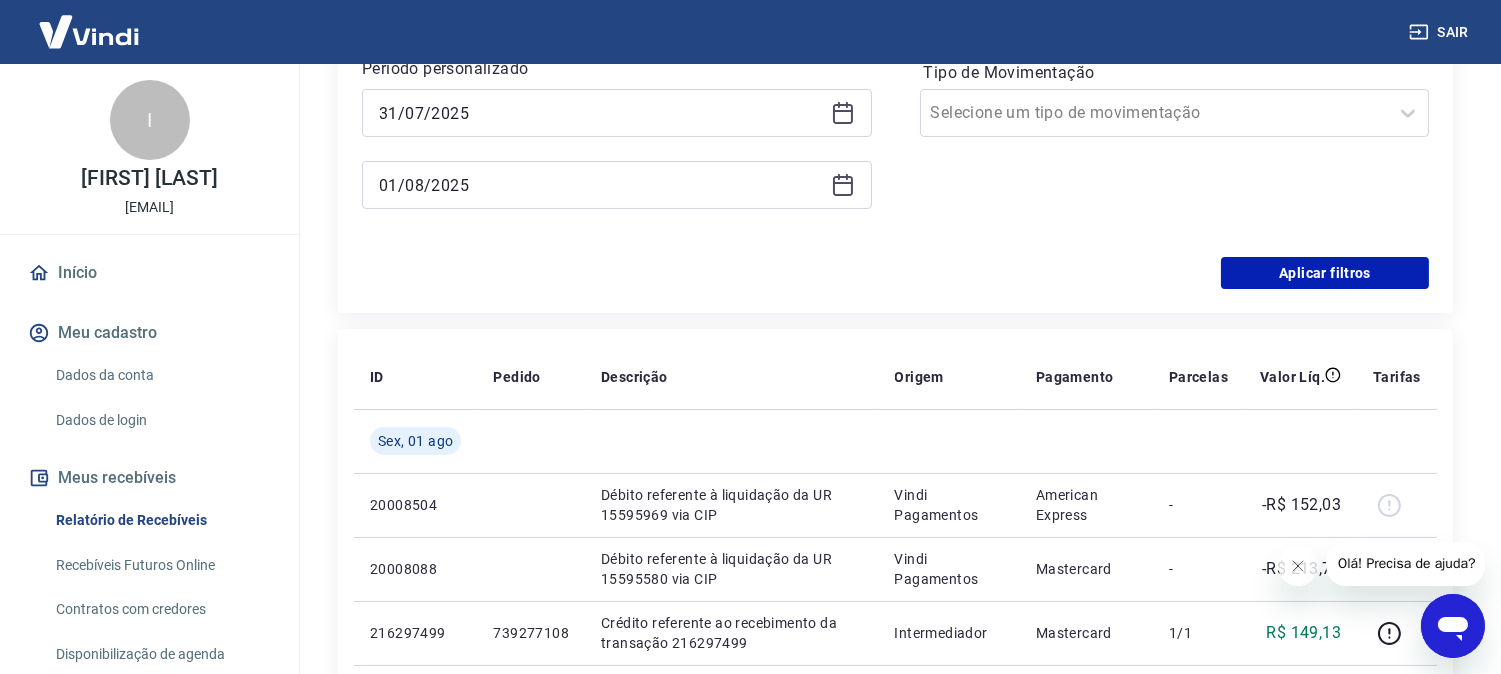 click on "Período Selecione um período Período personalizado Selected date: quinta-feira, 31 de julho de 2025 31/07/2025 01/08/2025 Forma de Pagamento Selecione uma forma de pagamento Tipo de Movimentação Selecione um tipo de movimentação" at bounding box center (895, 97) 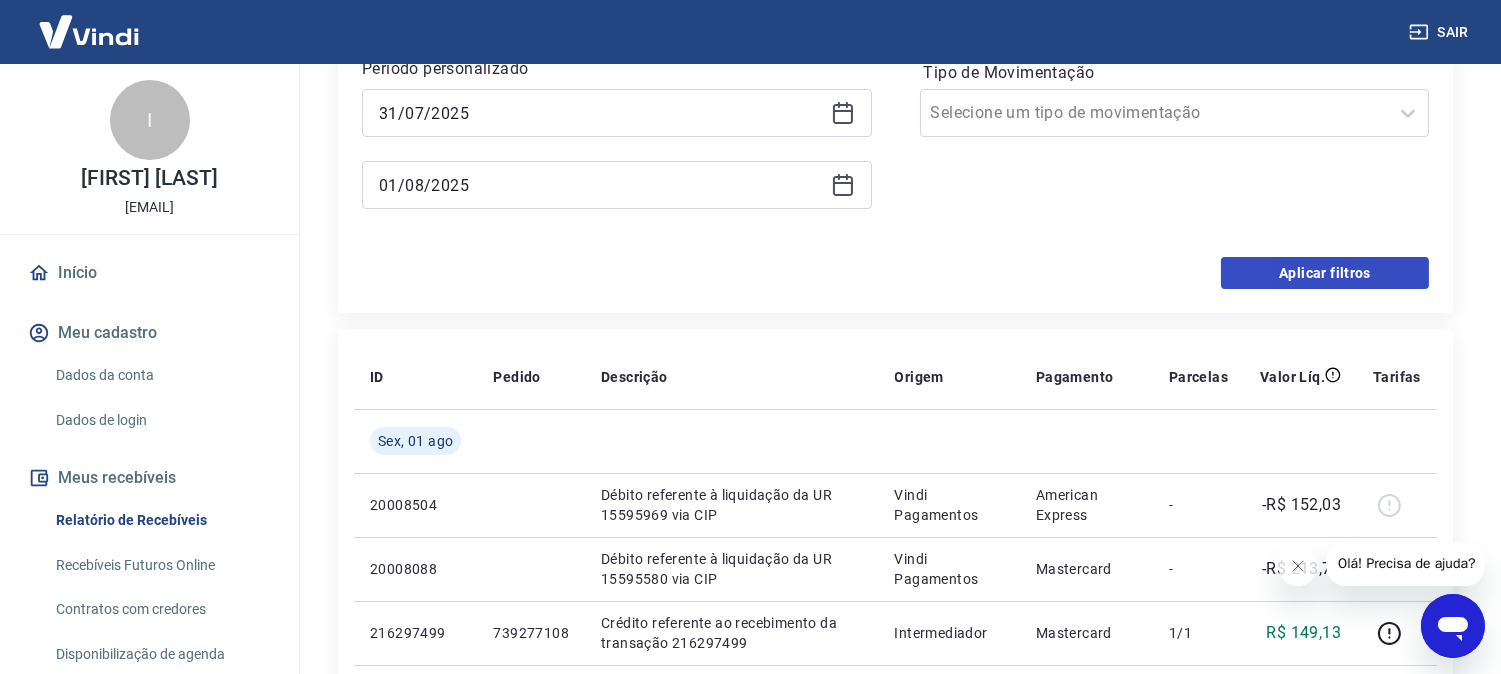 click on "Filtros Período Selecione um período Período personalizado Selected date: quinta-feira, 31 de julho de 2025 31/07/2025 01/08/2025 Forma de Pagamento Selecione uma forma de pagamento Tipo de Movimentação Selecione um tipo de movimentação Aplicar filtros" at bounding box center (895, 91) 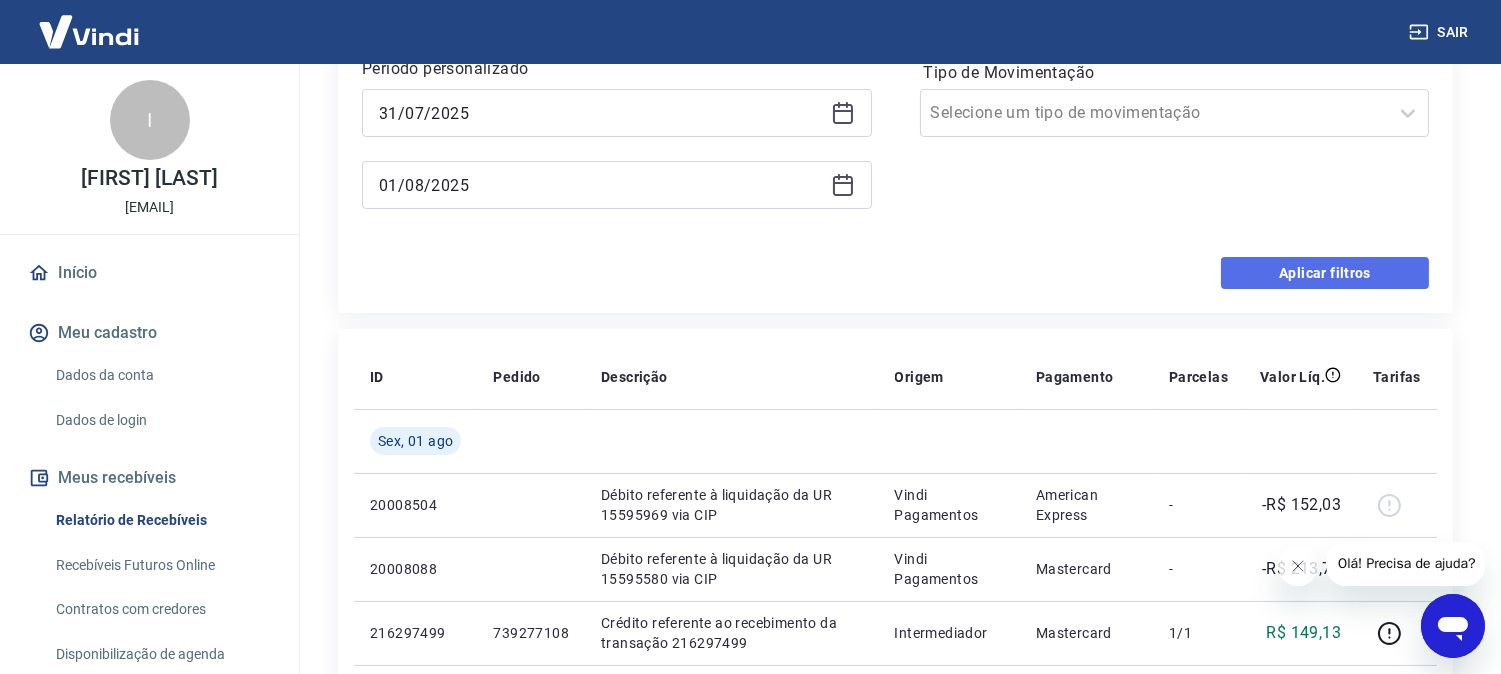 click on "Aplicar filtros" at bounding box center (1325, 273) 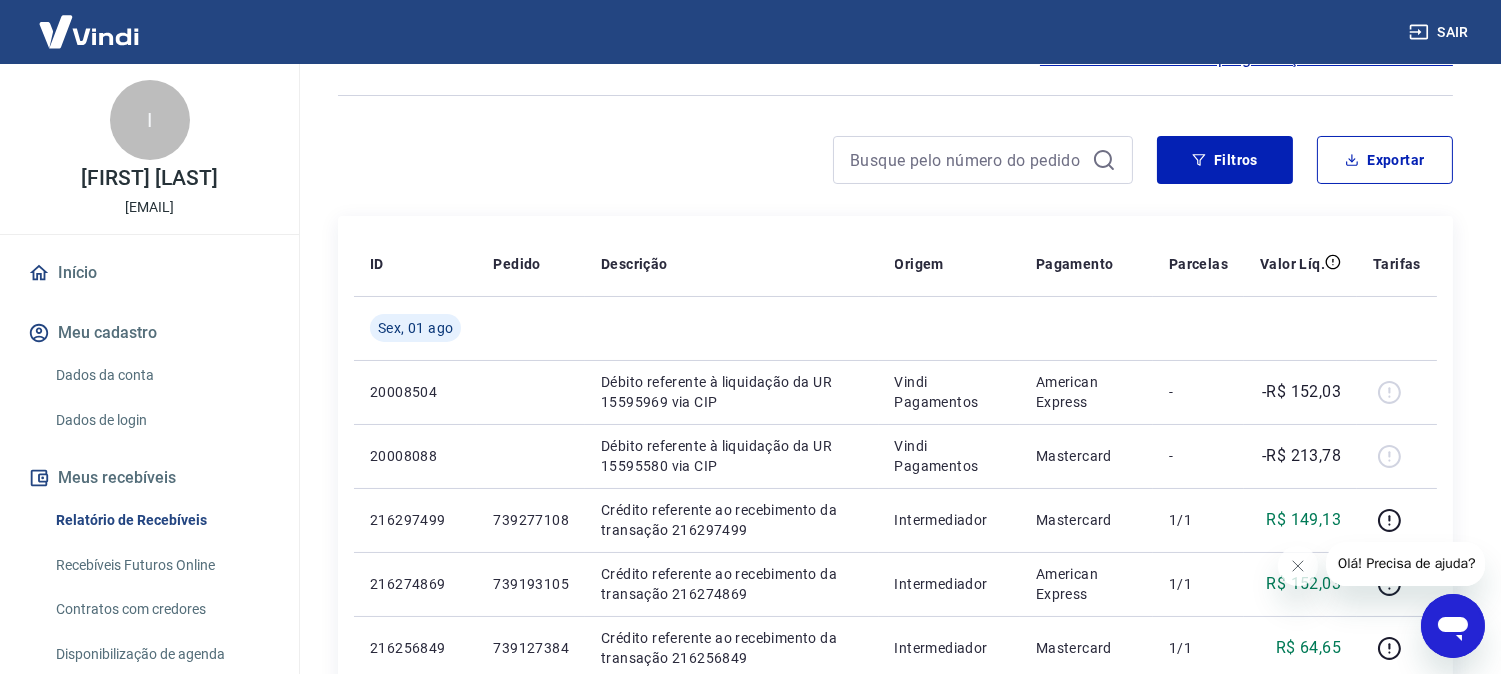 scroll, scrollTop: 111, scrollLeft: 0, axis: vertical 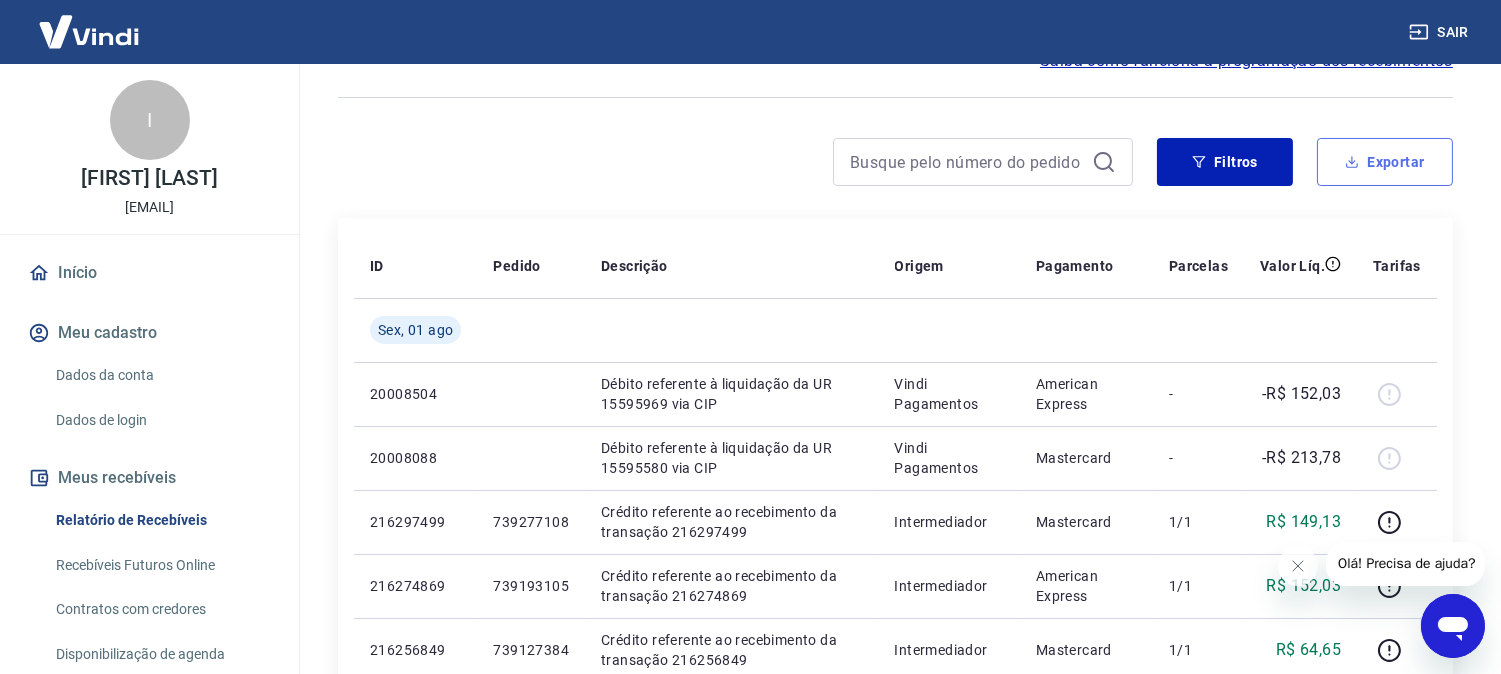 click on "Exportar" at bounding box center [1385, 162] 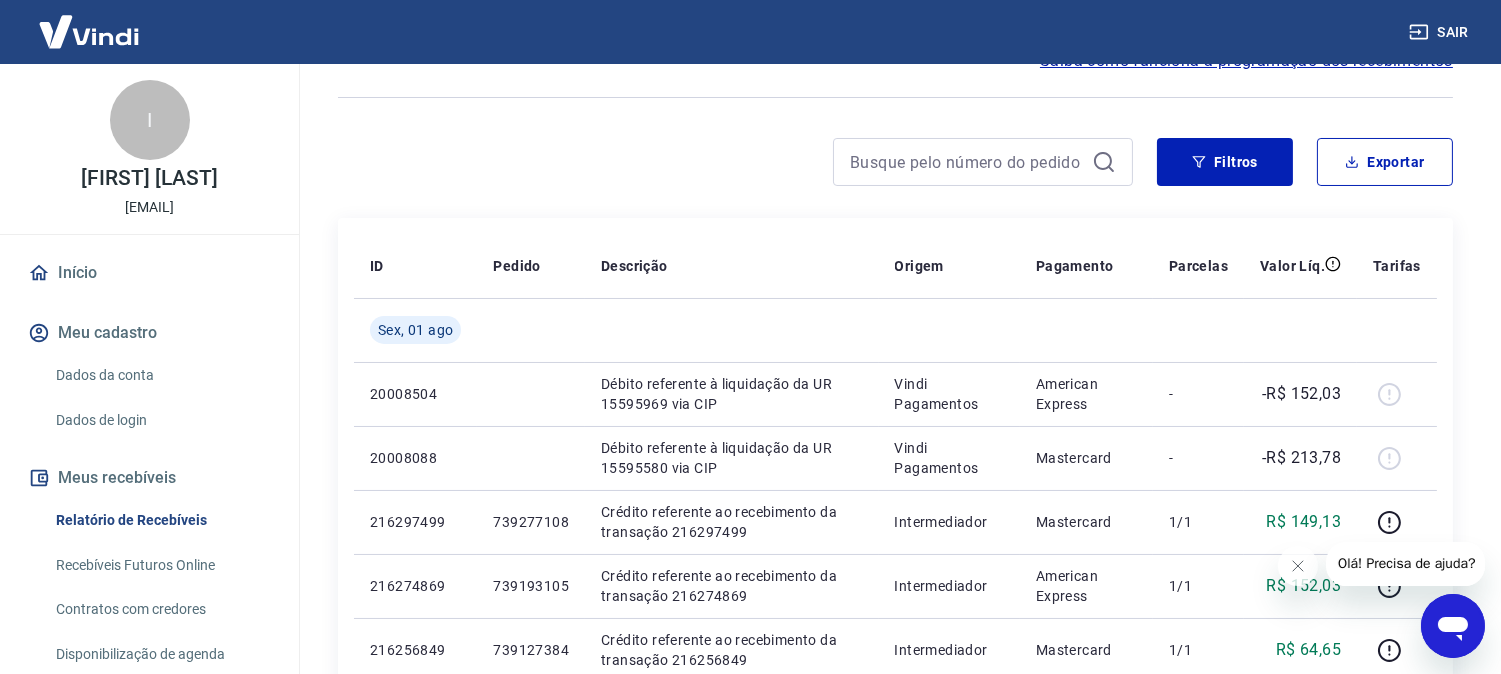 type on "31/07/2025" 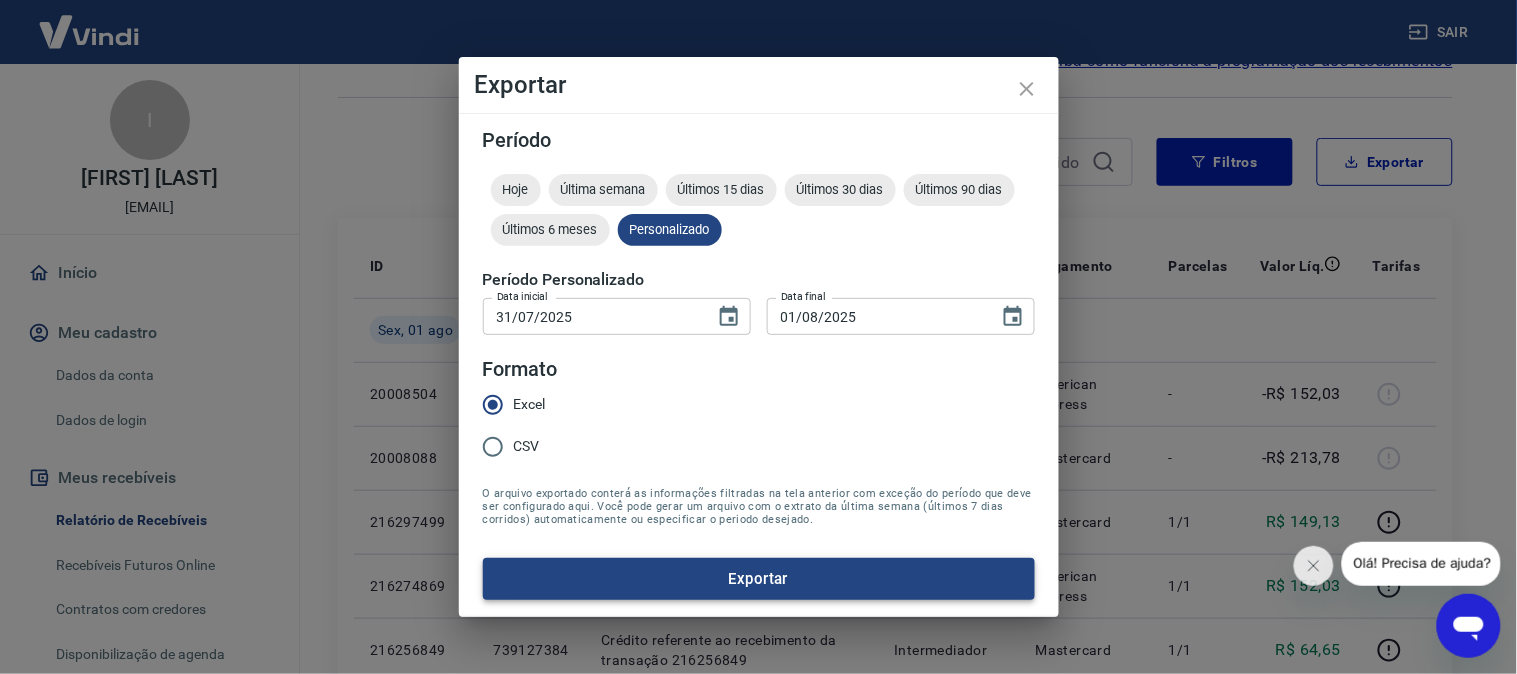 click on "Exportar" at bounding box center [759, 579] 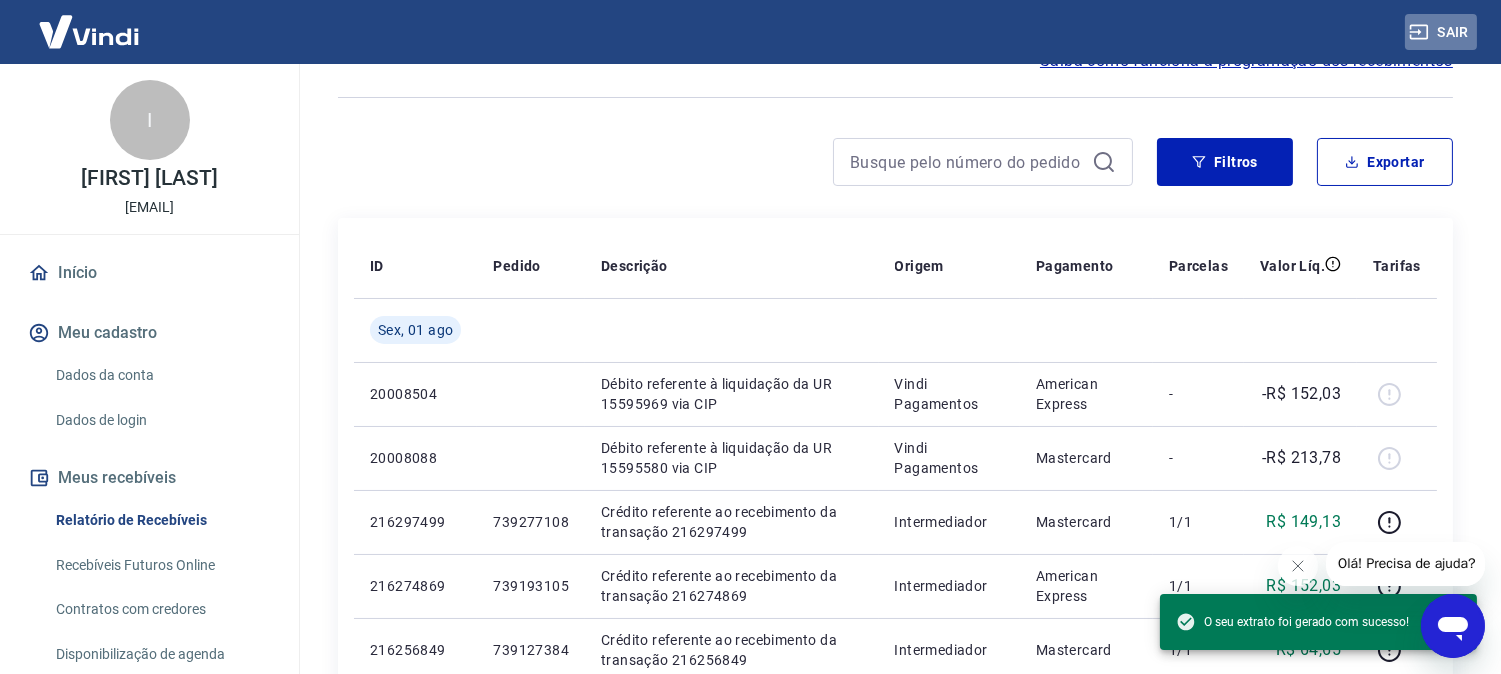 click on "Sair" at bounding box center [1441, 32] 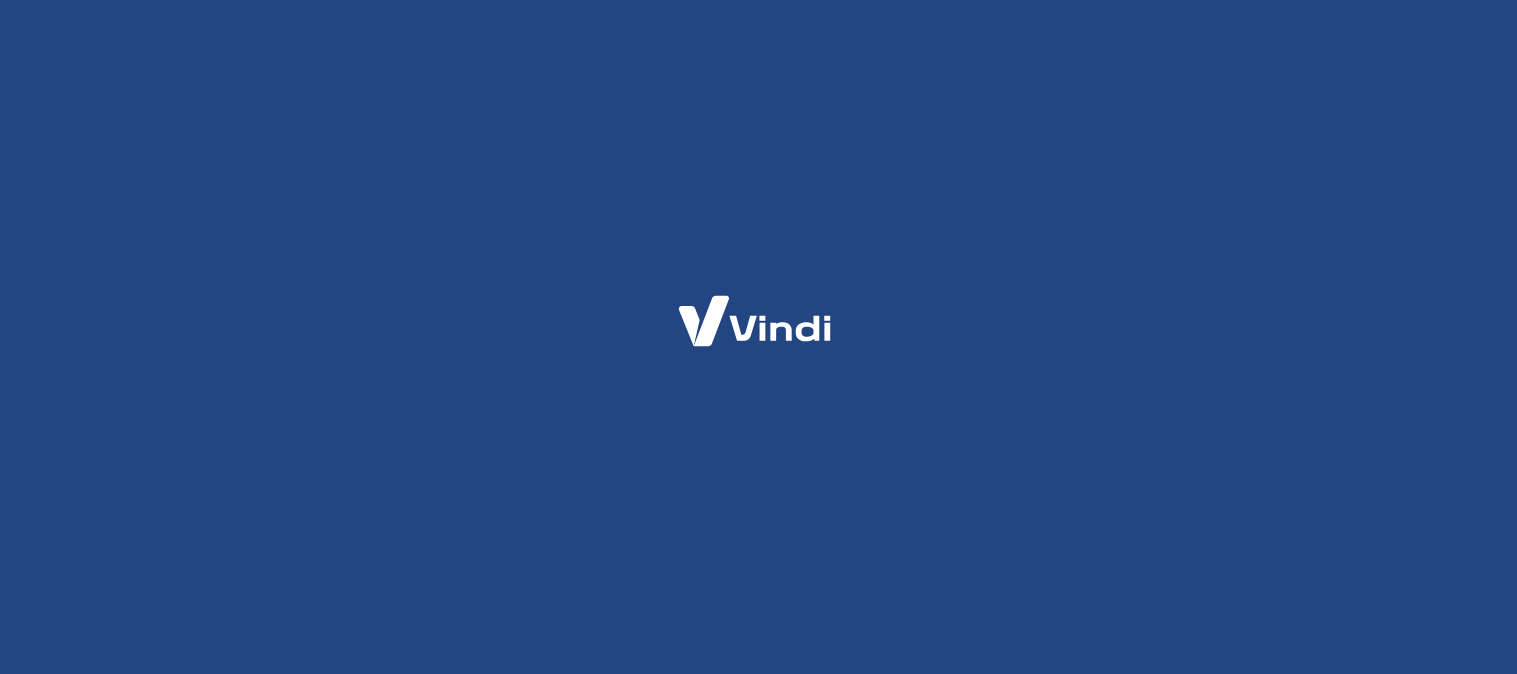 scroll, scrollTop: 0, scrollLeft: 0, axis: both 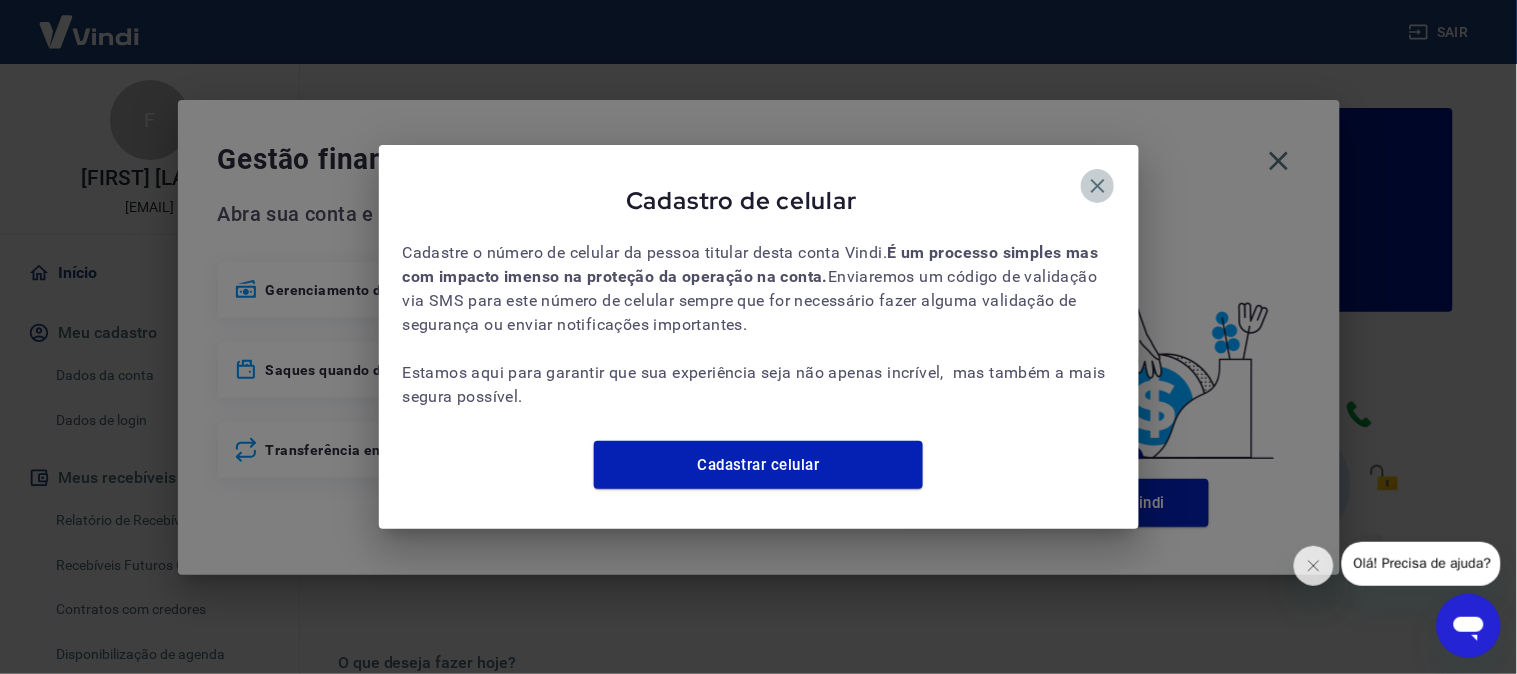 click 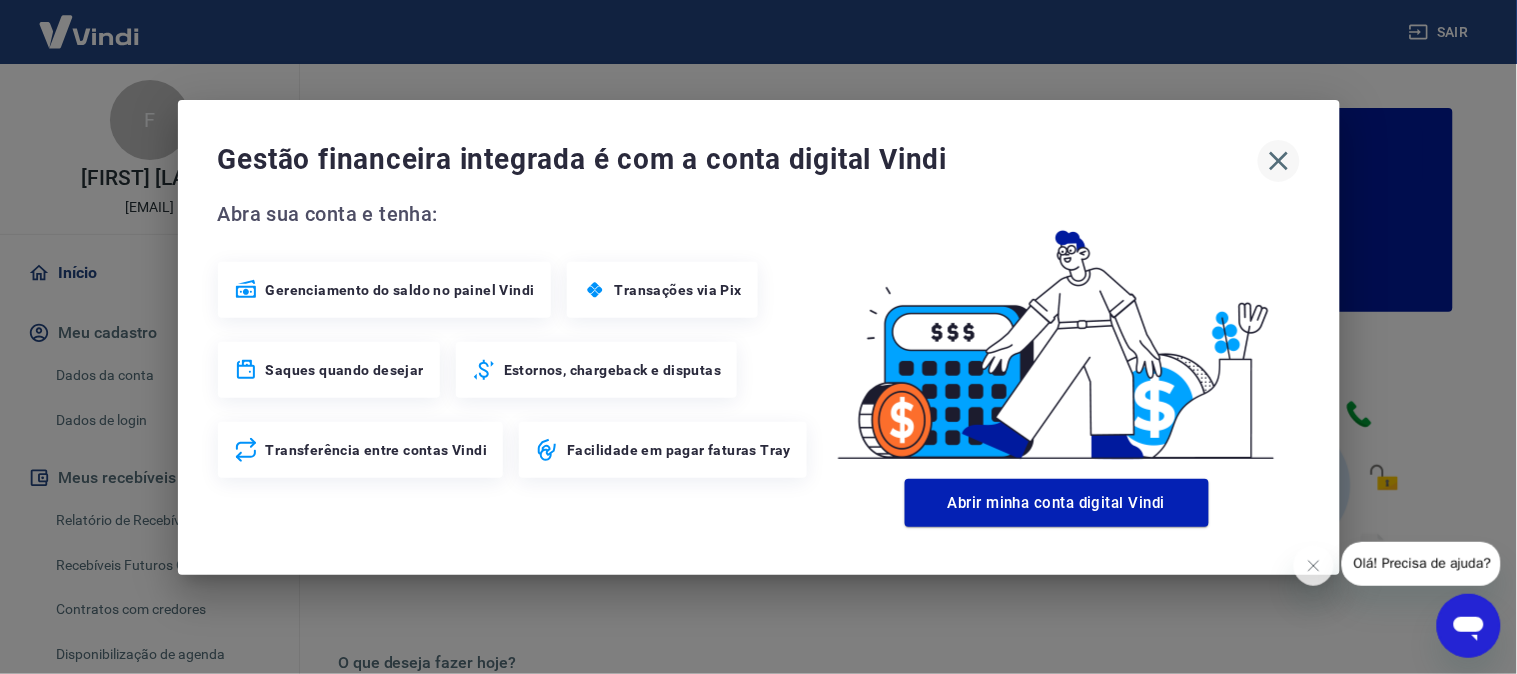 drag, startPoint x: 1250, startPoint y: 161, endPoint x: 1270, endPoint y: 161, distance: 20 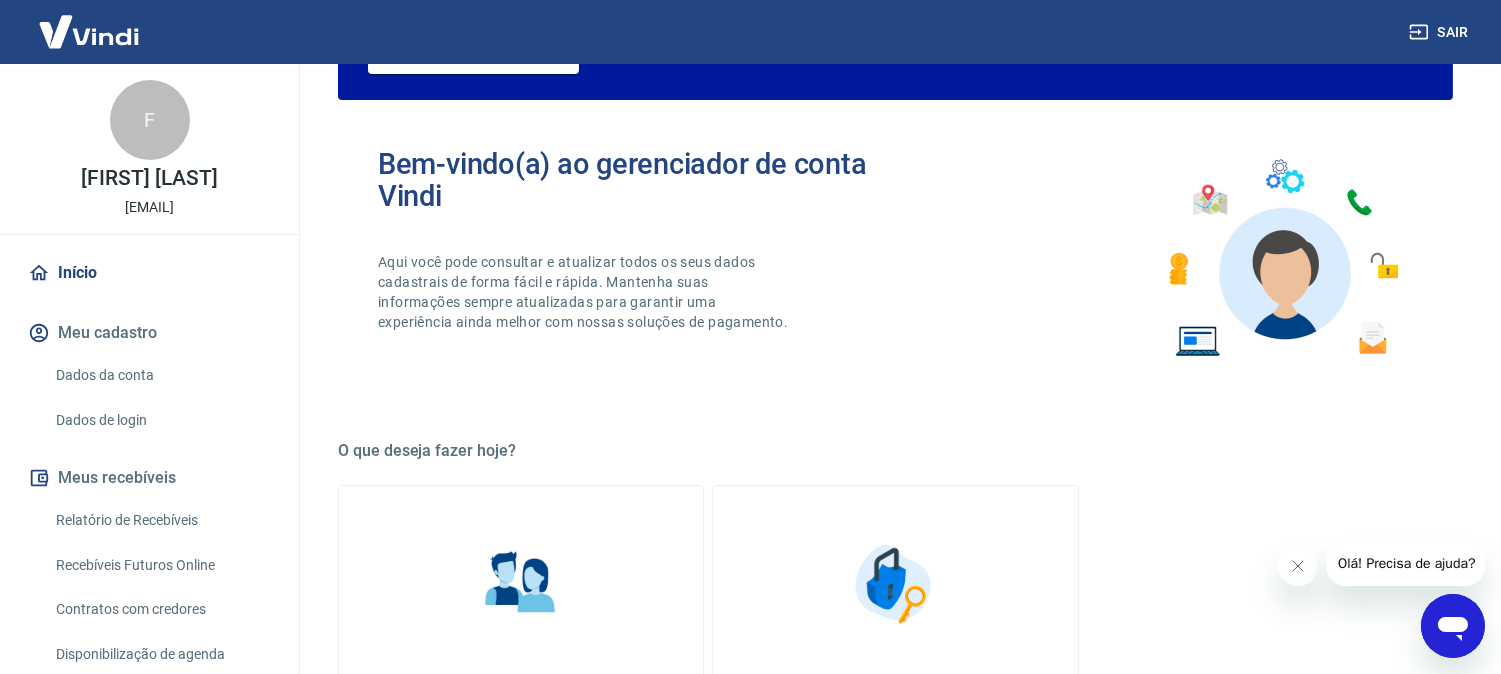 scroll, scrollTop: 222, scrollLeft: 0, axis: vertical 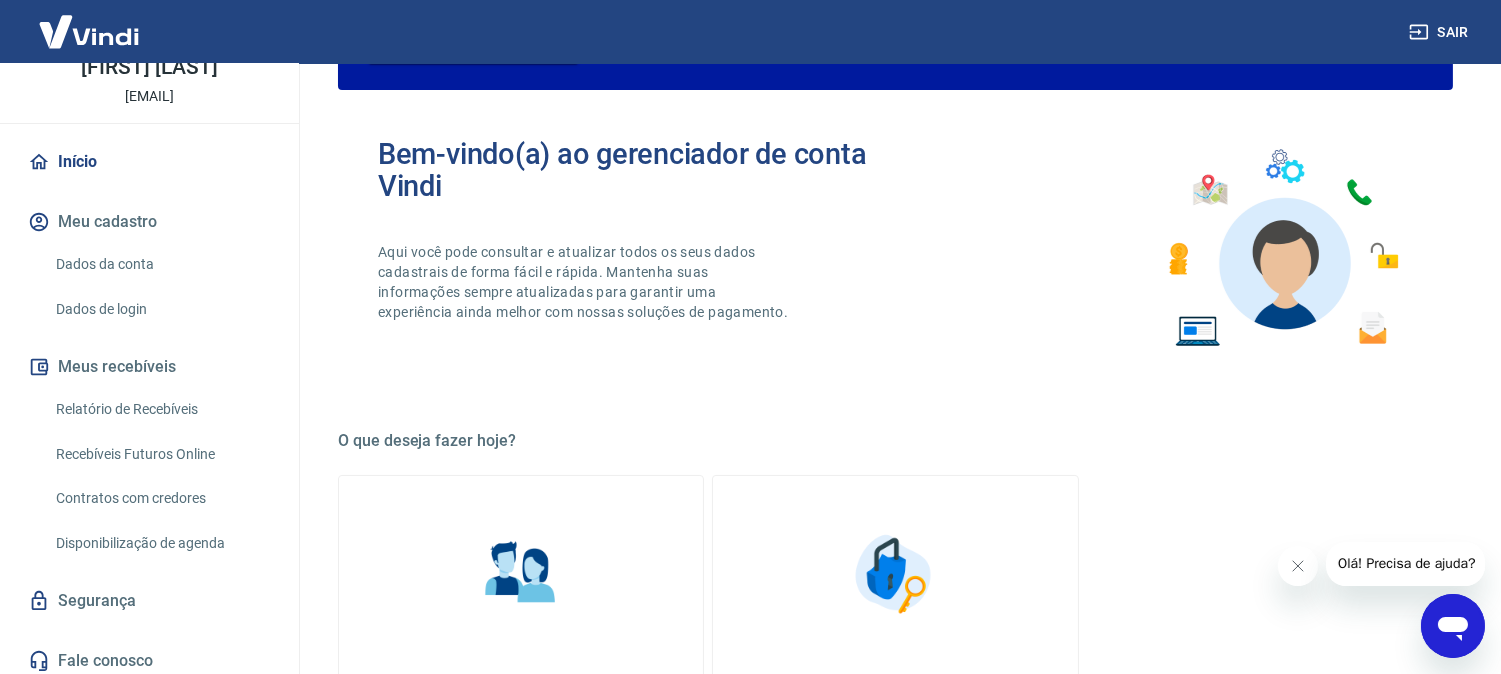 click on "Relatório de Recebíveis" at bounding box center (161, 409) 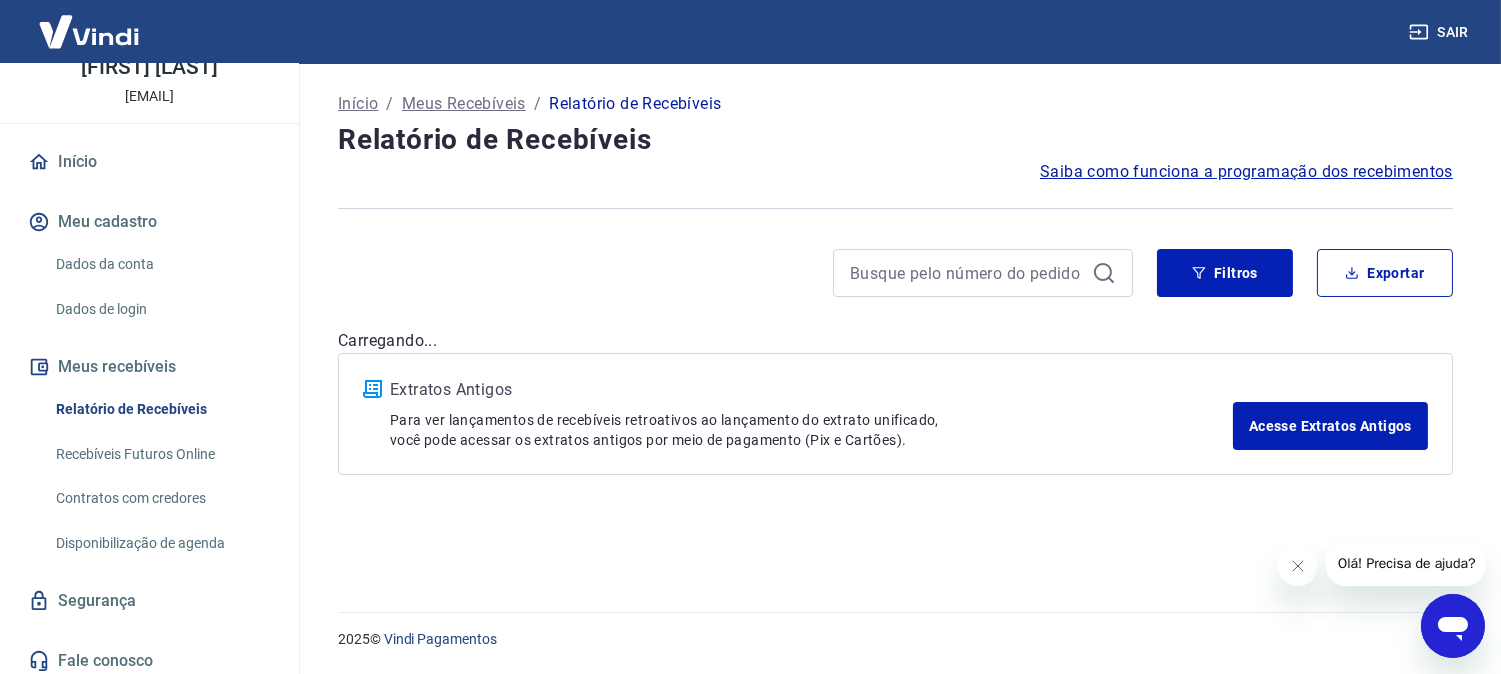 scroll, scrollTop: 0, scrollLeft: 0, axis: both 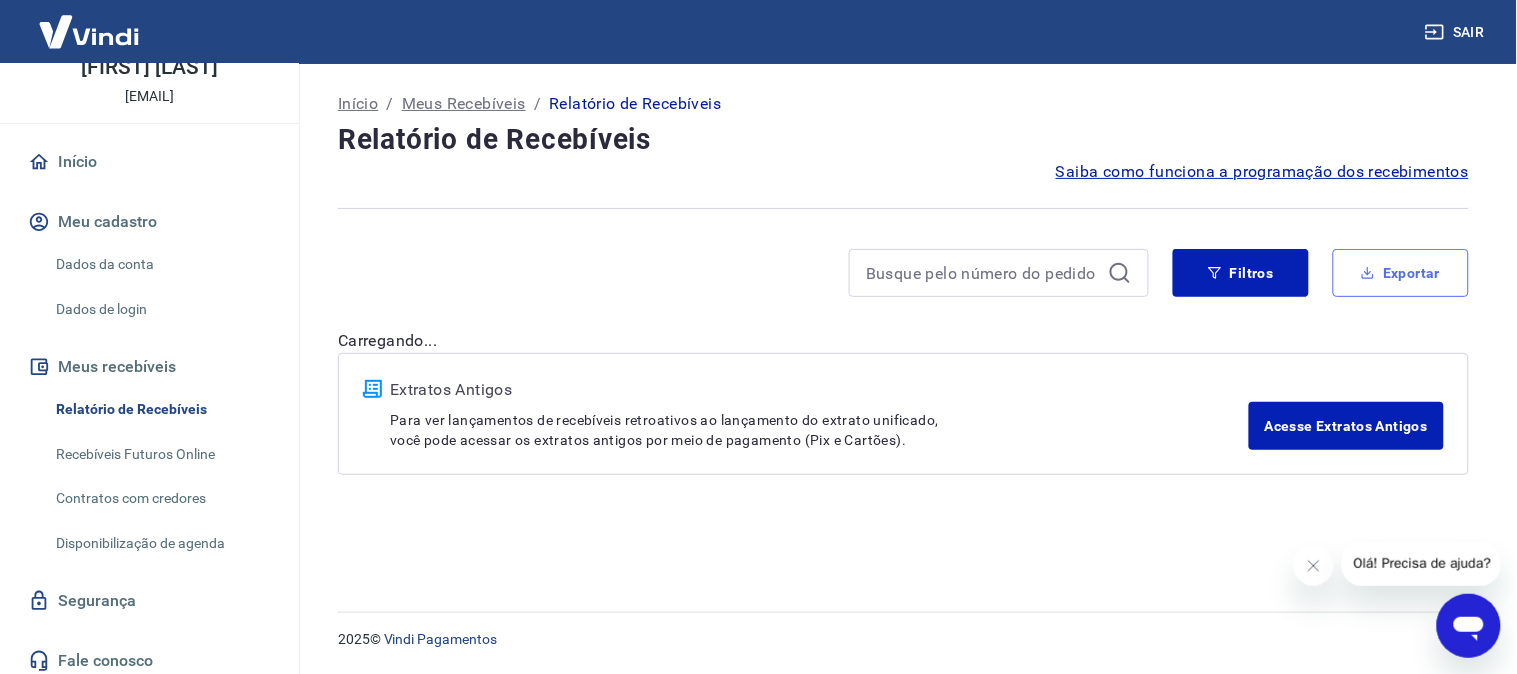 click on "Exportar" at bounding box center [1401, 273] 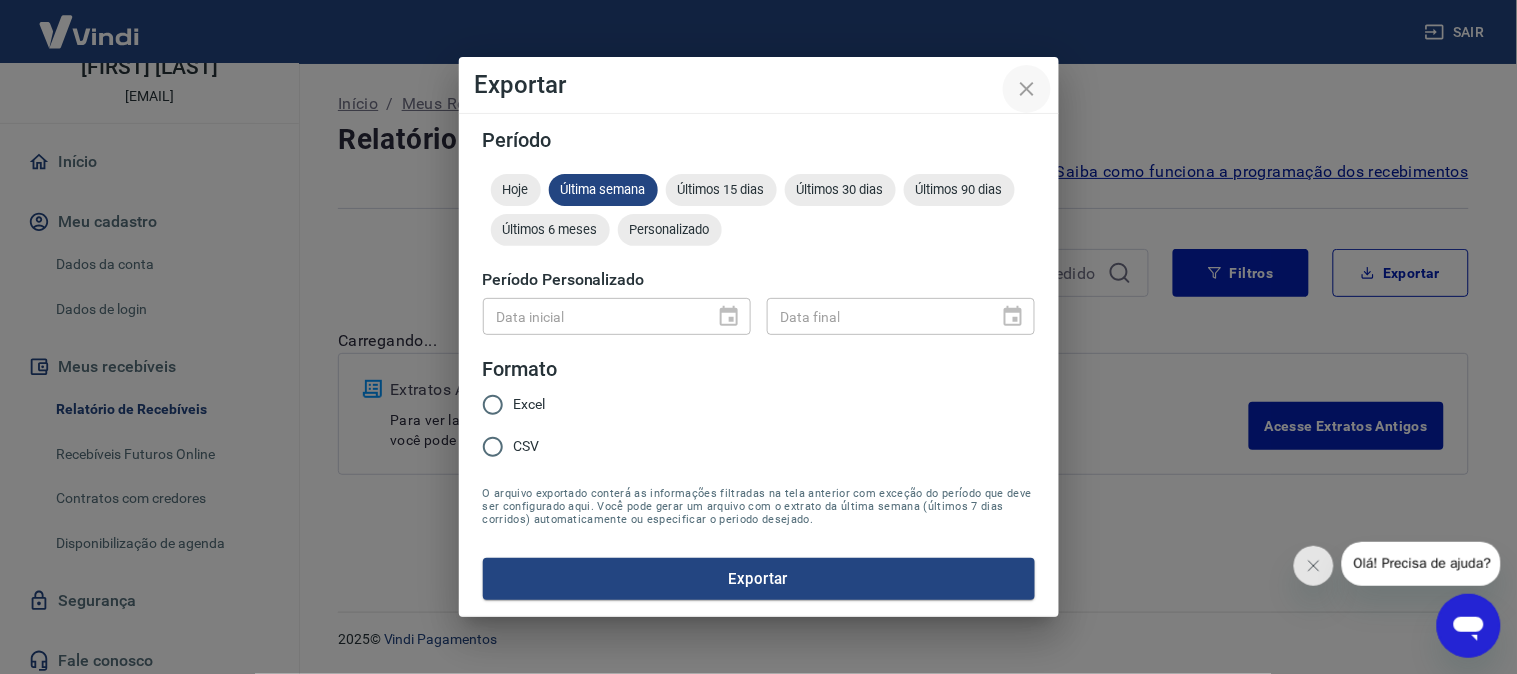 click 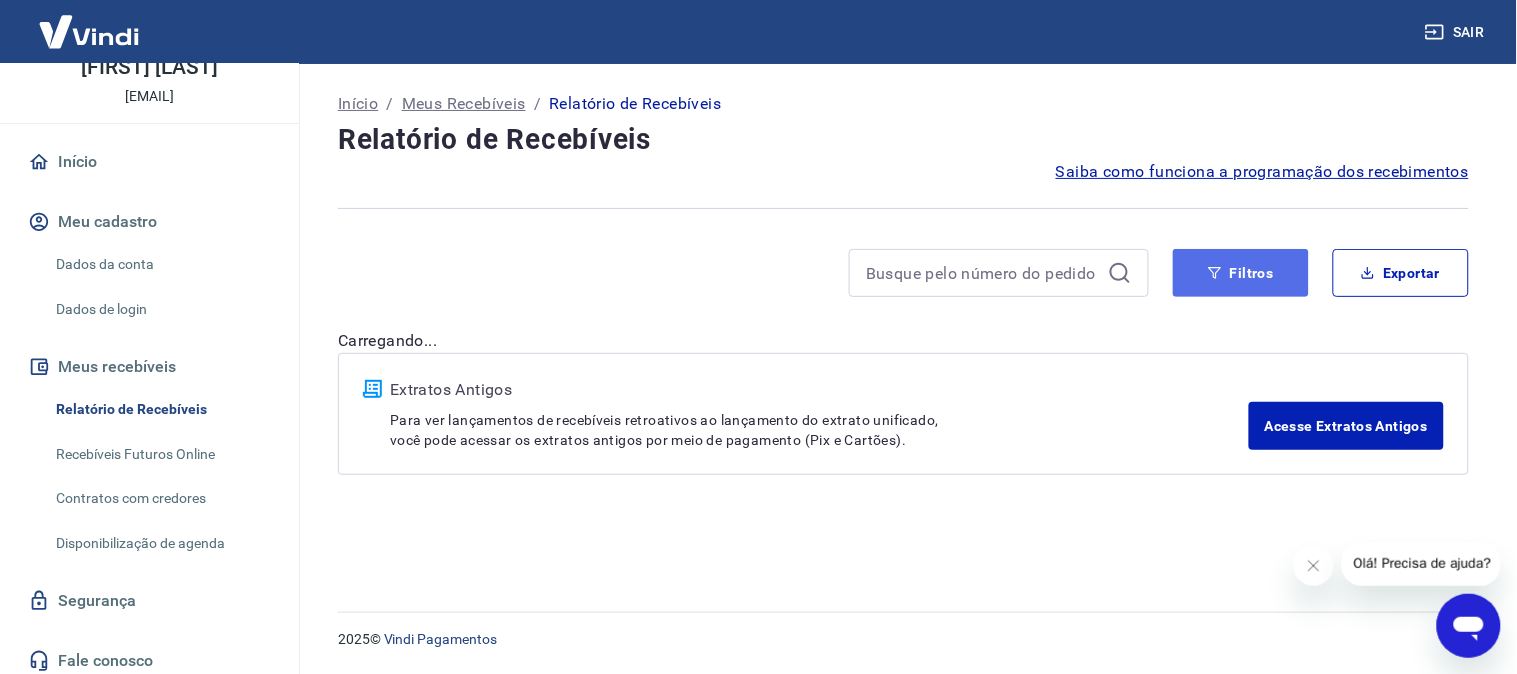 click on "Filtros" at bounding box center [1241, 273] 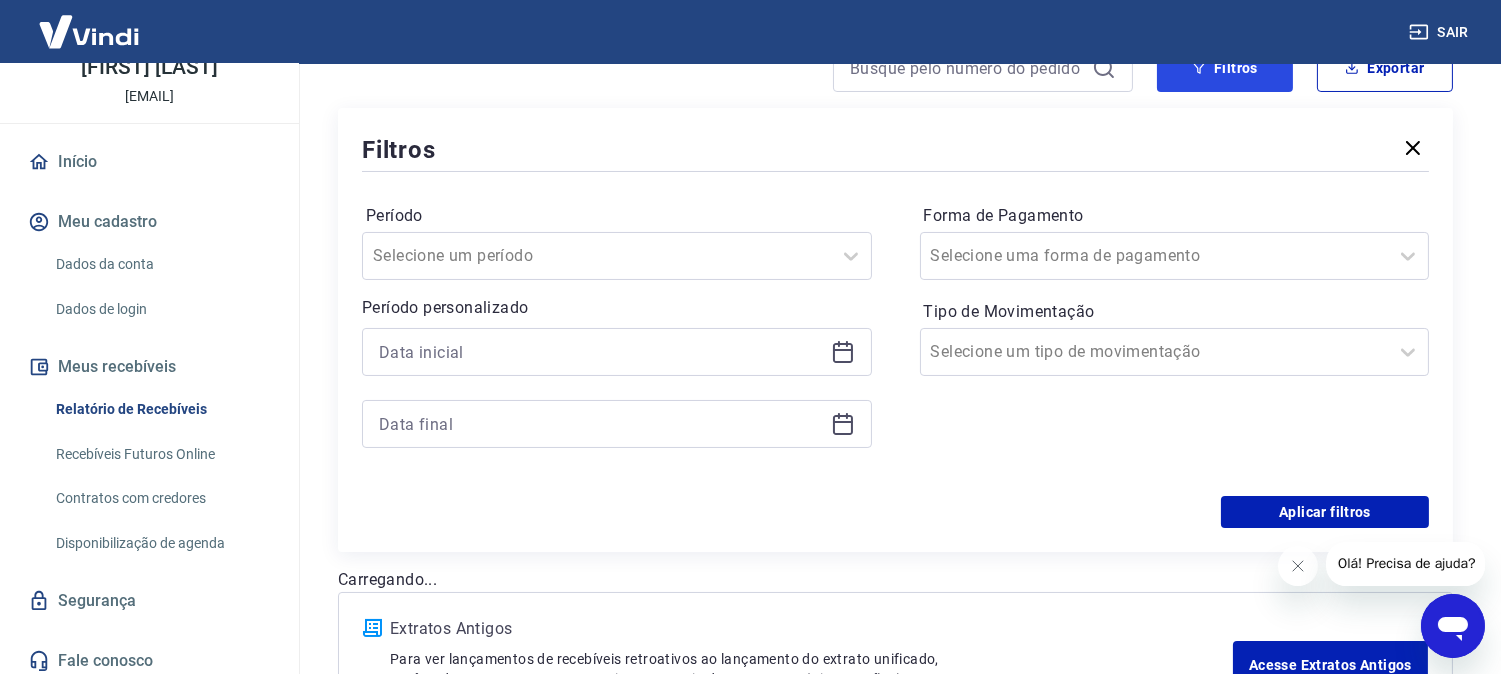 scroll, scrollTop: 222, scrollLeft: 0, axis: vertical 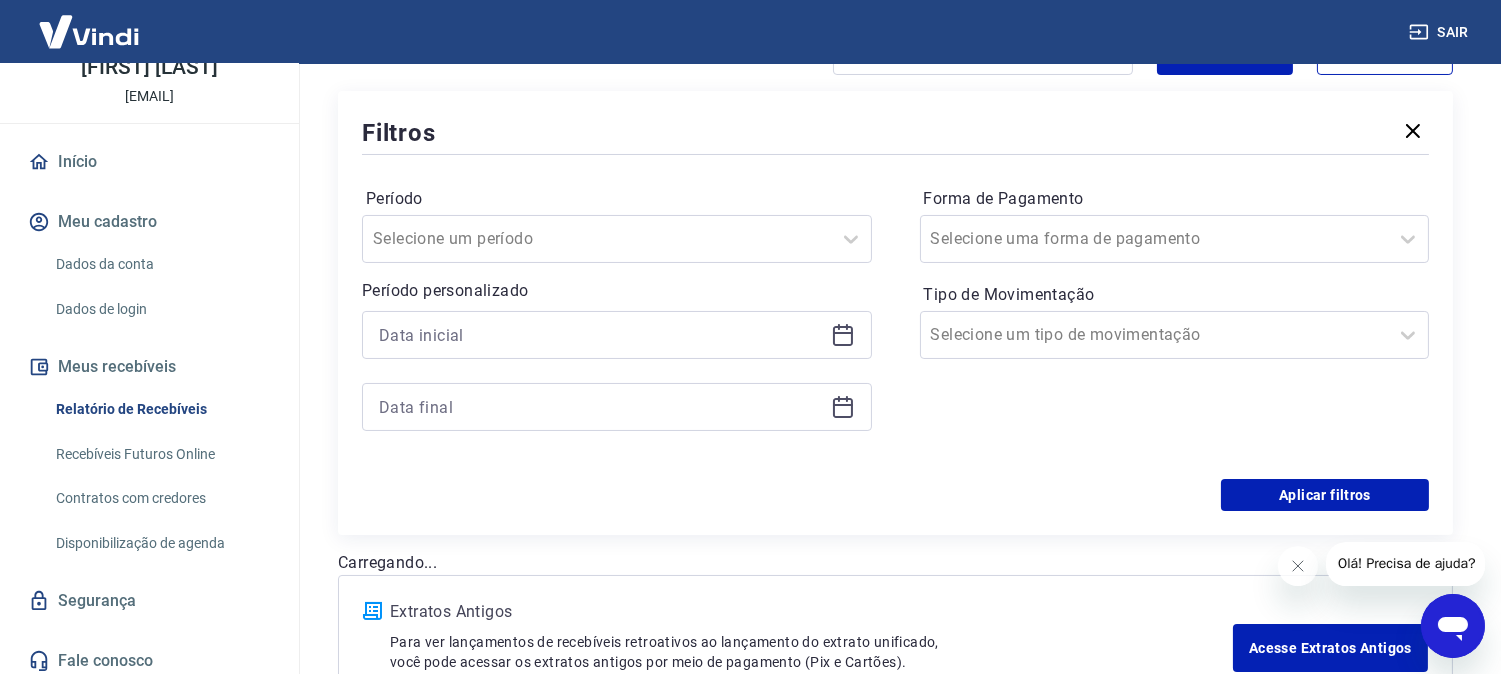 click at bounding box center (617, 335) 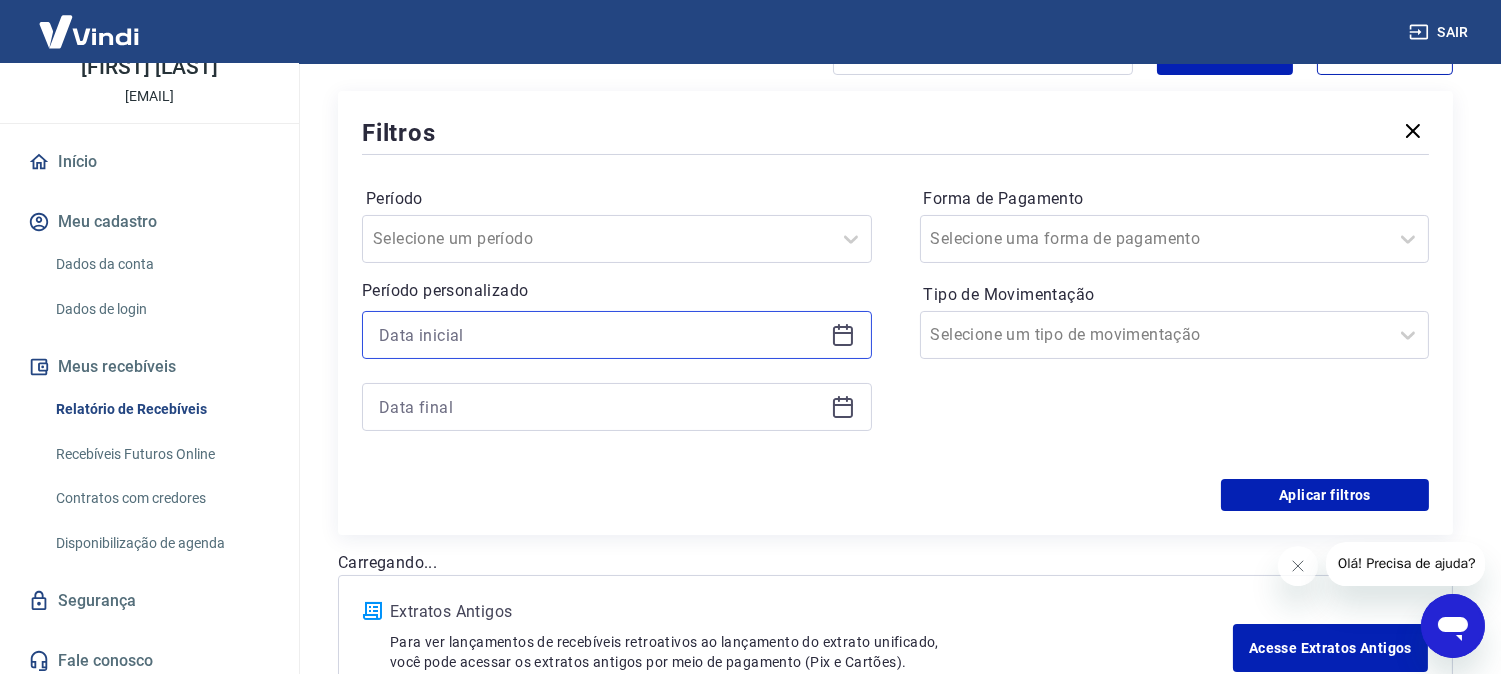 click at bounding box center (601, 335) 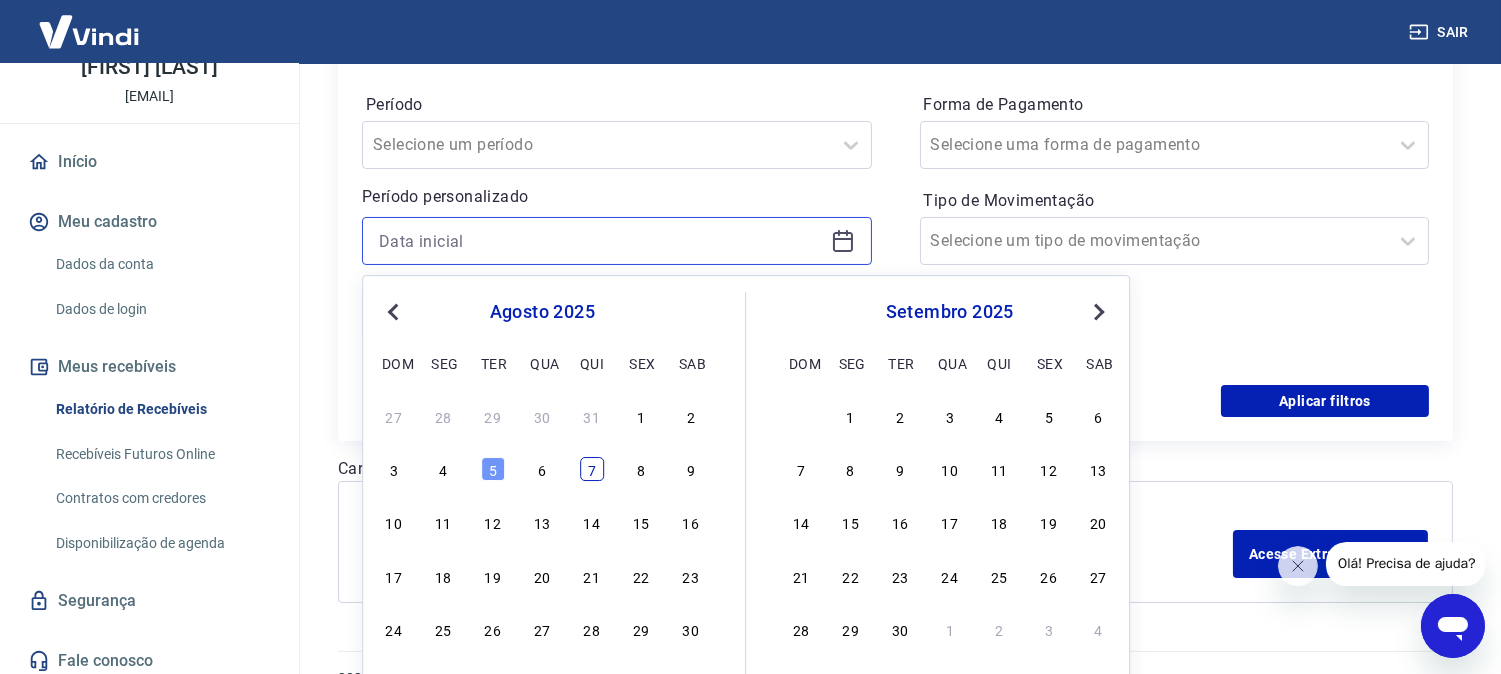 scroll, scrollTop: 355, scrollLeft: 0, axis: vertical 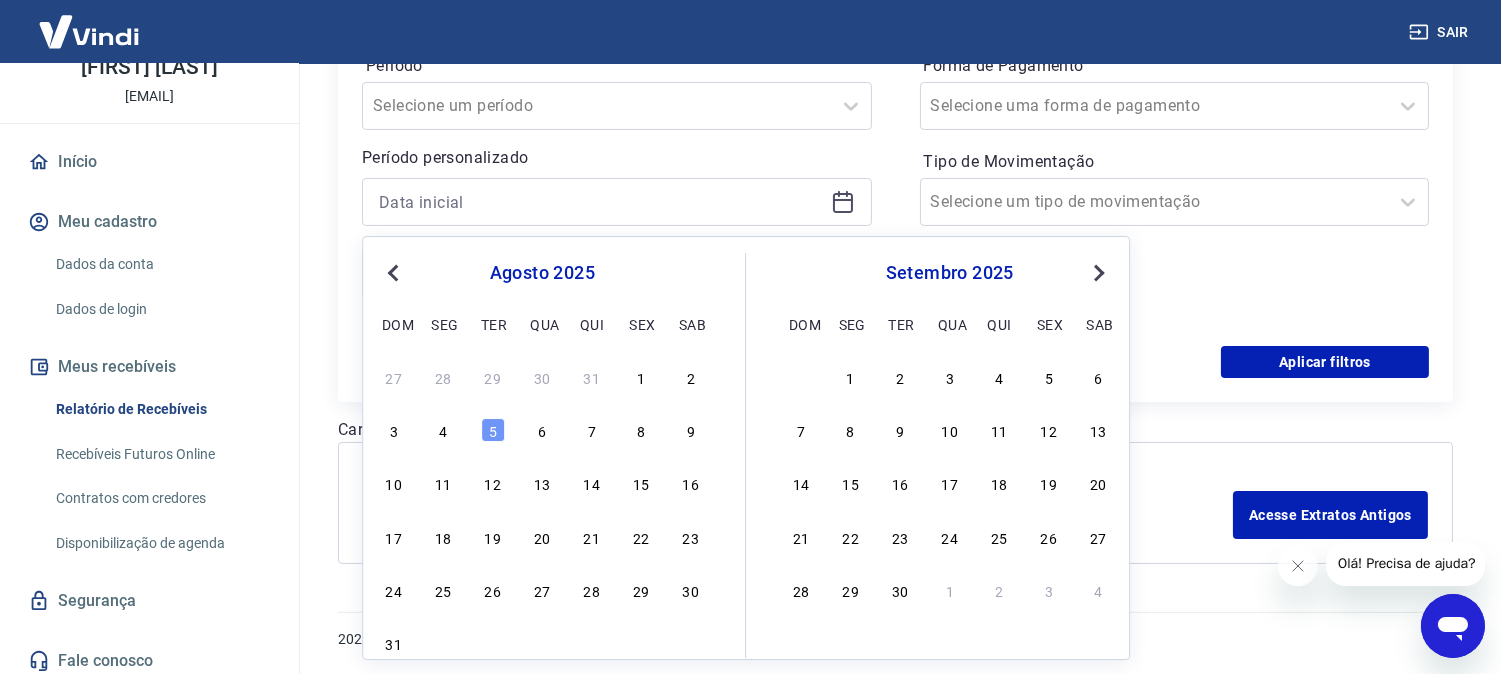 click on "agosto 2025 dom seg ter qua qui sex sab" at bounding box center (542, 295) 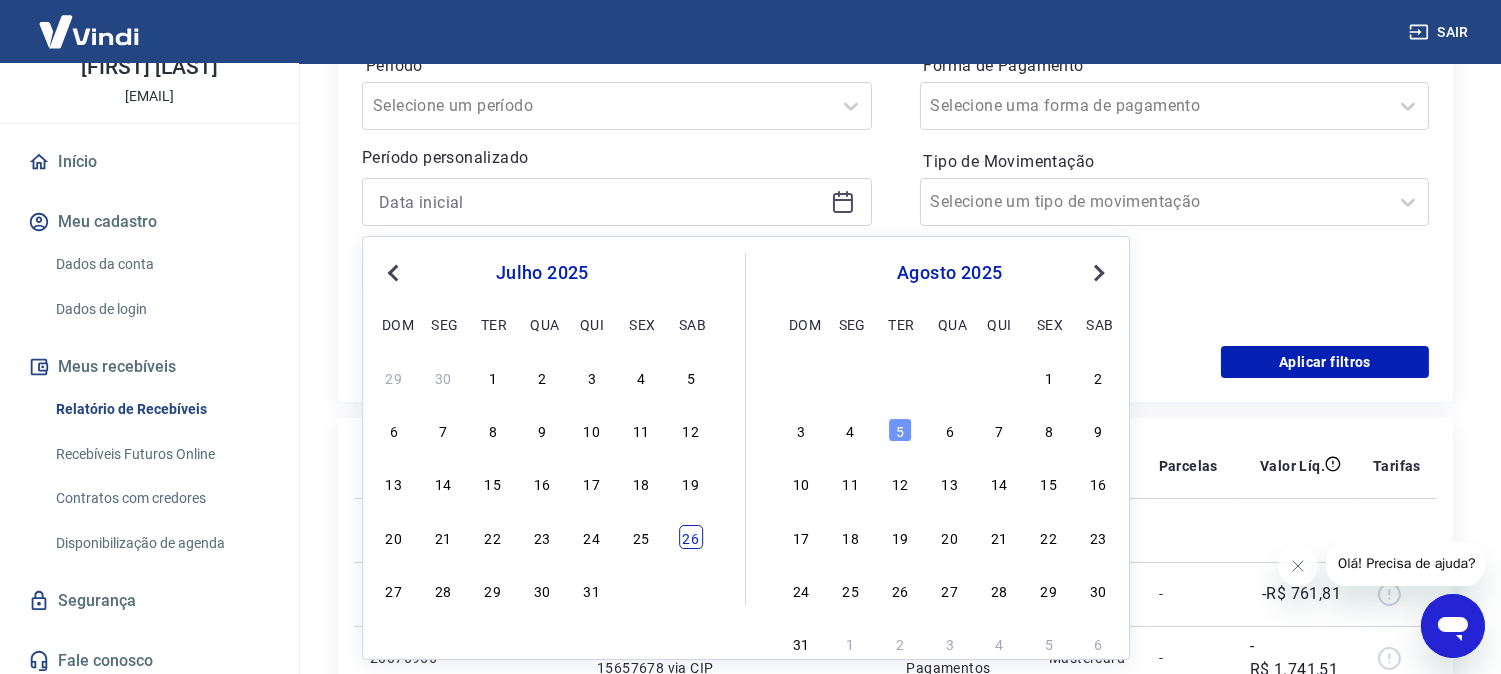 click on "26" at bounding box center (691, 537) 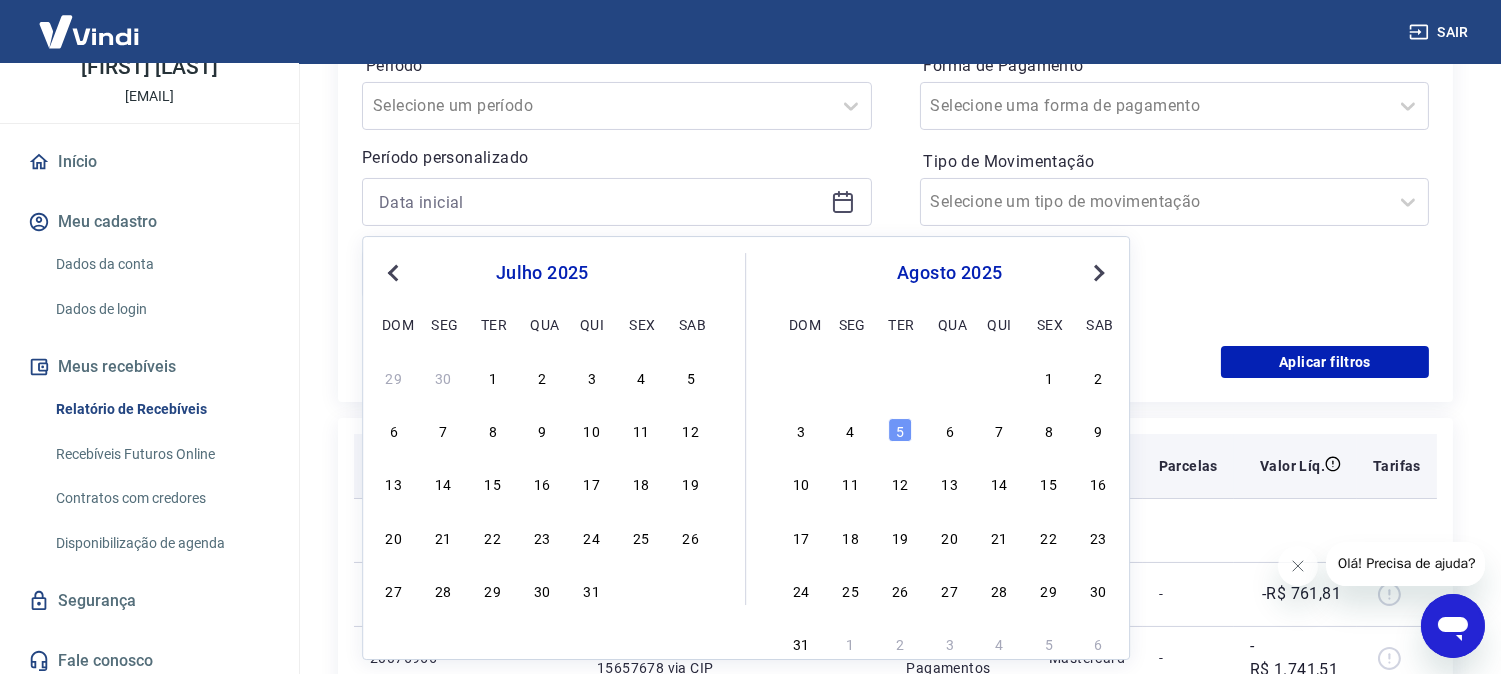 type on "26/07/2025" 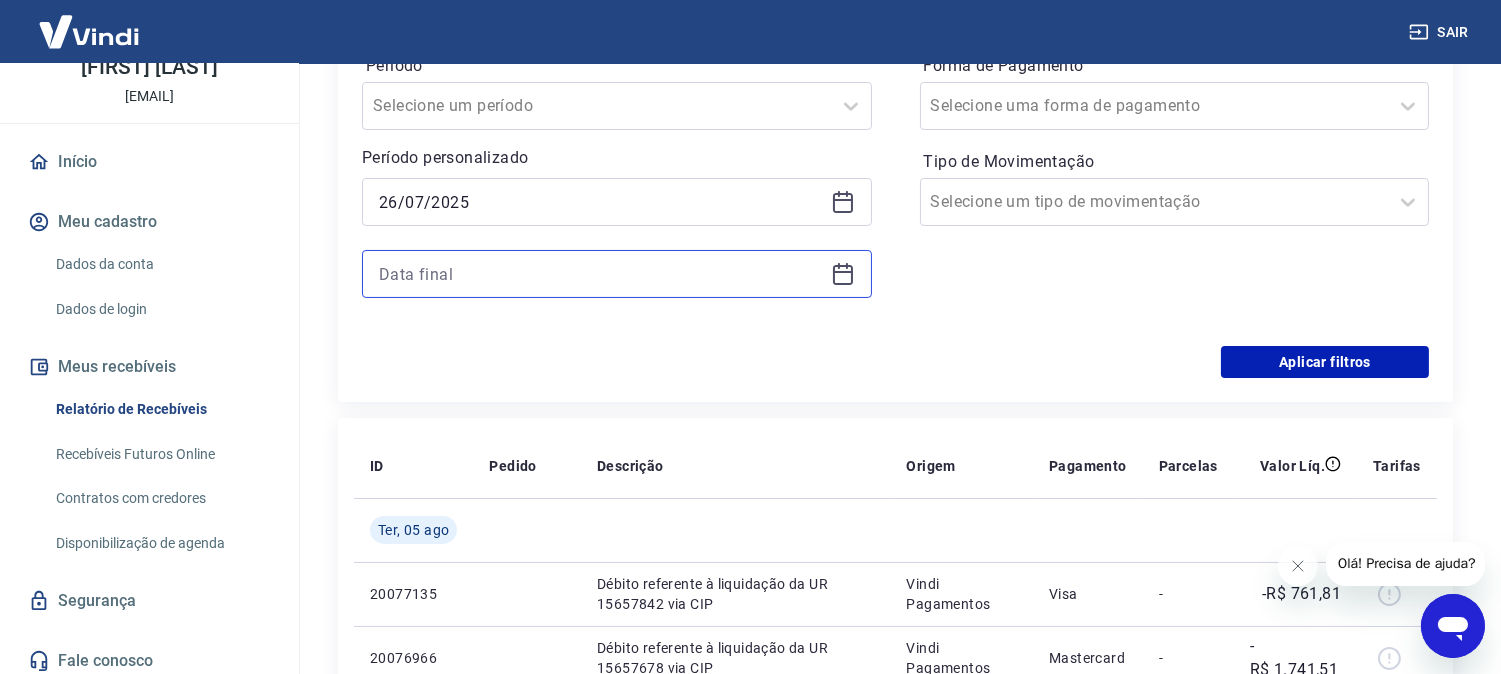 click at bounding box center [601, 274] 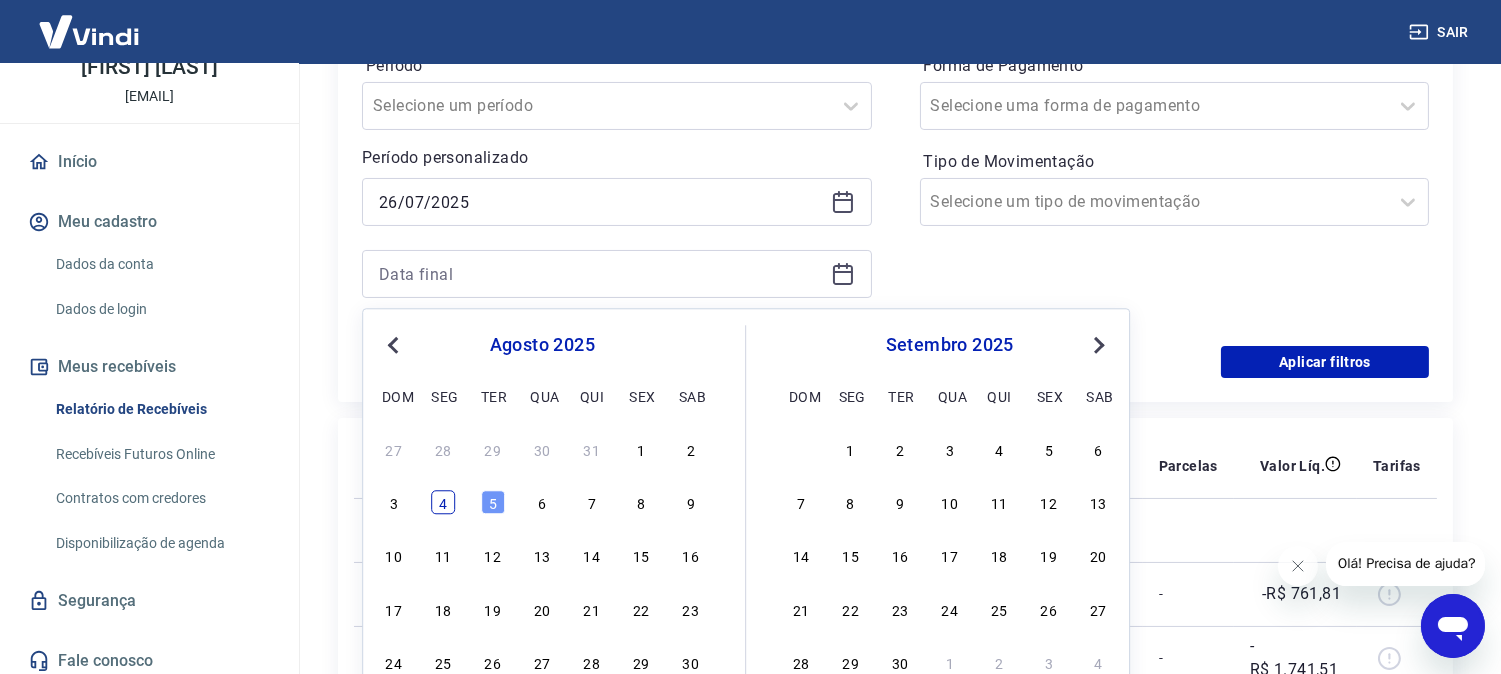 click on "4" at bounding box center (443, 503) 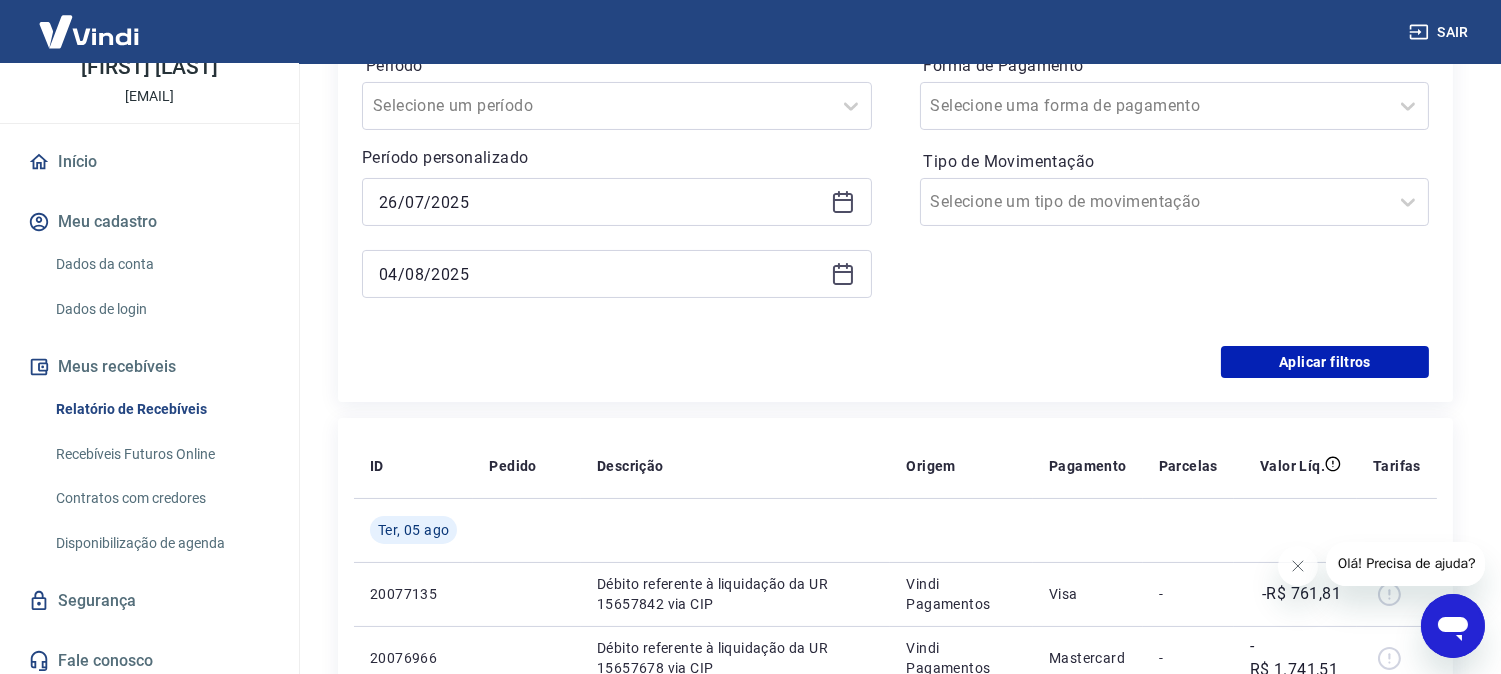 type on "04/08/2025" 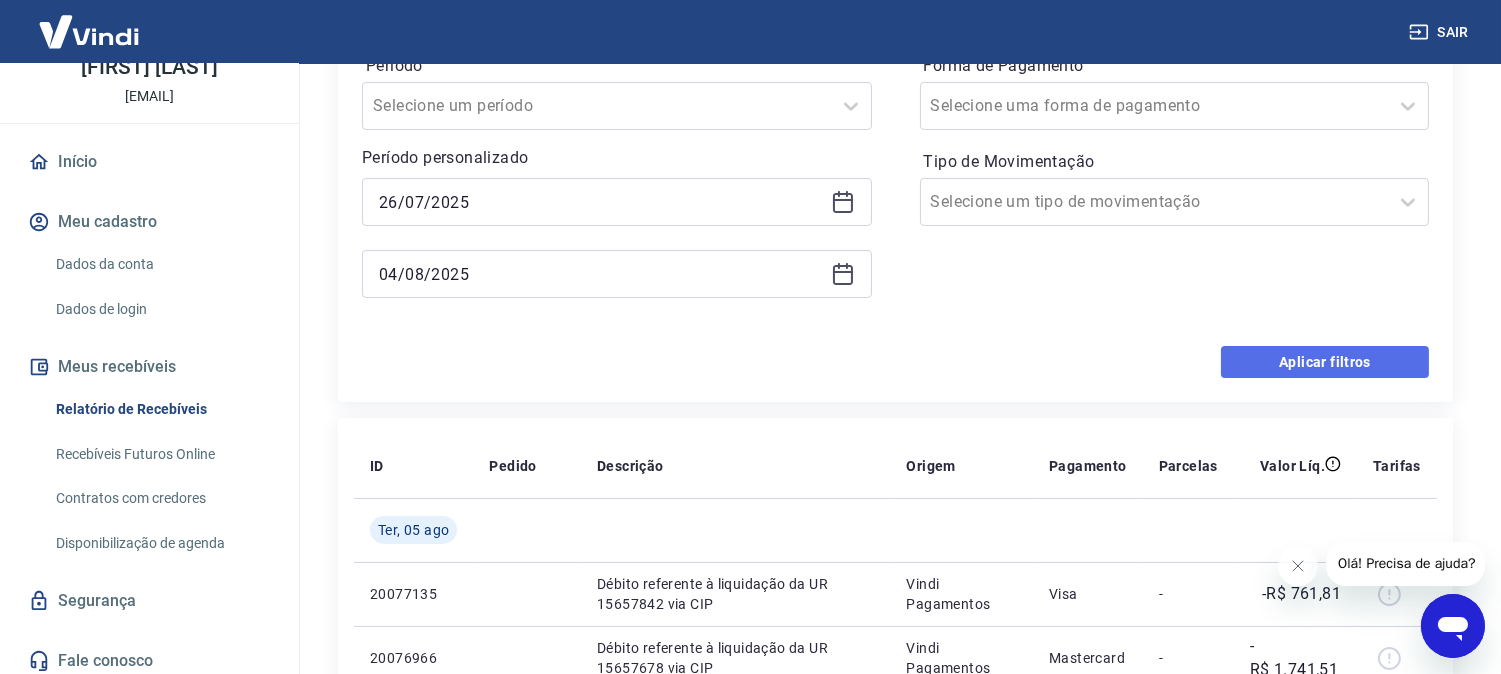 click on "Aplicar filtros" at bounding box center [1325, 362] 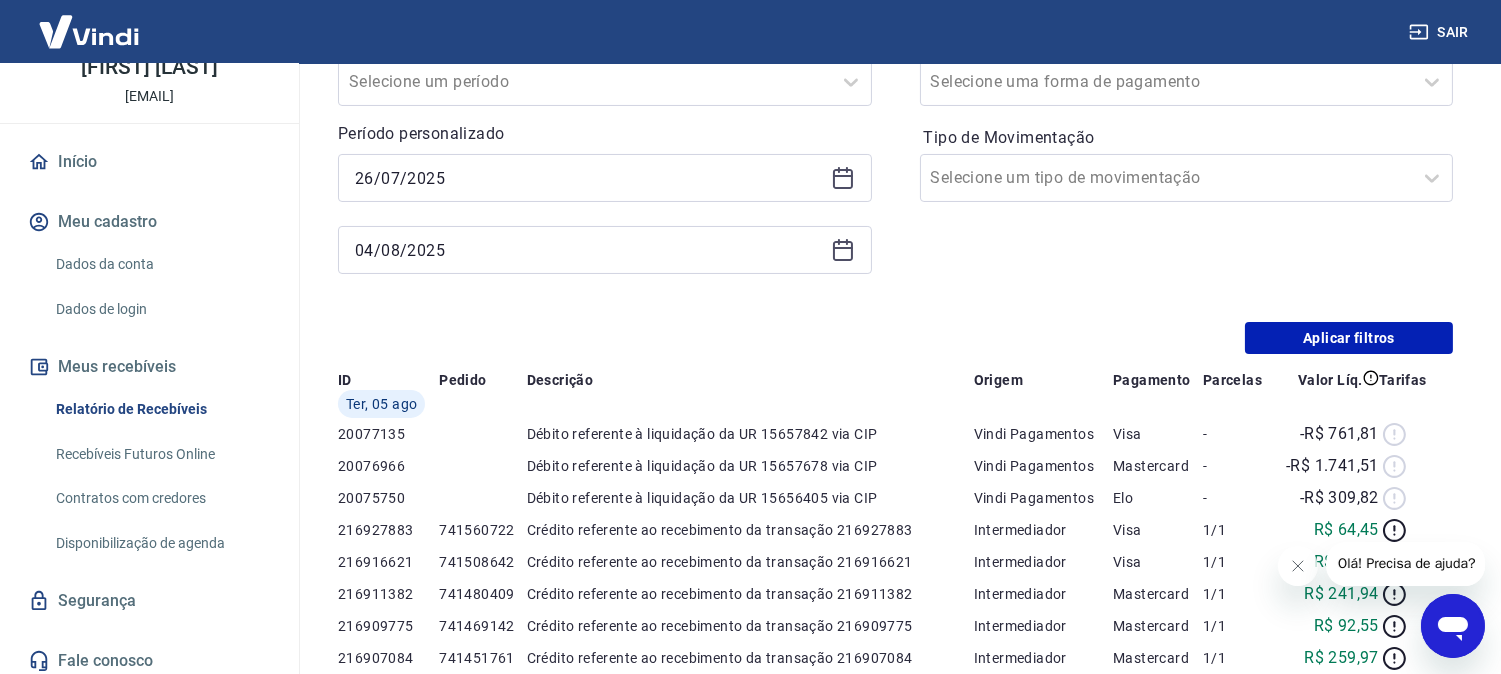 scroll, scrollTop: 0, scrollLeft: 0, axis: both 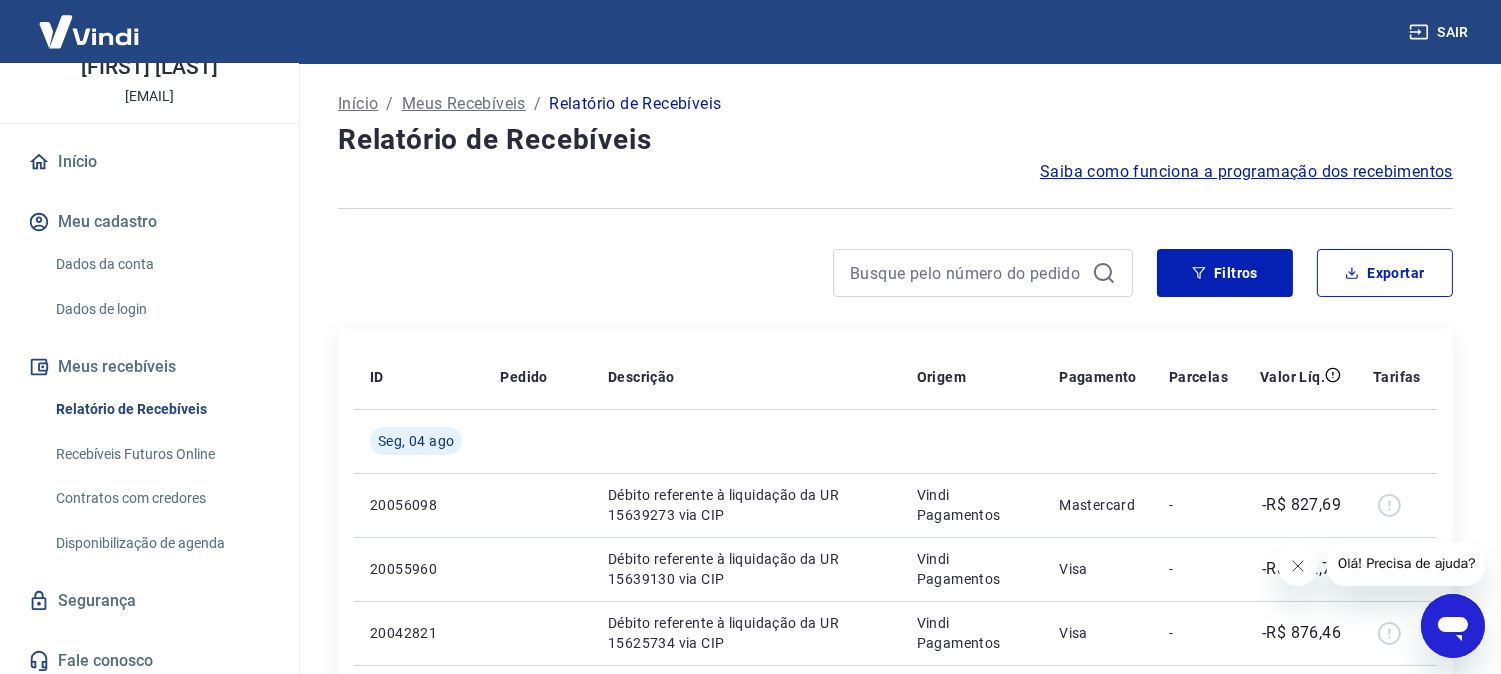 click 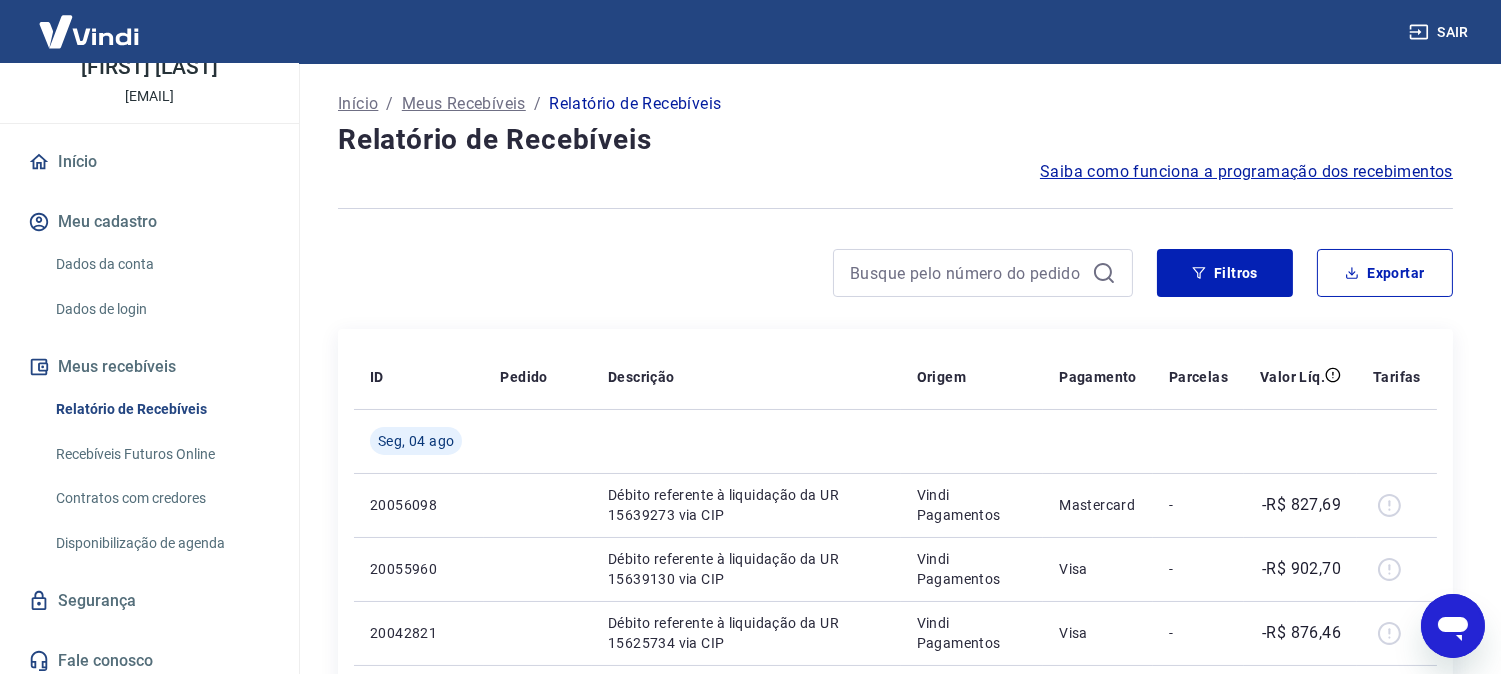 click on "ID Pedido Descrição Origem Pagamento Parcelas Valor Líq. Tarifas Seg, 04 ago 20056098 Débito referente à liquidação da UR 15639273 via CIP Vindi Pagamentos Mastercard - -R$ 827,69 20055960 Débito referente à liquidação da UR 15639130 via CIP Vindi Pagamentos Visa - -R$ 902,70 20042821 Débito referente à liquidação da UR 15625734 via CIP Vindi Pagamentos Visa - -R$ 876,46 20042672 Débito referente à liquidação da UR 15625573 via CIP Vindi Pagamentos Mastercard - -R$ 445,88 20030386 Débito referente à liquidação da UR 15613158 via CIP Vindi Pagamentos Visa - -R$ 83,50 20028649 Débito referente à liquidação da UR 15611517 via CIP Vindi Pagamentos Mastercard - -R$ 879,20 216808575 741013001 Crédito referente ao recebimento da transação 216808575 Intermediador Mastercard 1/1 R$ 110,15 216802397 740982898 Crédito referente ao recebimento da transação 216802397 Intermediador Mastercard 1/1 R$ 95,45 216798497 740963582 Crédito referente ao recebimento da transação 216798497" at bounding box center (895, 1081) 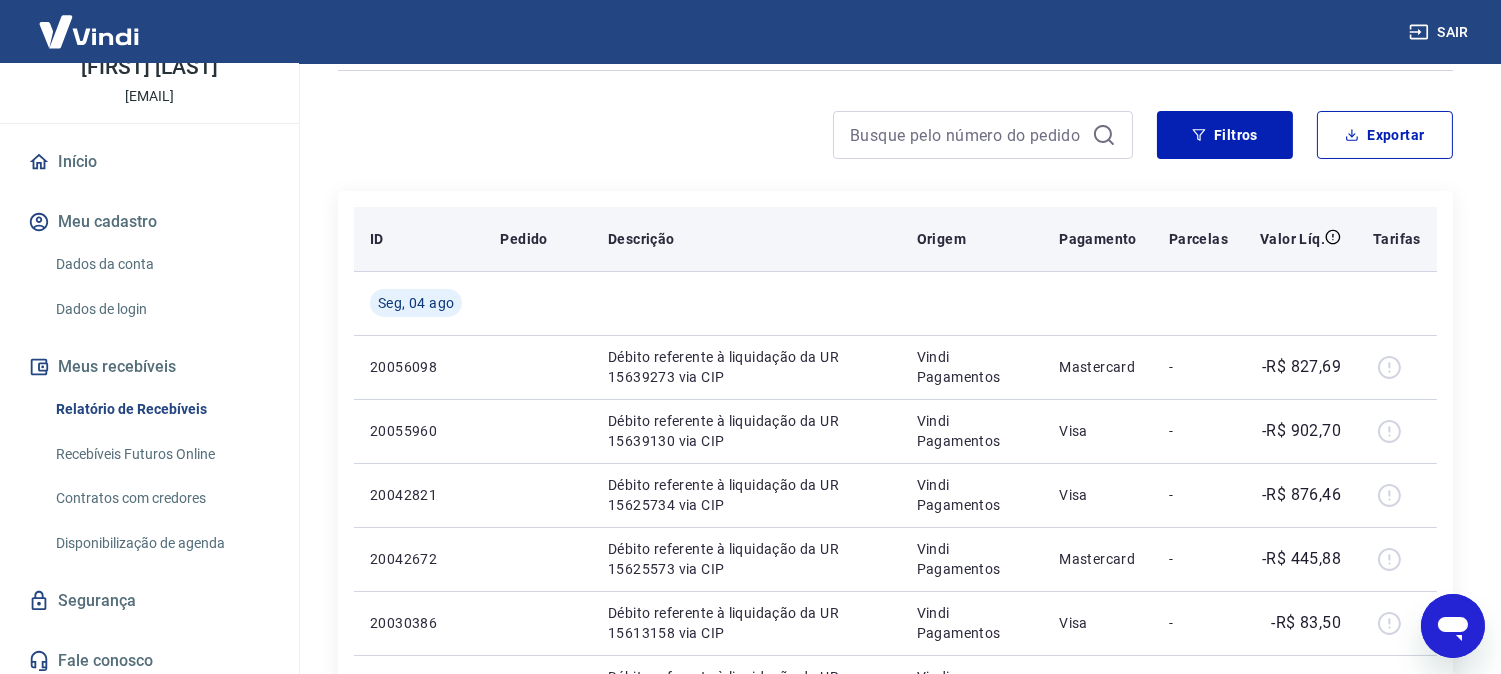 scroll, scrollTop: 0, scrollLeft: 0, axis: both 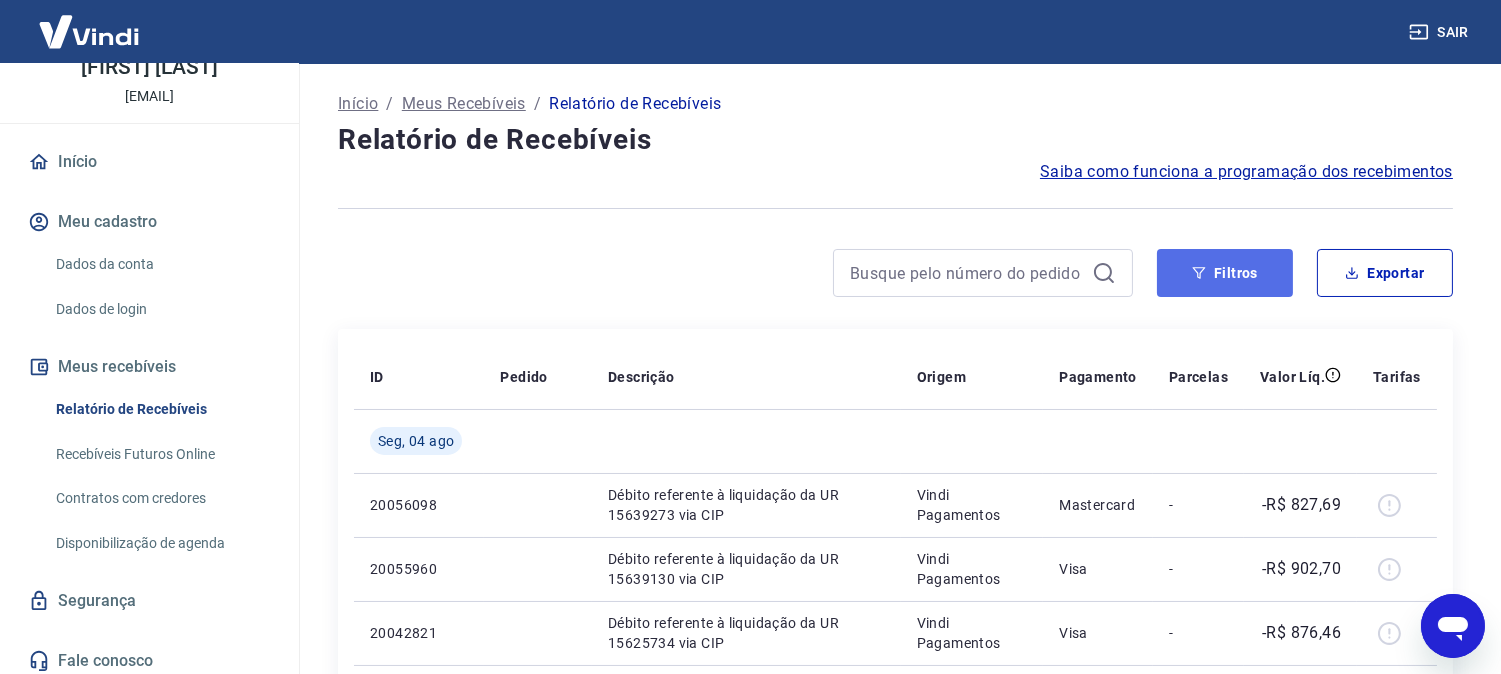 click on "Filtros" at bounding box center [1225, 273] 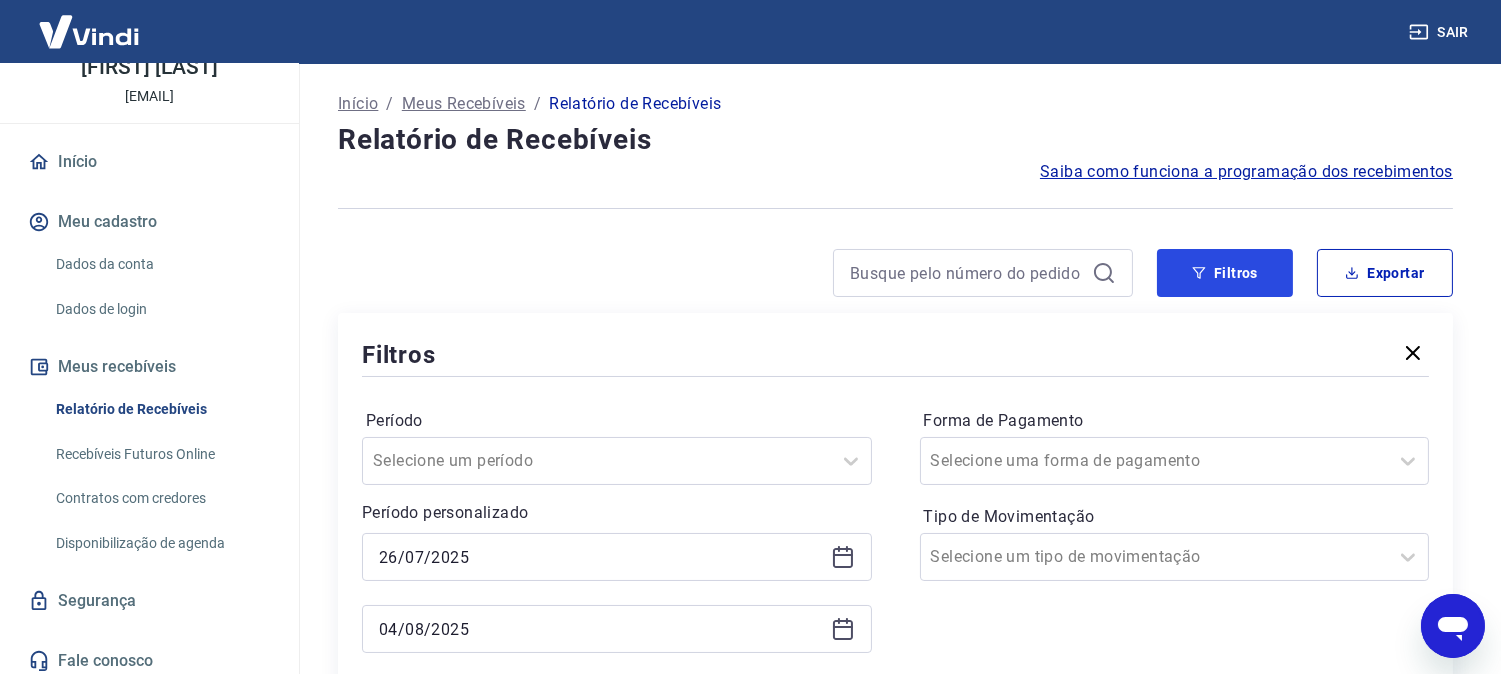 scroll, scrollTop: 111, scrollLeft: 0, axis: vertical 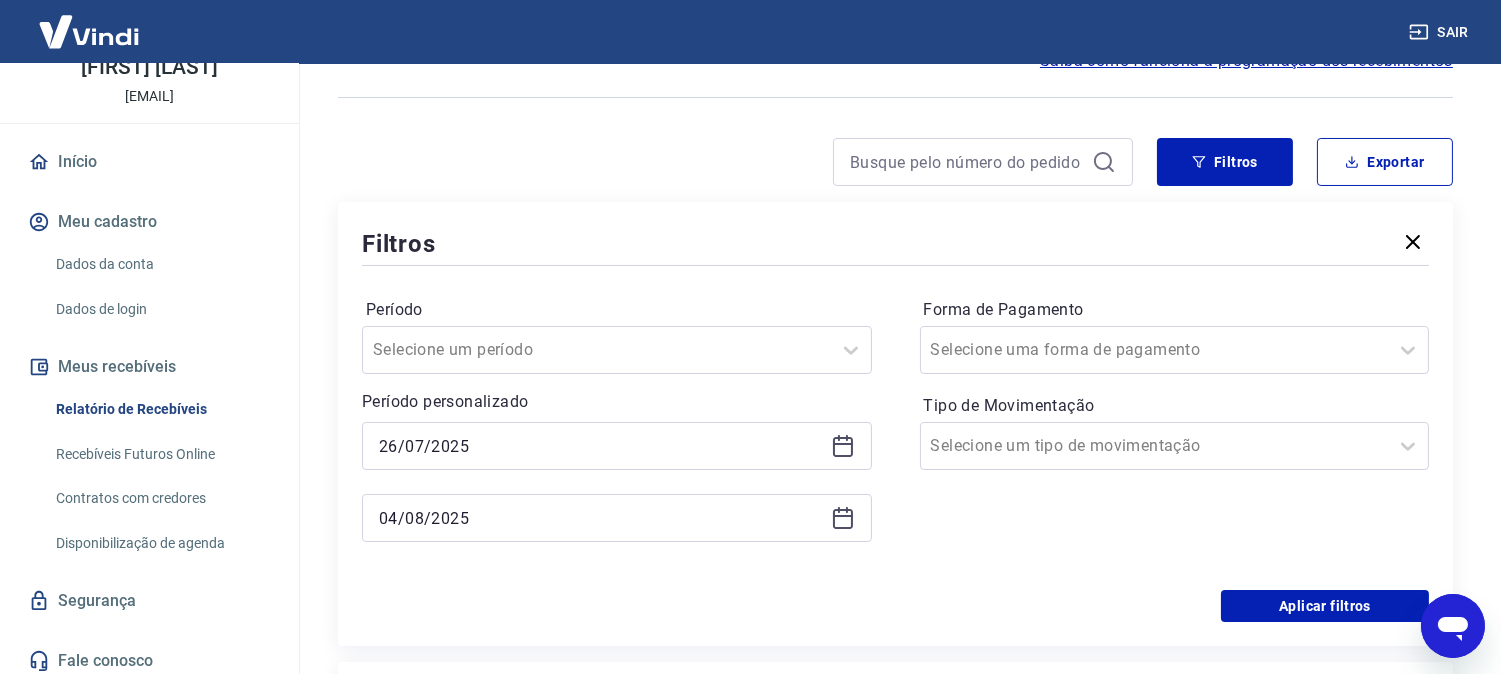 click 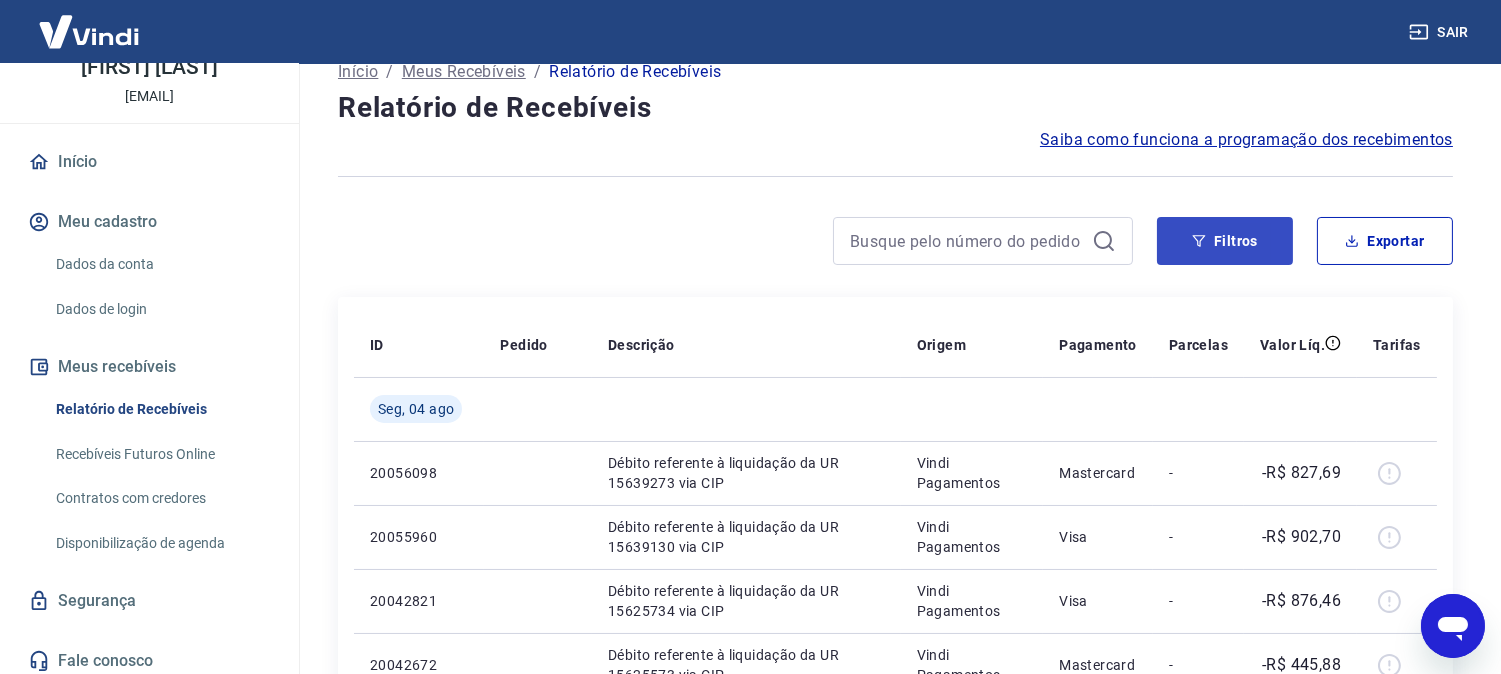 scroll, scrollTop: 0, scrollLeft: 0, axis: both 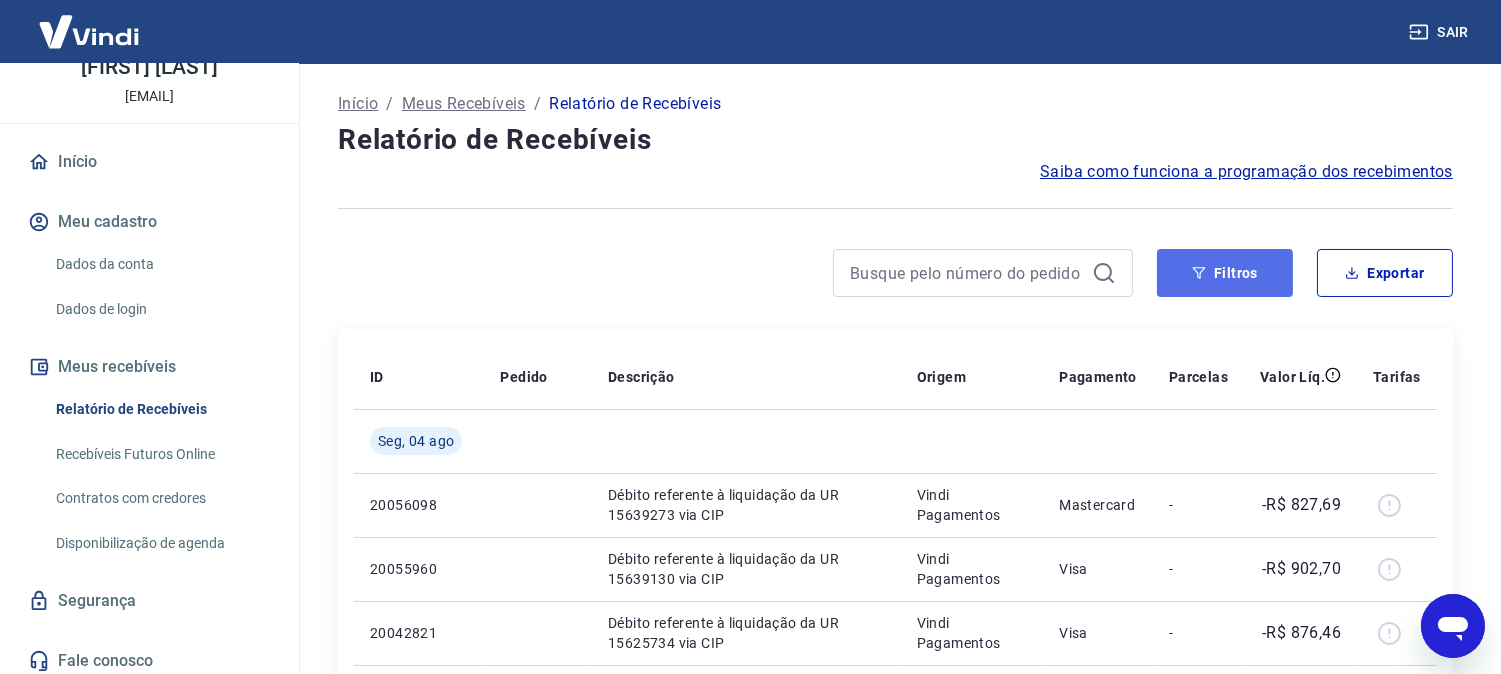 click on "Filtros" at bounding box center (1225, 273) 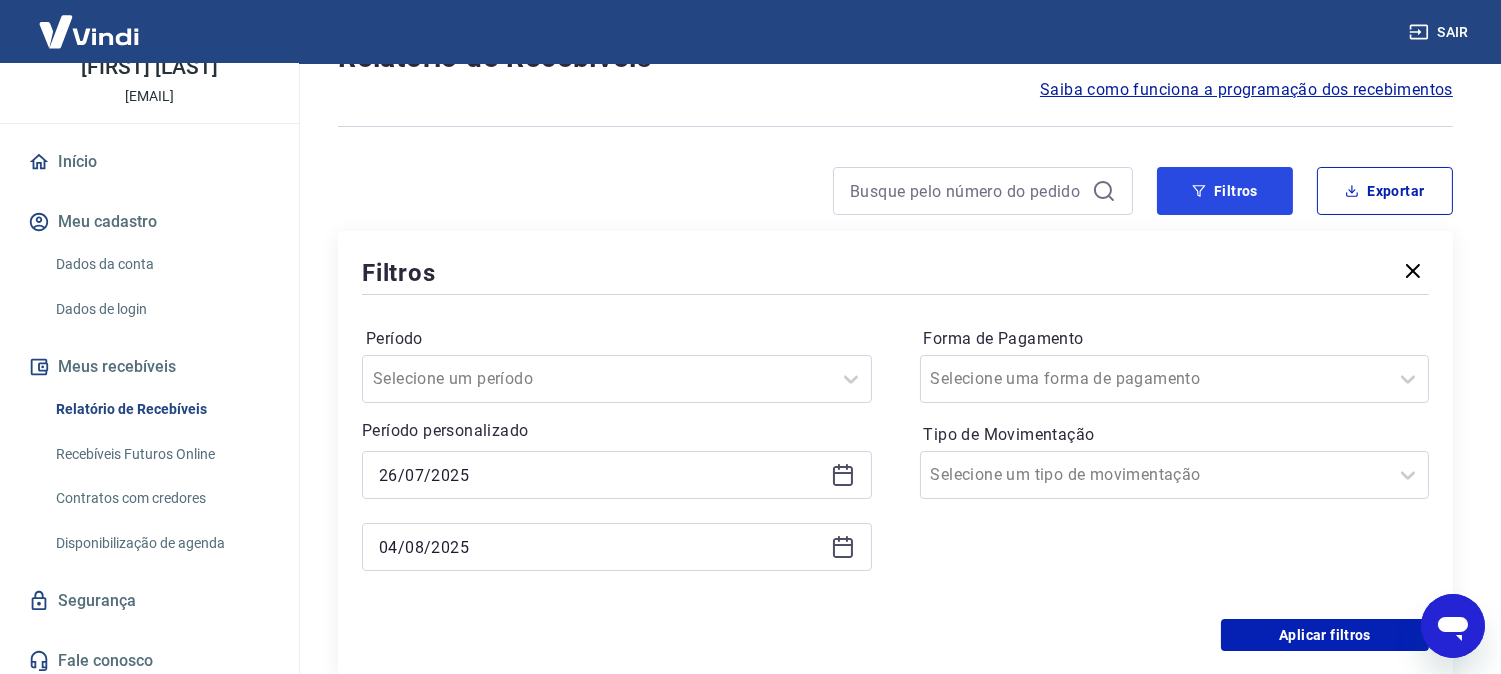 scroll, scrollTop: 222, scrollLeft: 0, axis: vertical 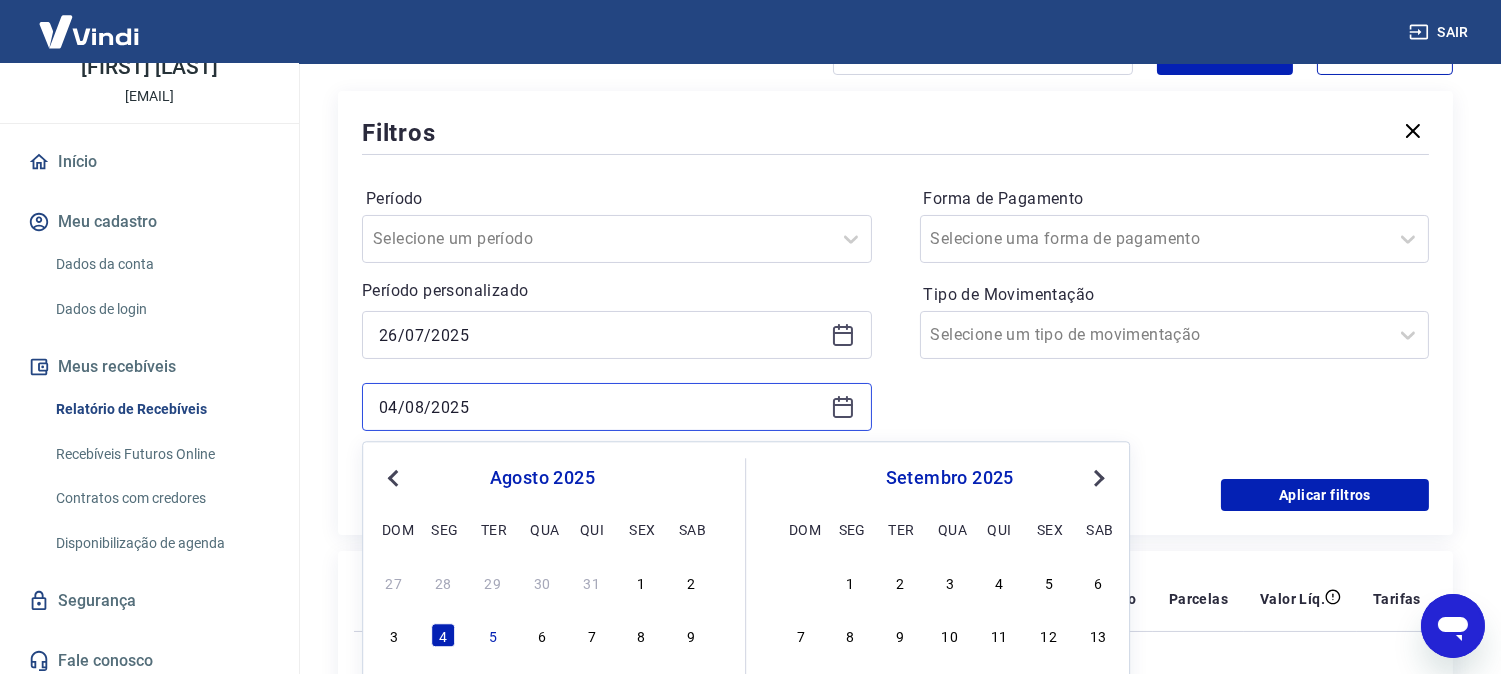 drag, startPoint x: 396, startPoint y: 408, endPoint x: 266, endPoint y: 408, distance: 130 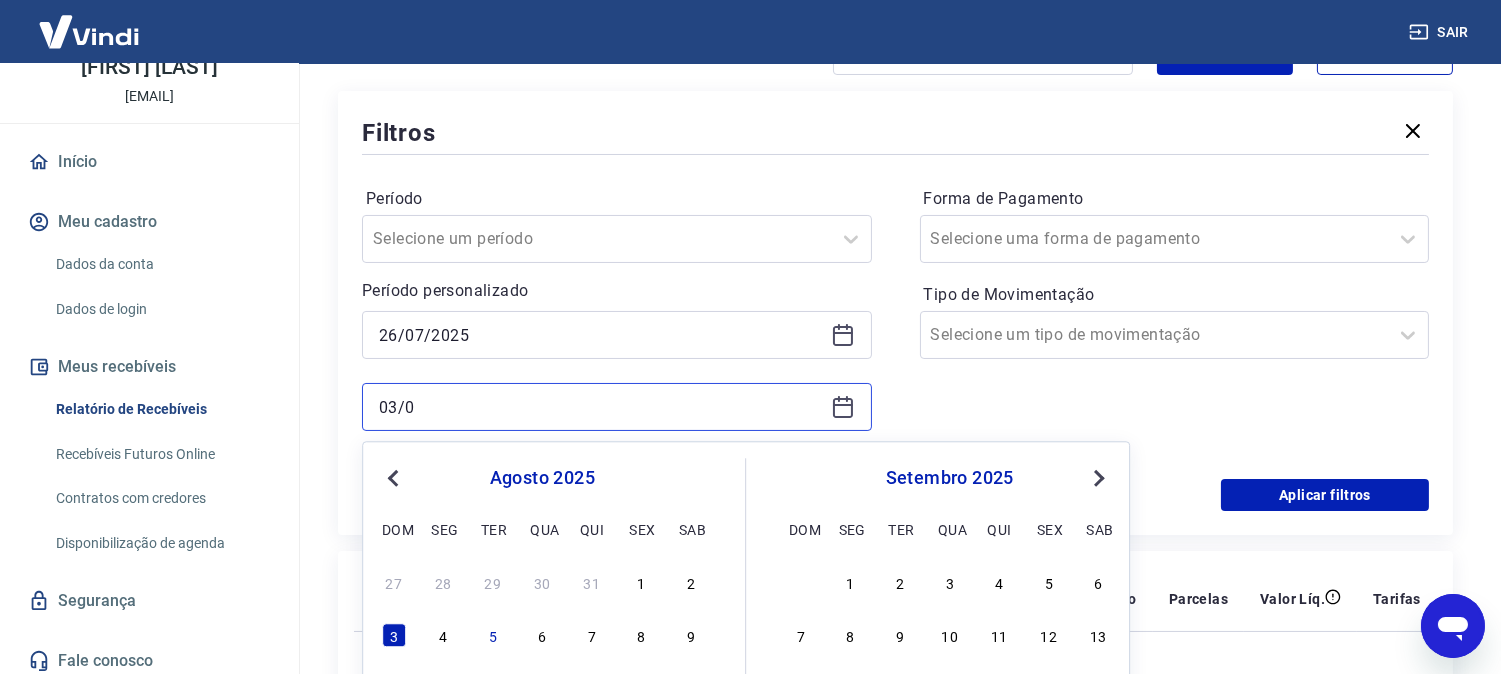 scroll, scrollTop: 444, scrollLeft: 0, axis: vertical 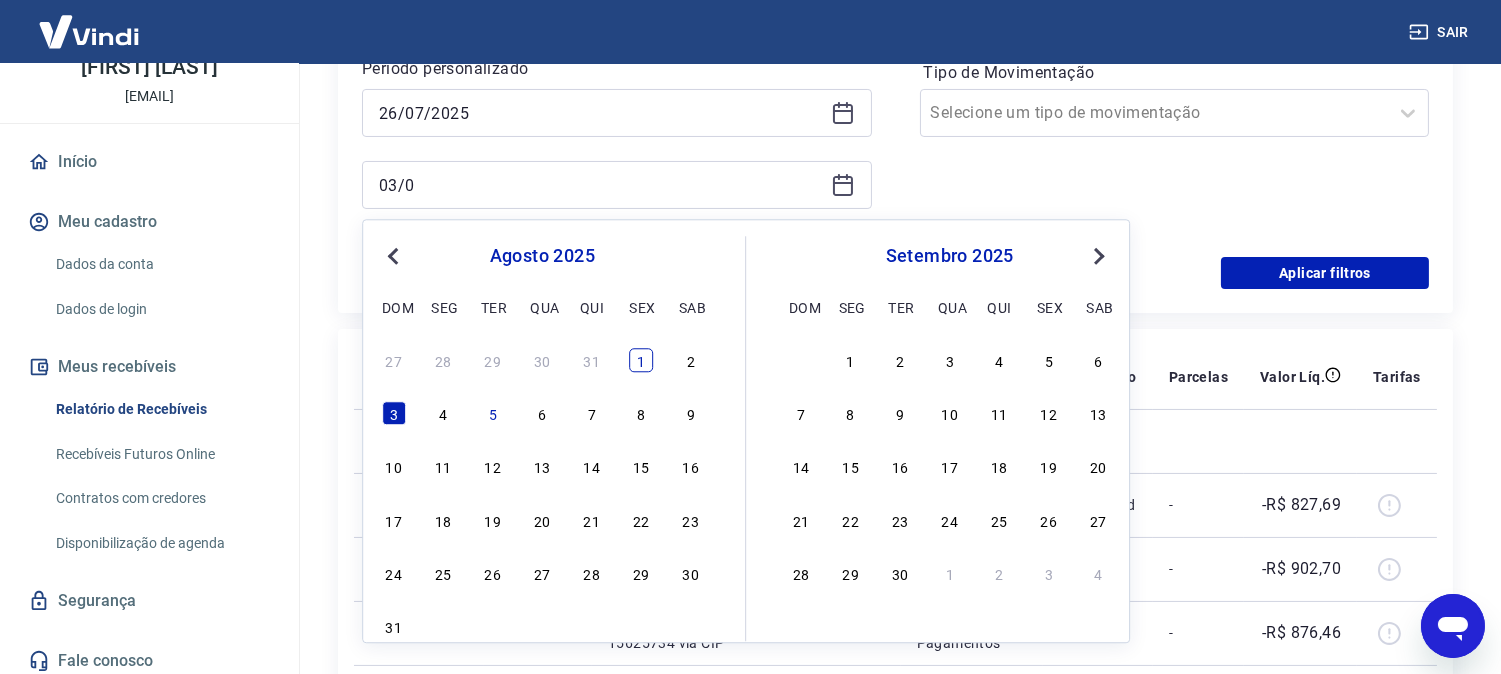 click on "1" at bounding box center [641, 360] 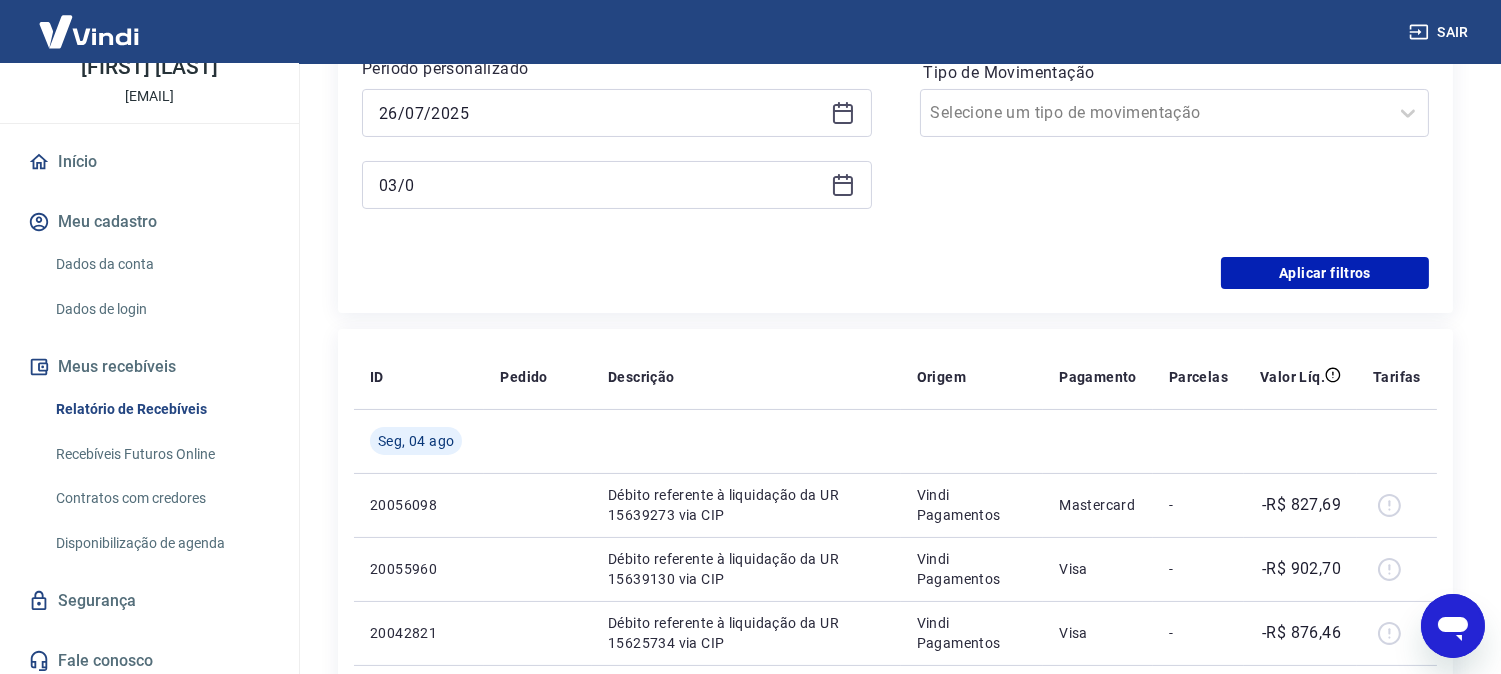 type on "01/08/2025" 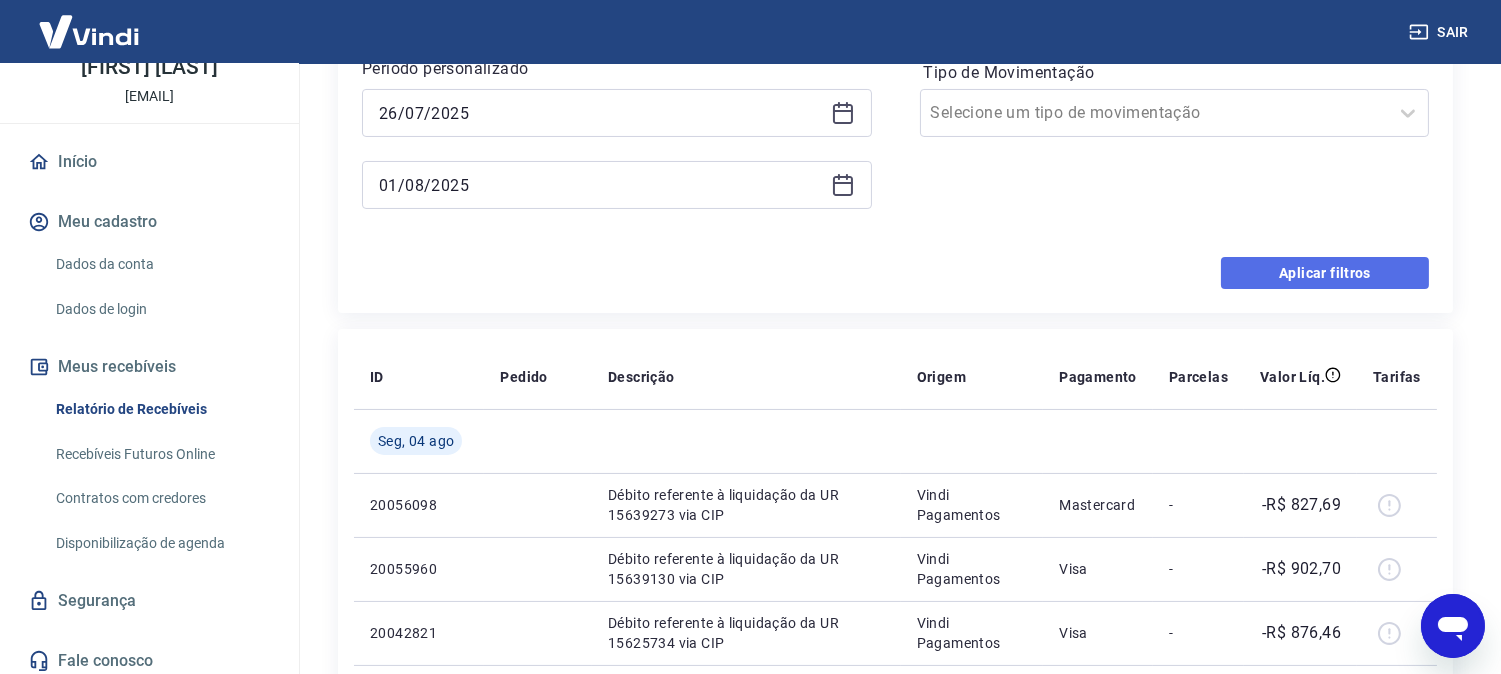 click on "Aplicar filtros" at bounding box center (1325, 273) 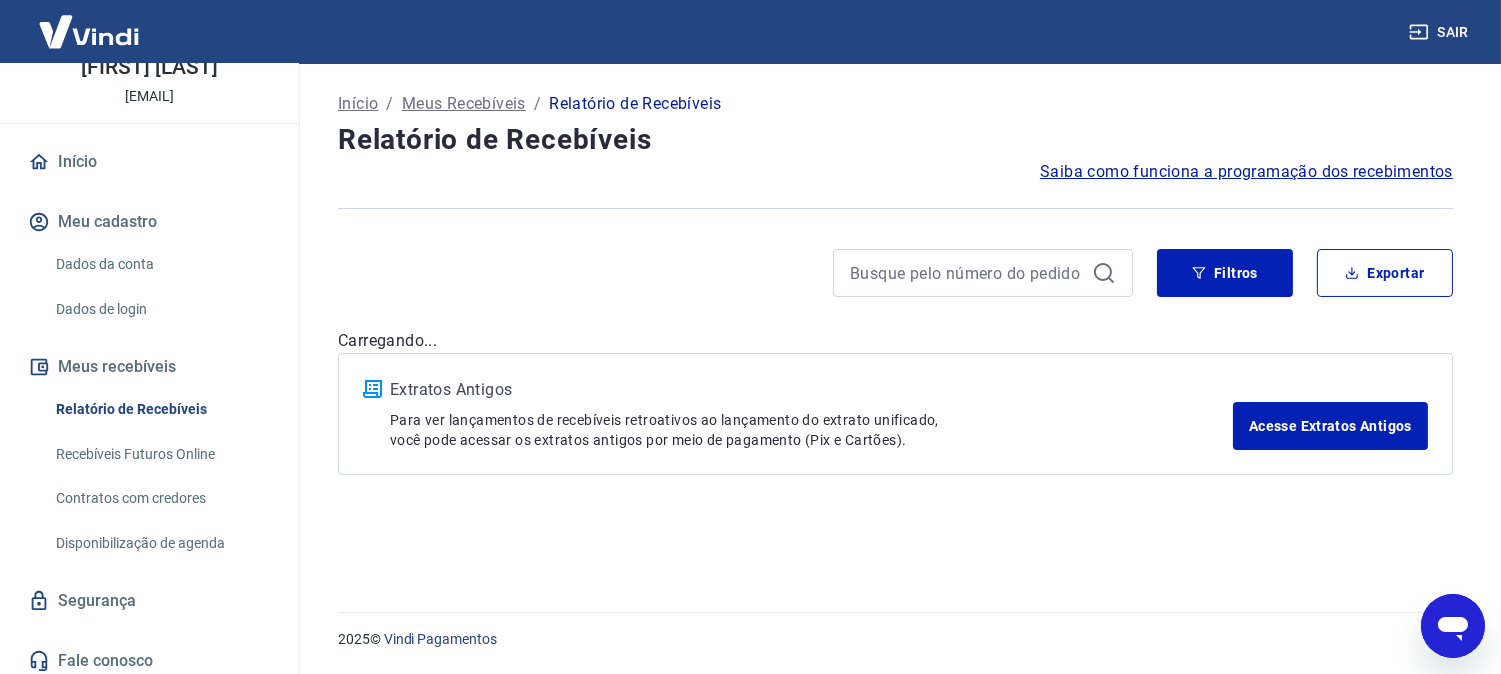 scroll, scrollTop: 0, scrollLeft: 0, axis: both 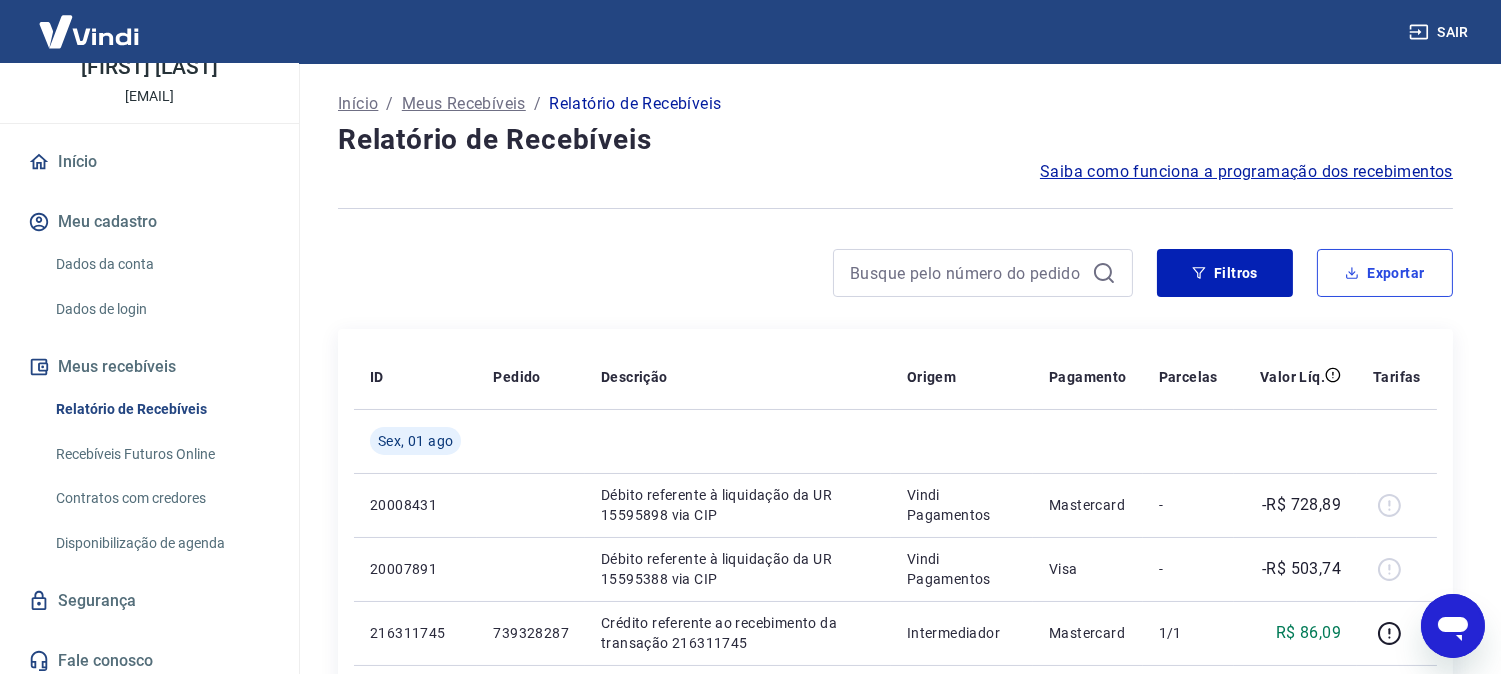 click on "Exportar" at bounding box center [1385, 273] 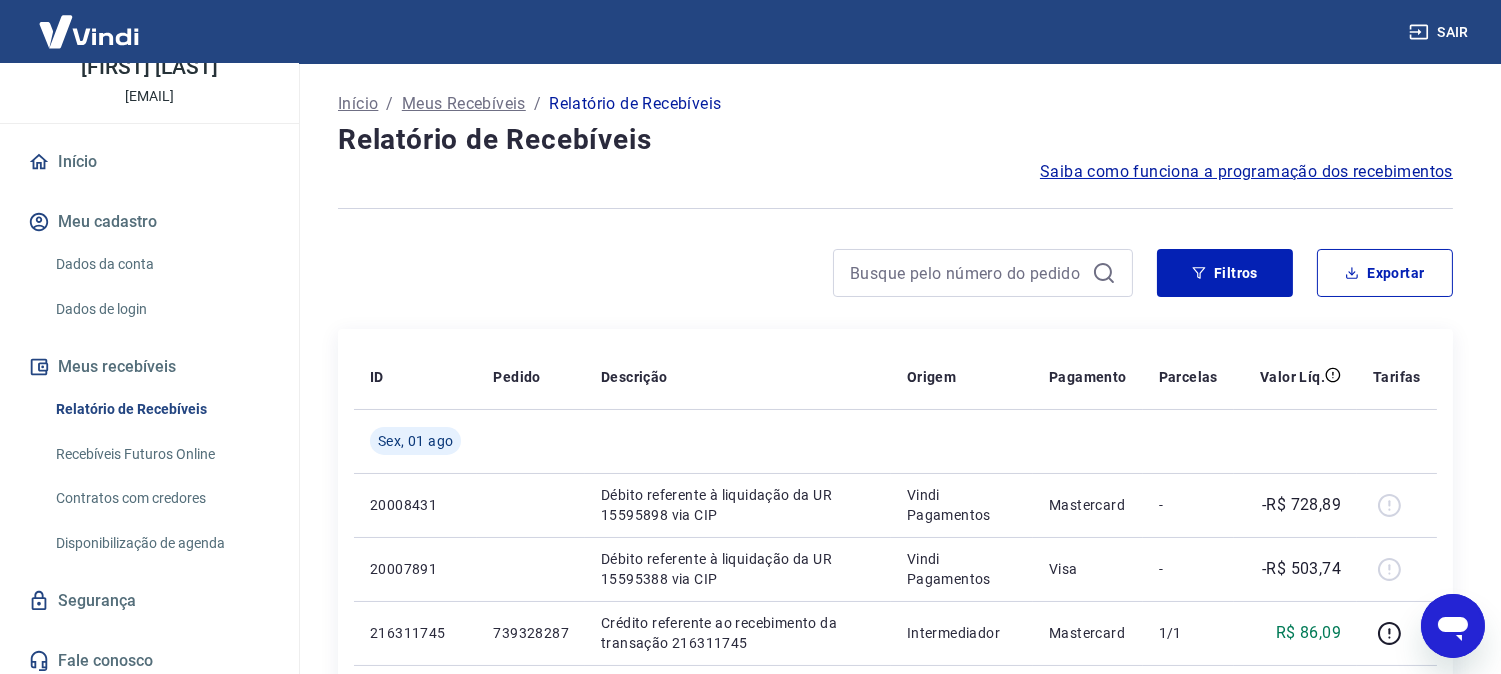 type on "26/07/2025" 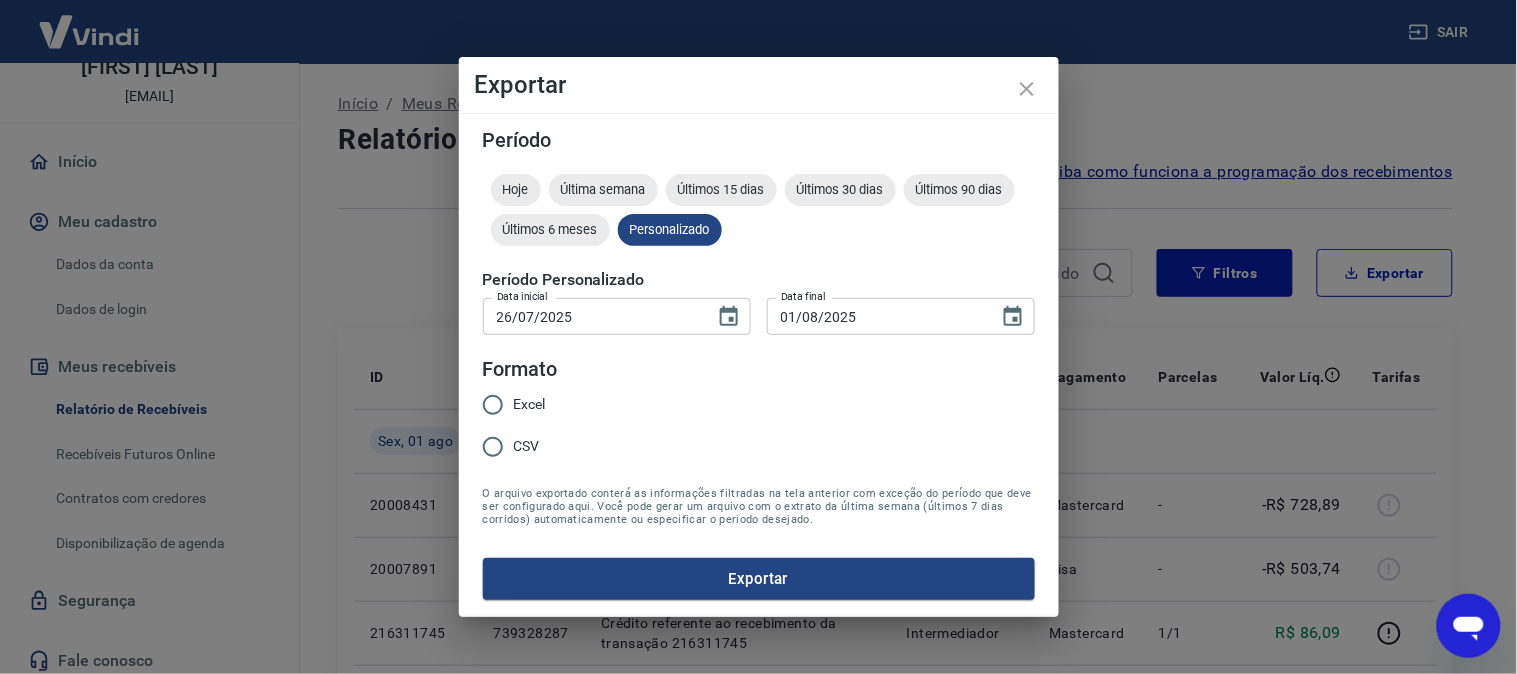 click on "Excel" at bounding box center [530, 404] 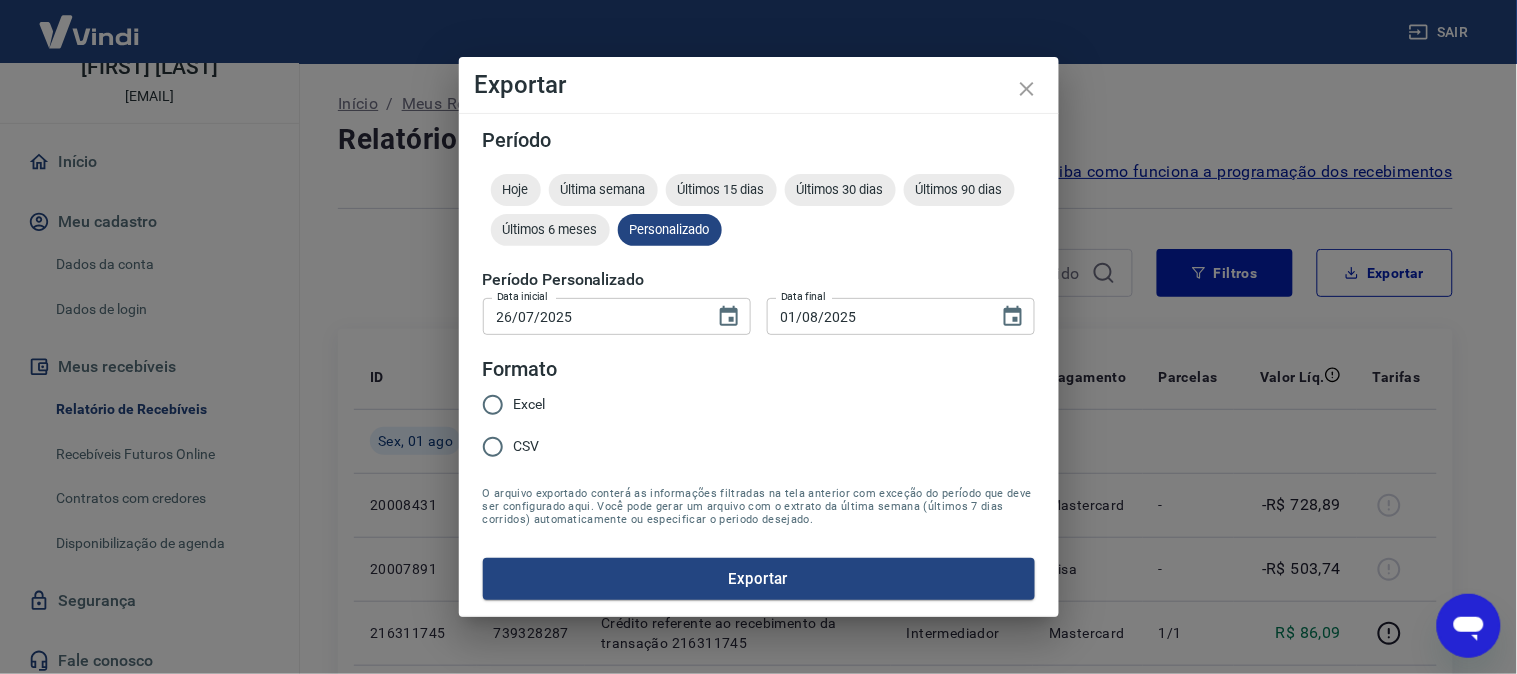 click on "Excel" at bounding box center [493, 405] 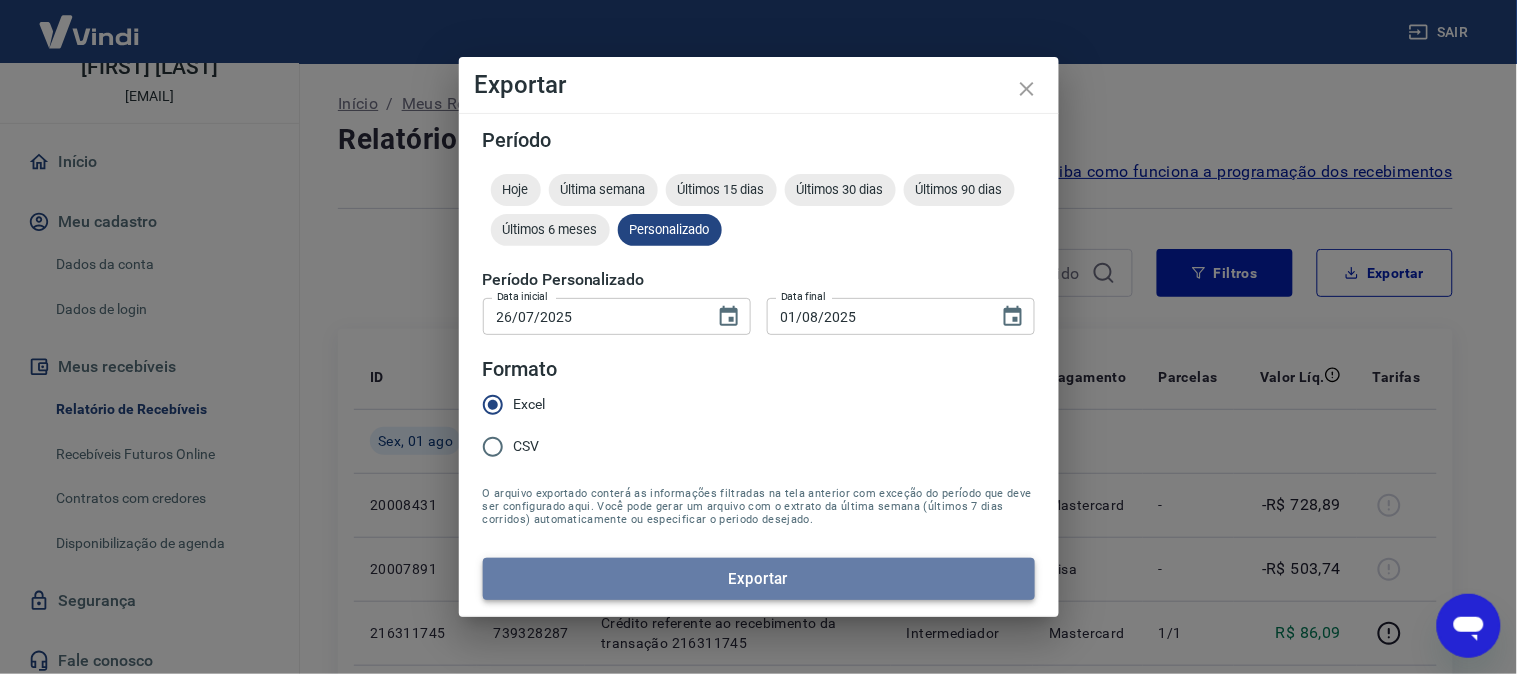click on "Exportar" at bounding box center (759, 579) 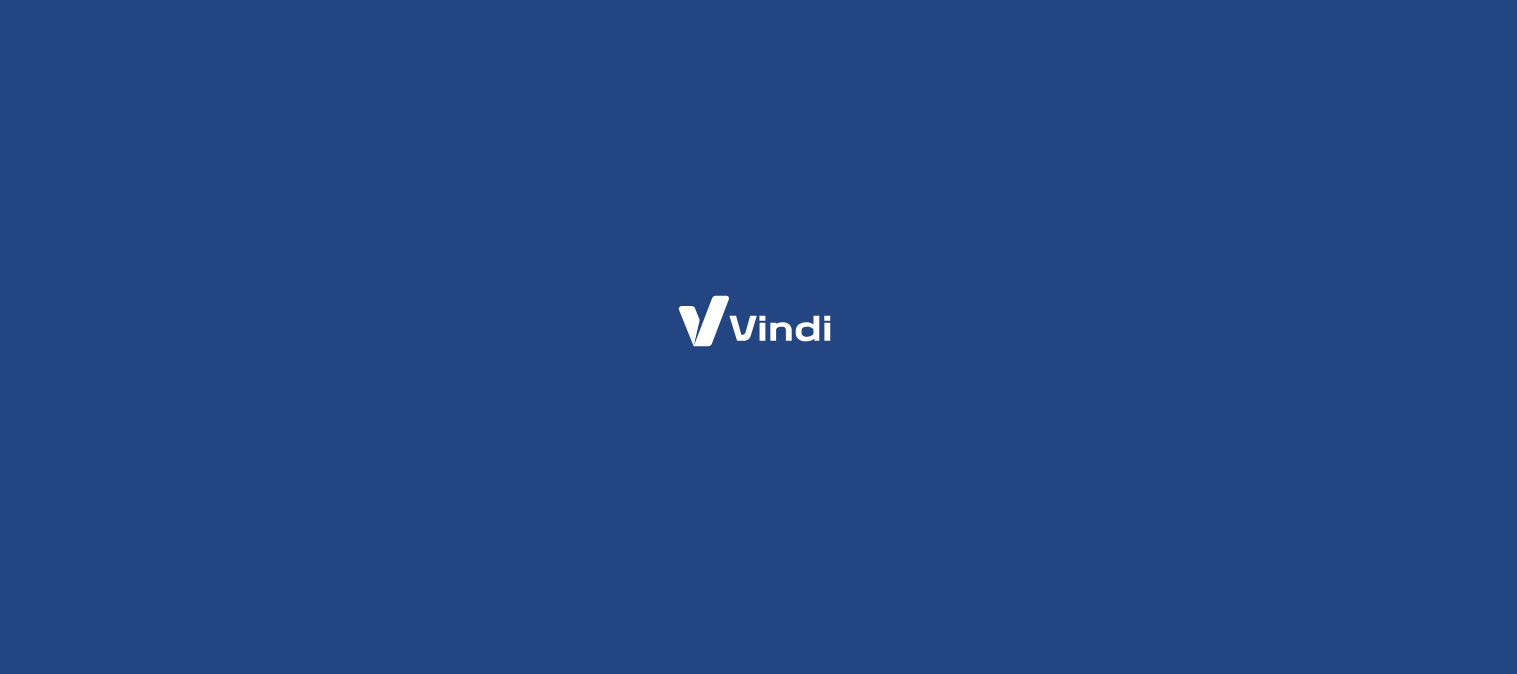 scroll, scrollTop: 0, scrollLeft: 0, axis: both 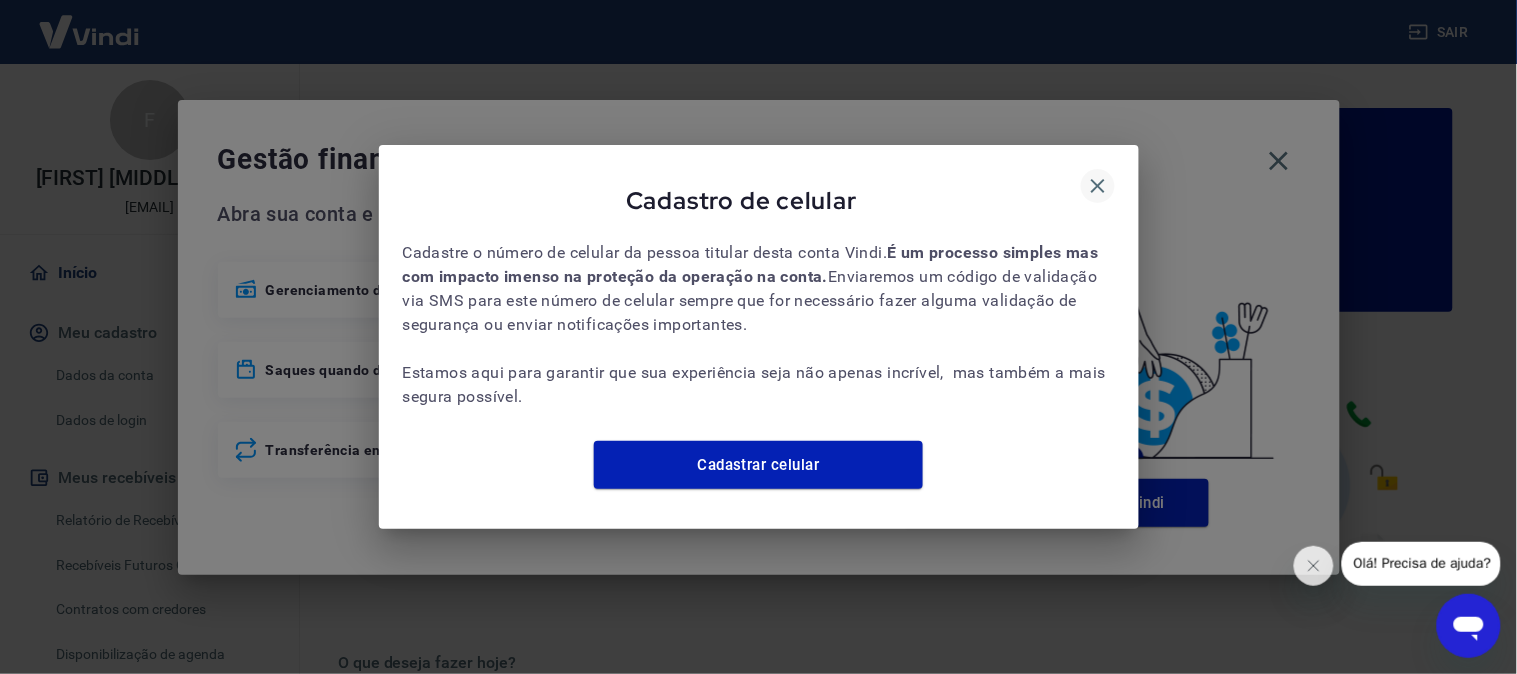 click 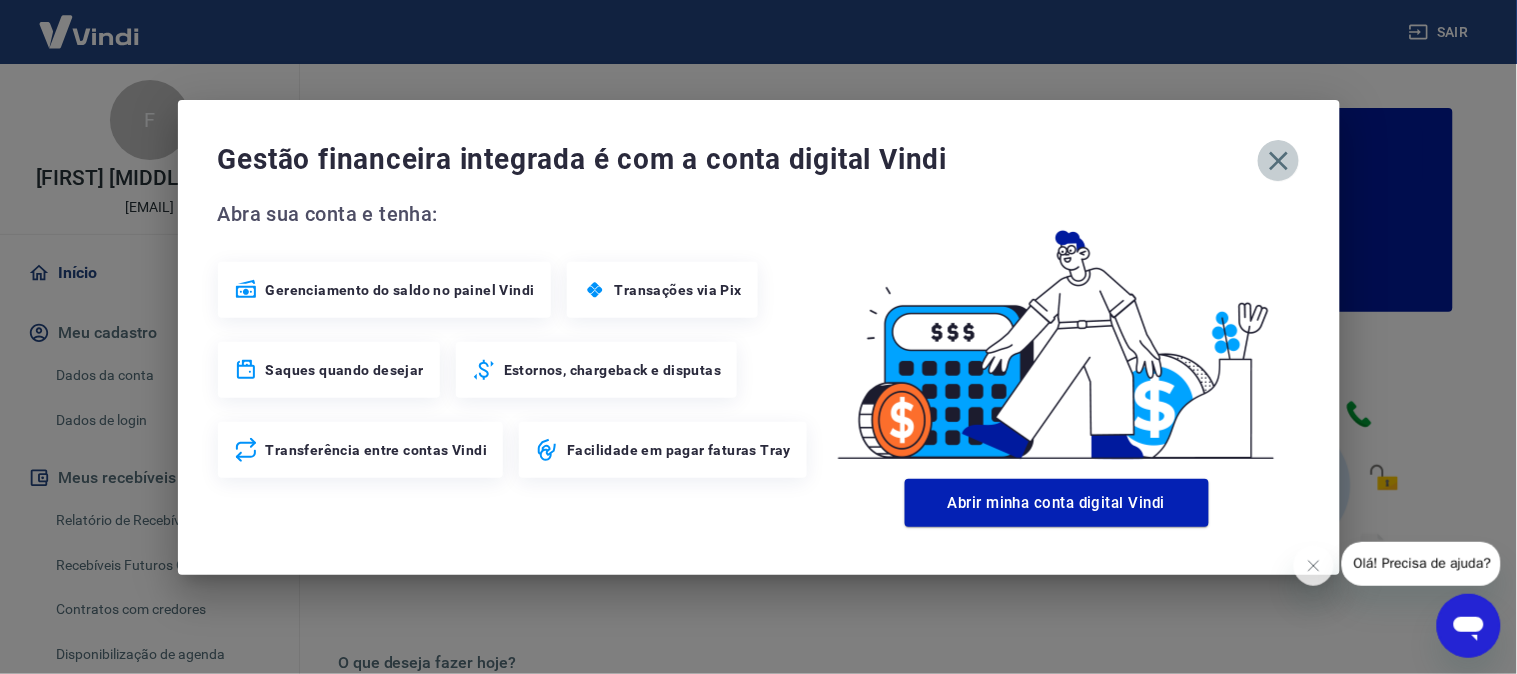 drag, startPoint x: 1282, startPoint y: 154, endPoint x: 1267, endPoint y: 158, distance: 15.524175 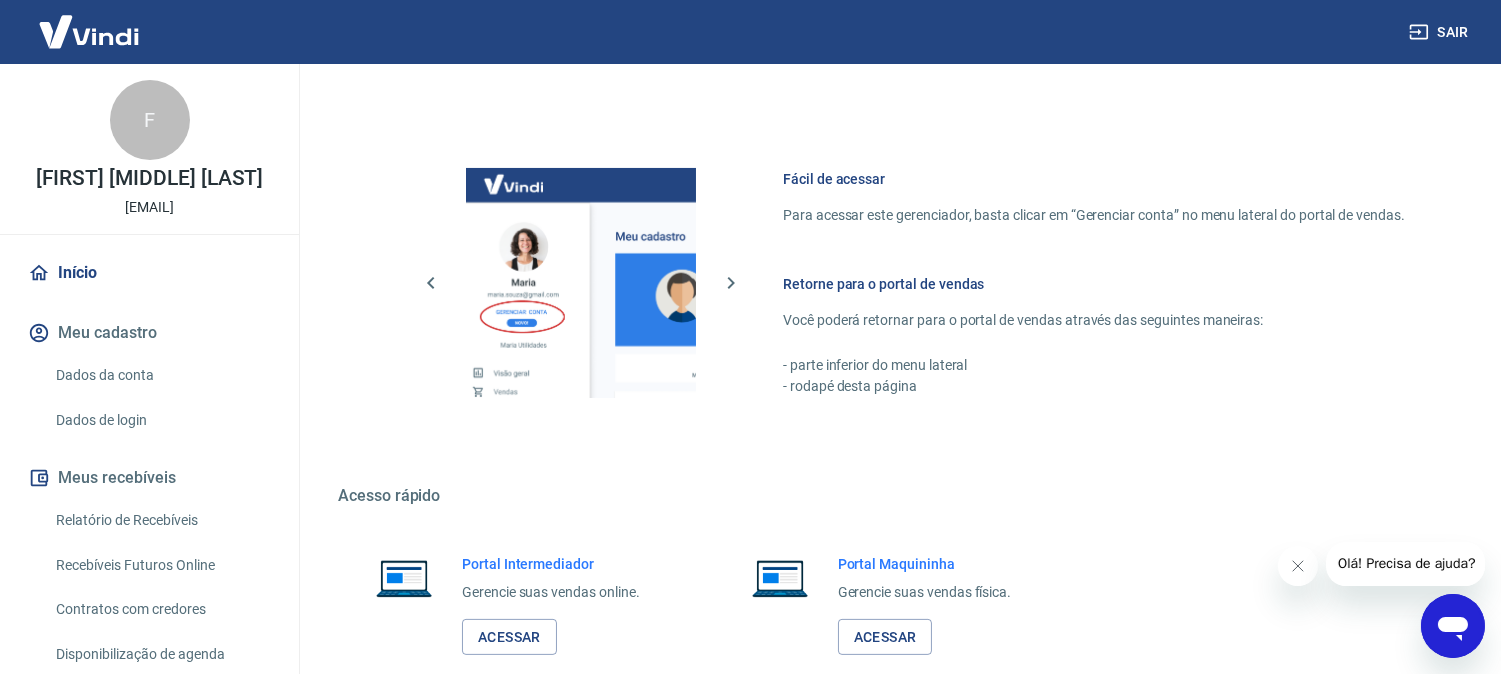 scroll, scrollTop: 1113, scrollLeft: 0, axis: vertical 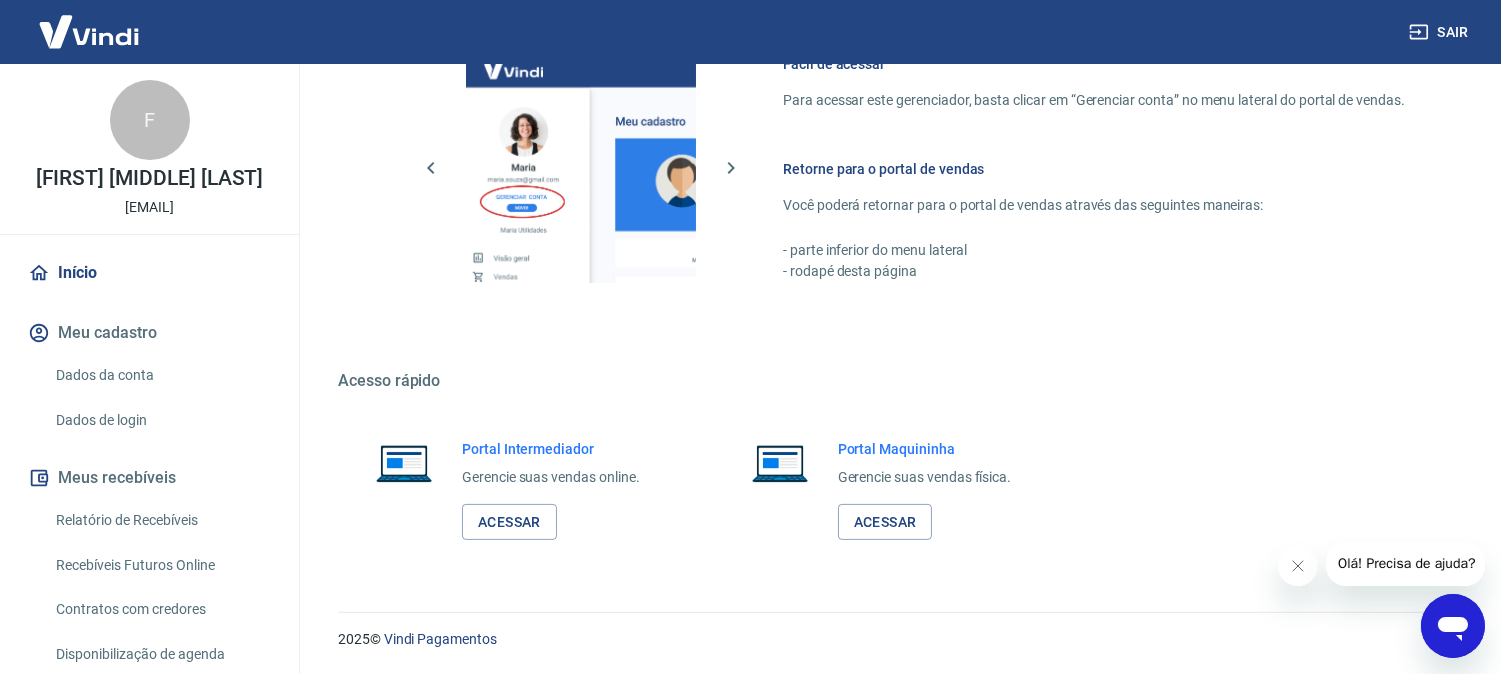 click on "Portal Intermediador Gerencie suas vendas online. Acessar" at bounding box center [551, 490] 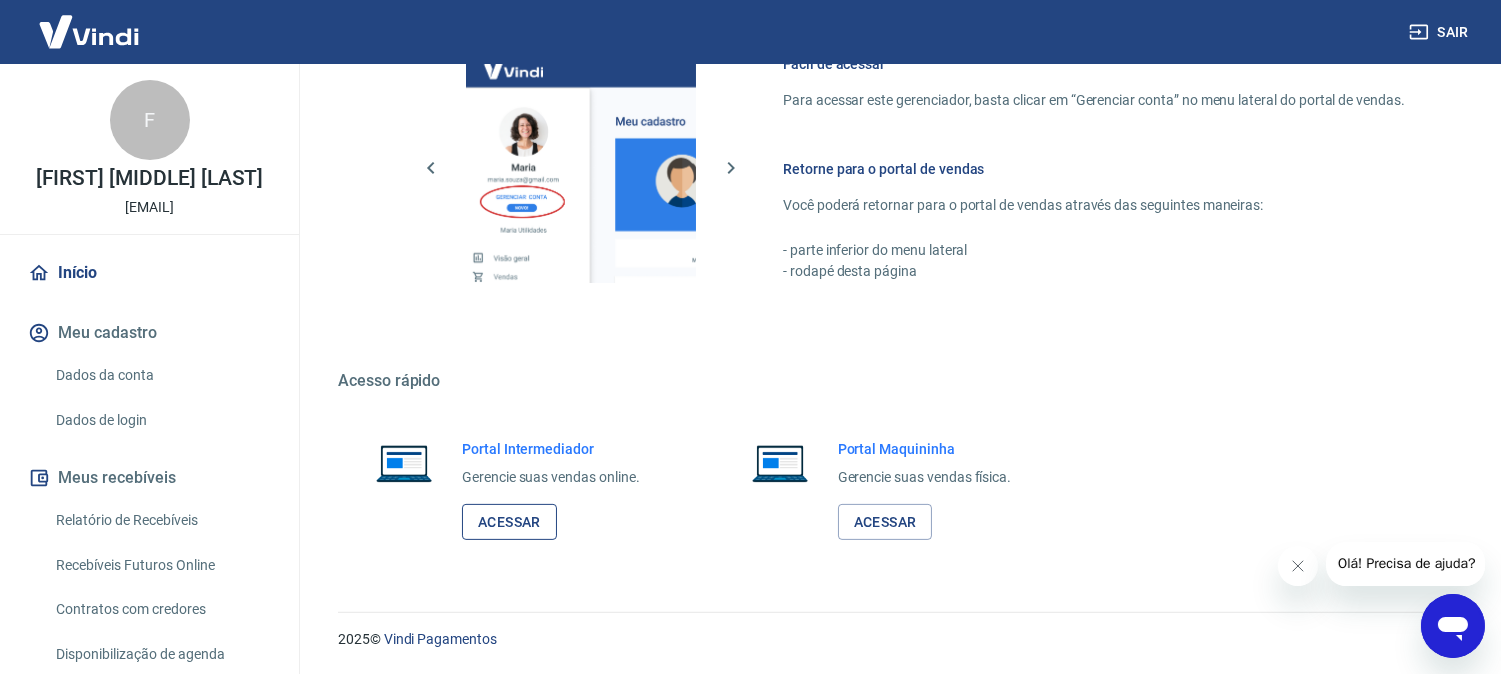 click on "Acessar" at bounding box center (509, 522) 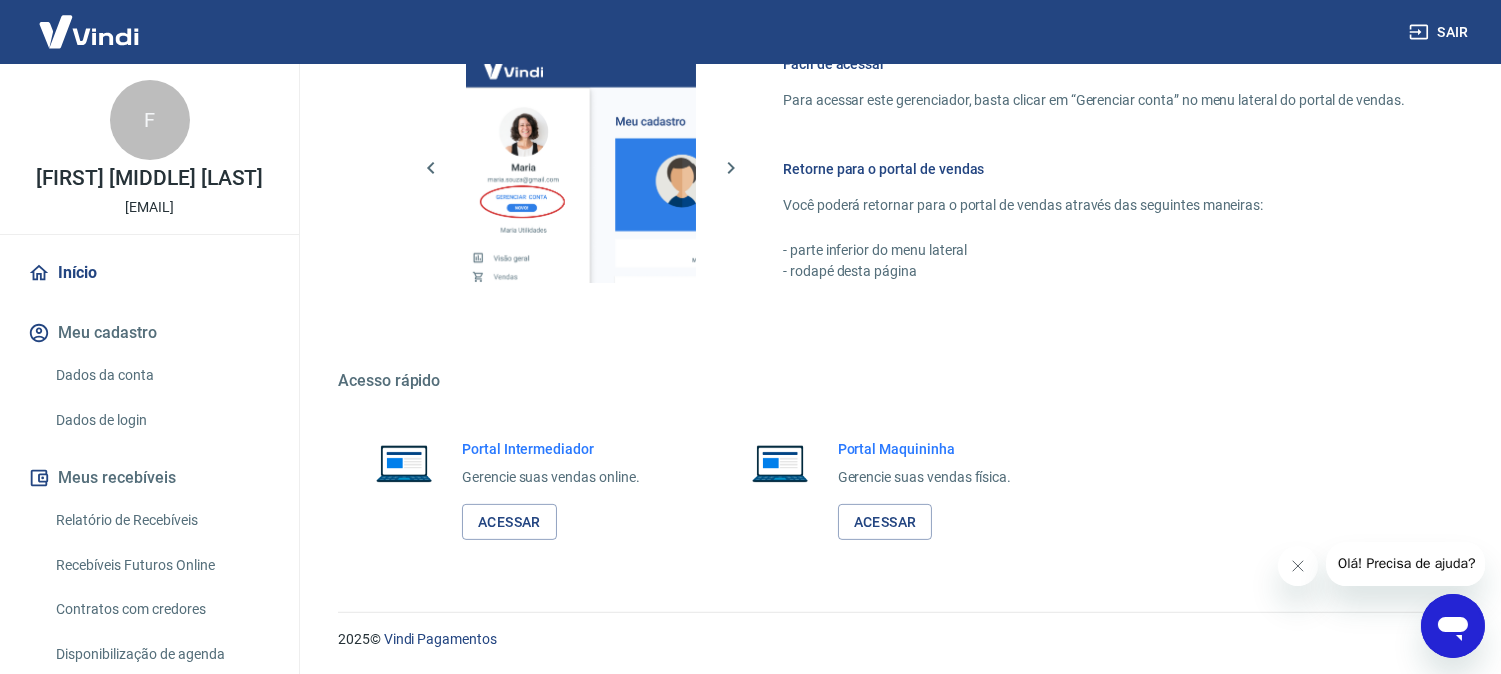 click on "Sair" at bounding box center [1441, 32] 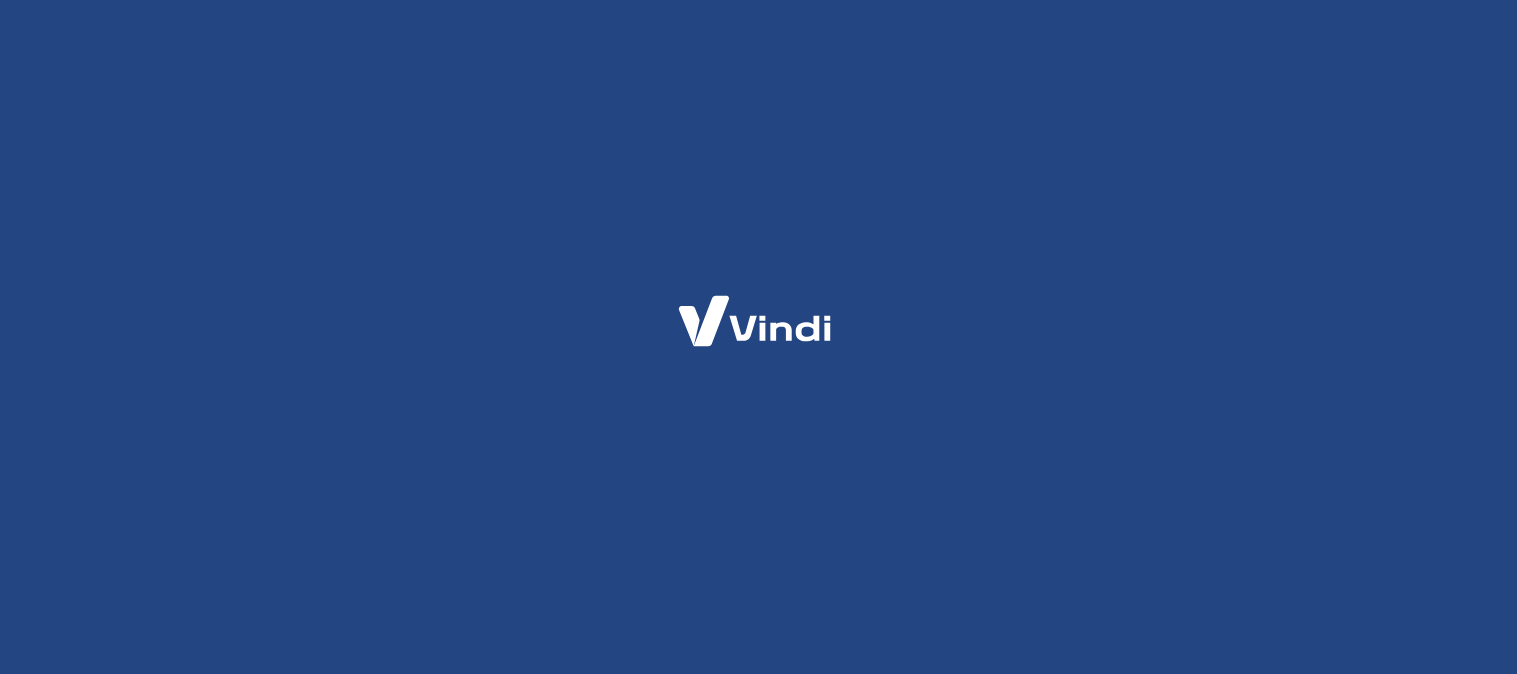 scroll, scrollTop: 0, scrollLeft: 0, axis: both 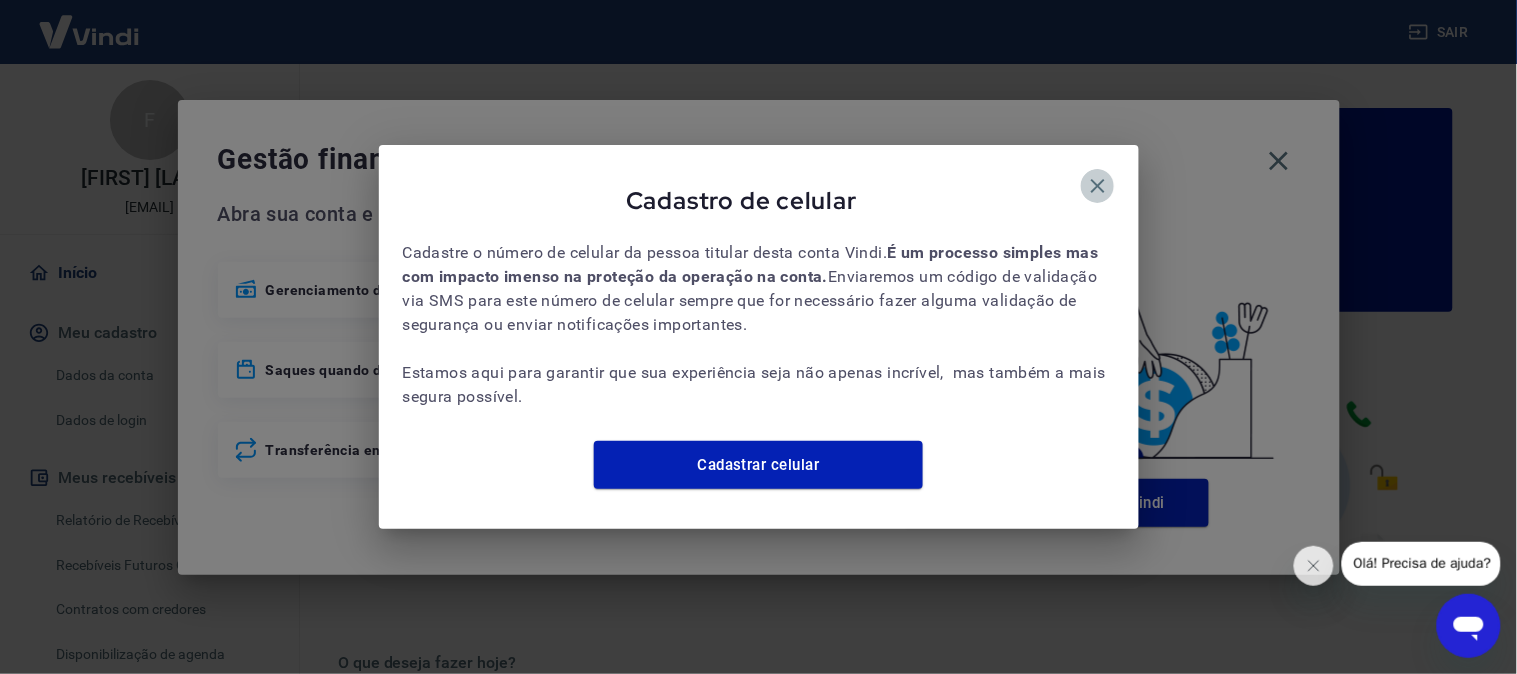 click 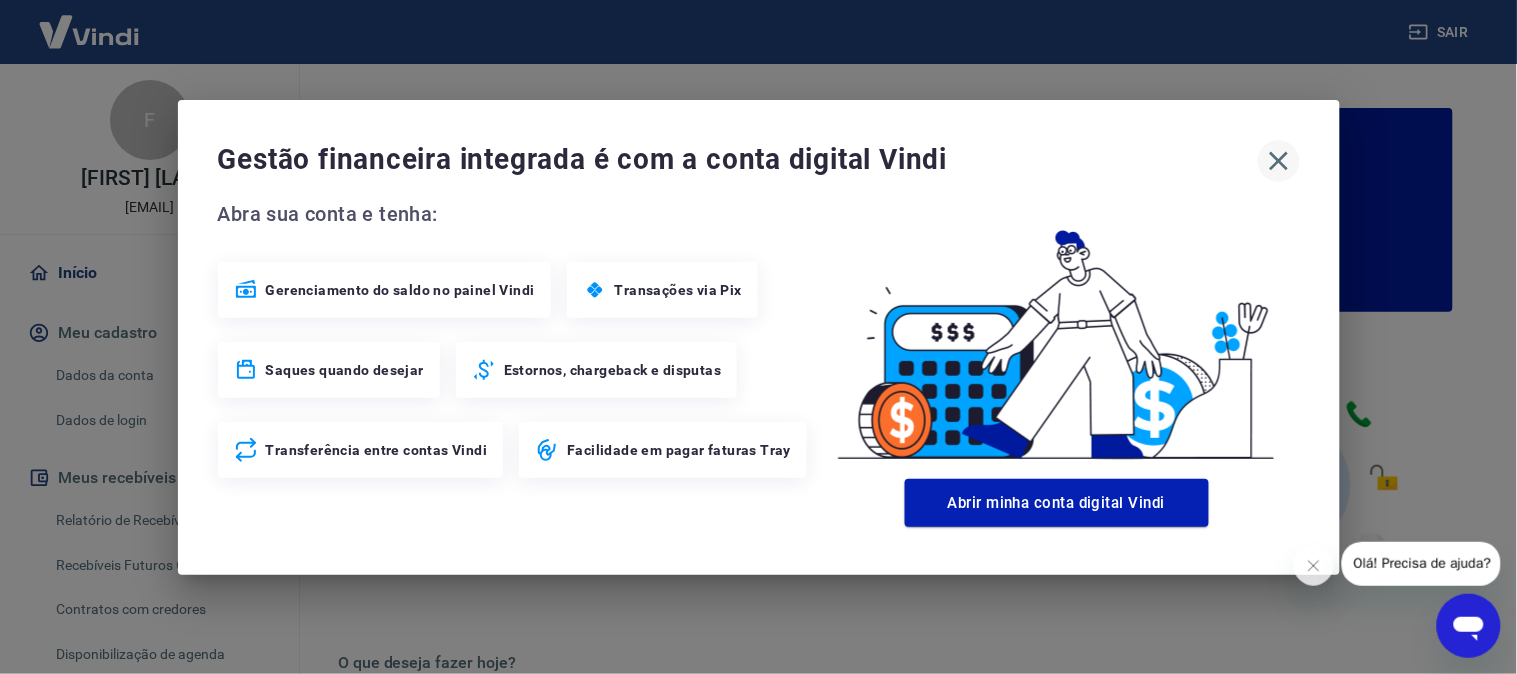 click 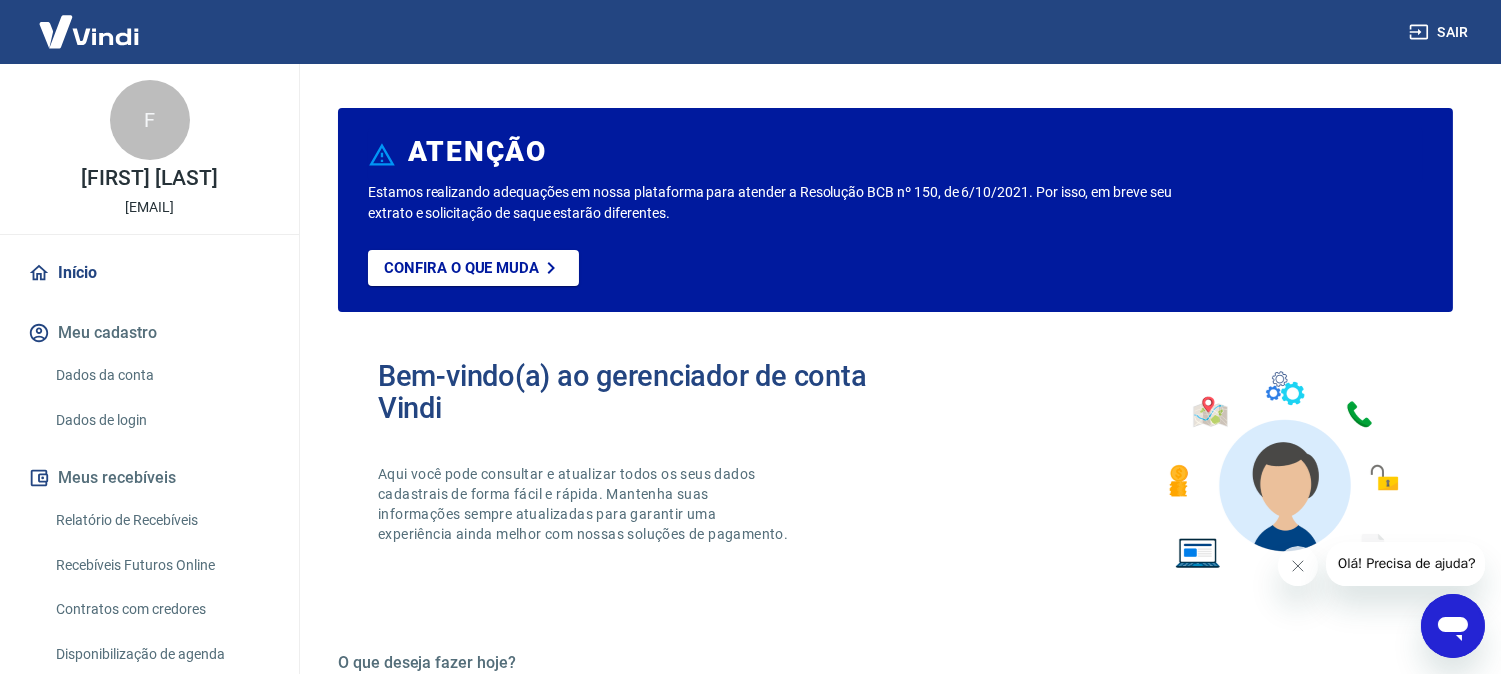click on "Bem-vindo(a) ao gerenciador de conta Vindi" at bounding box center (637, 392) 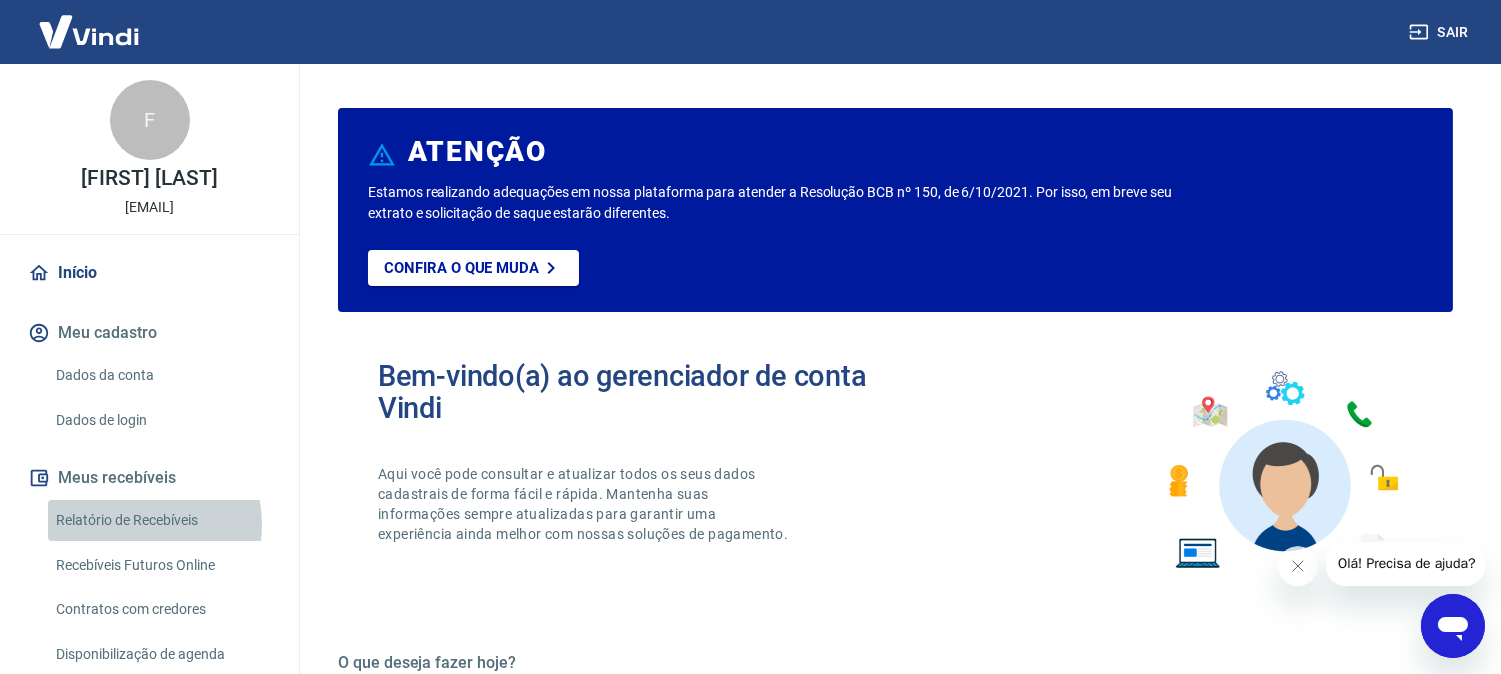 click on "Relatório de Recebíveis" at bounding box center [161, 520] 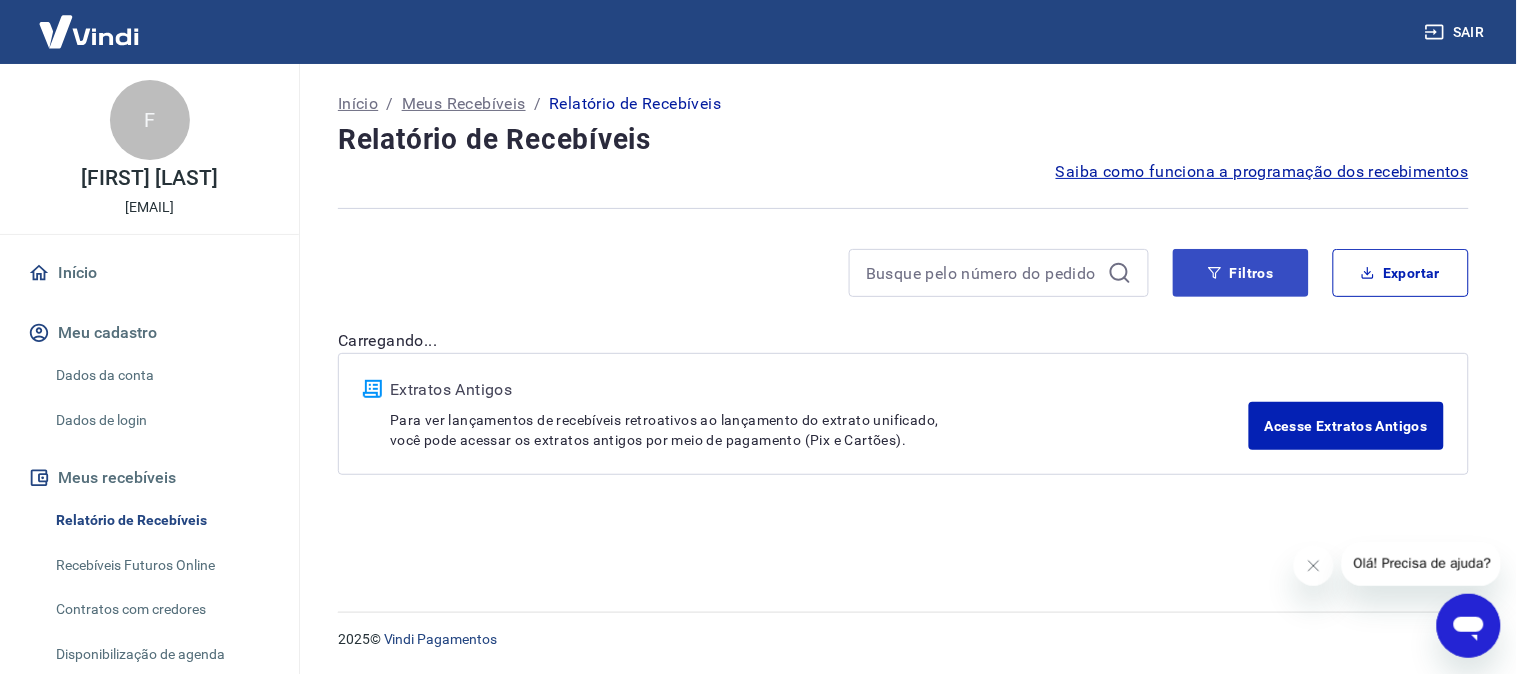 drag, startPoint x: 1170, startPoint y: 273, endPoint x: 1200, endPoint y: 273, distance: 30 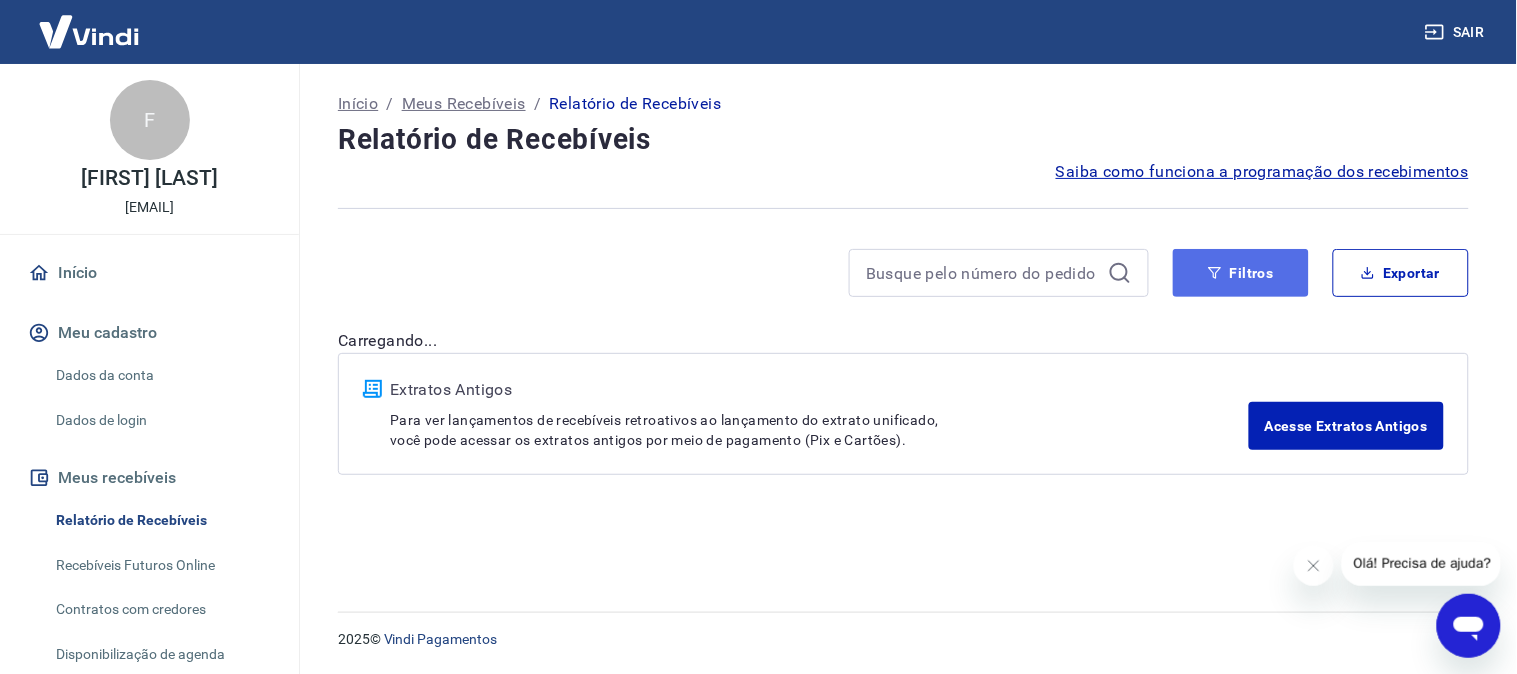 click on "Filtros" at bounding box center [1241, 273] 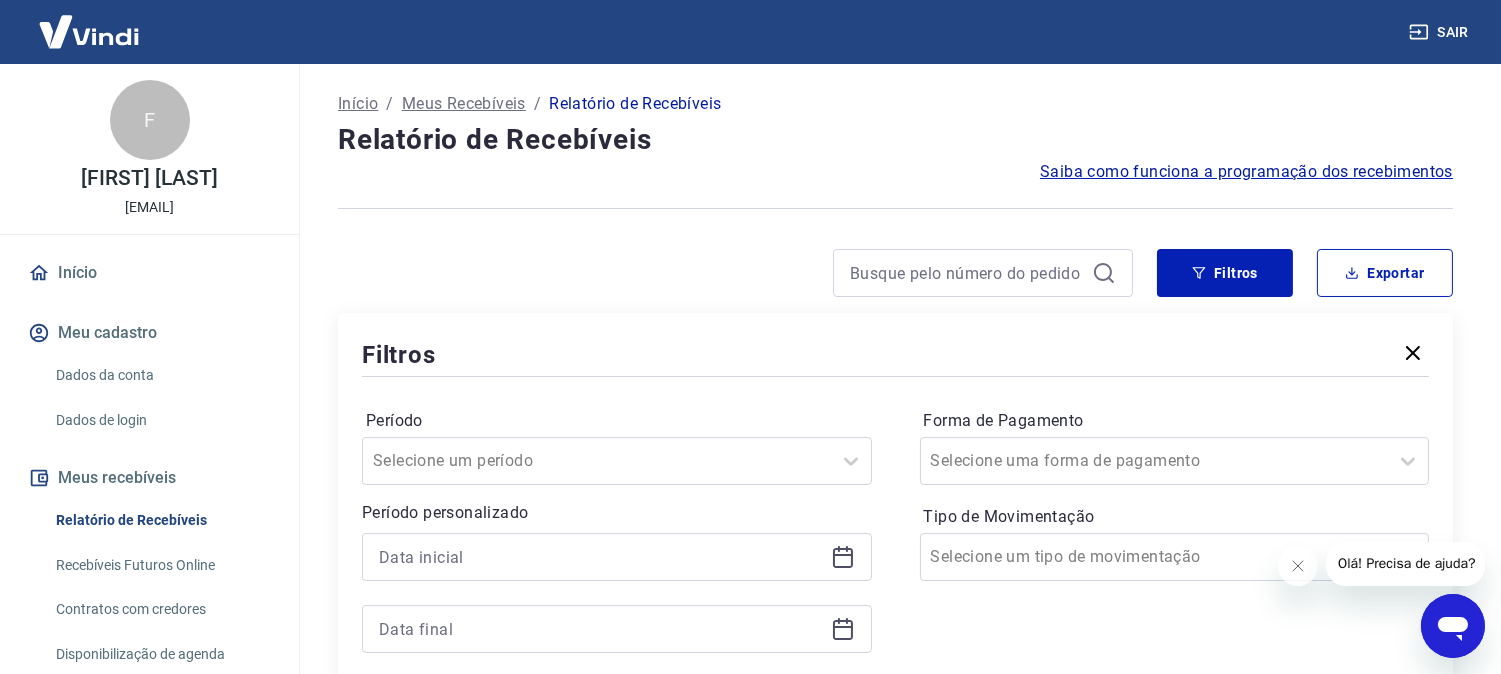 click at bounding box center (735, 273) 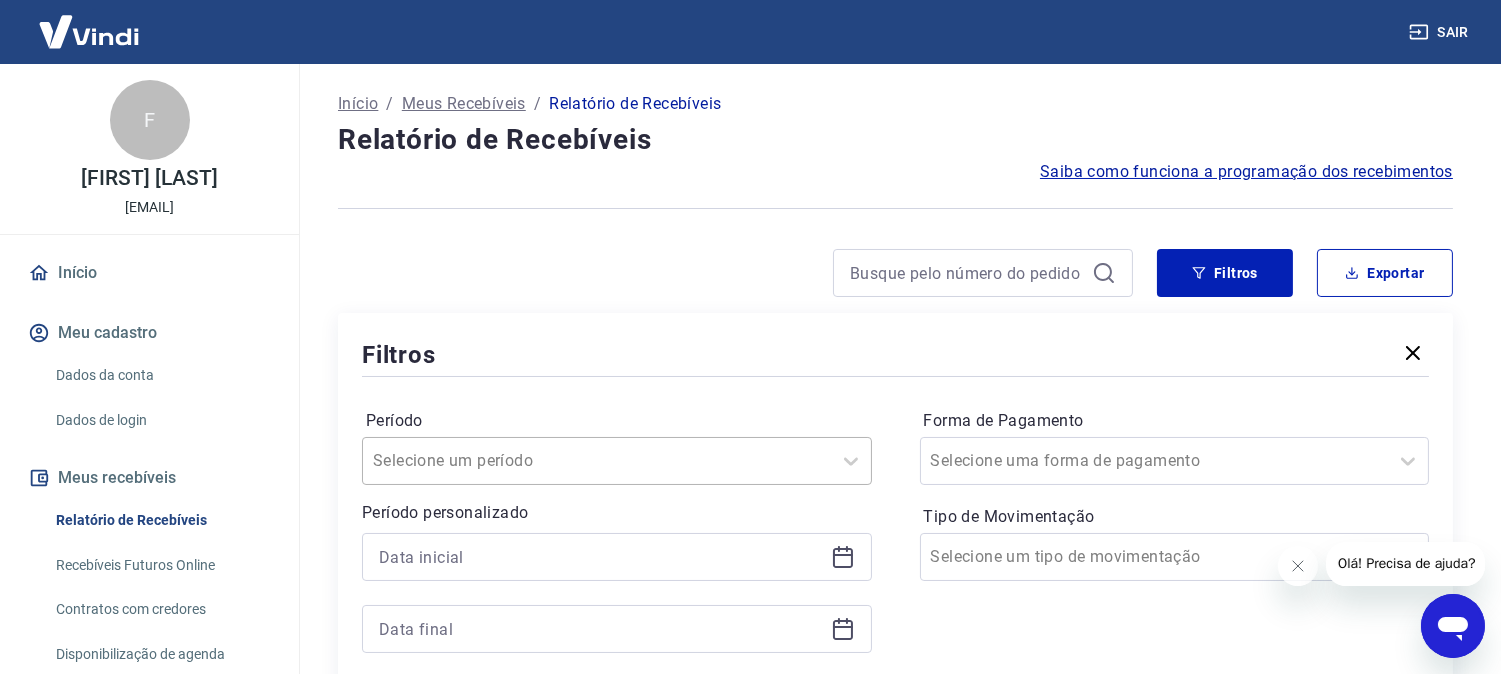 click on "Selecione um período" at bounding box center (617, 461) 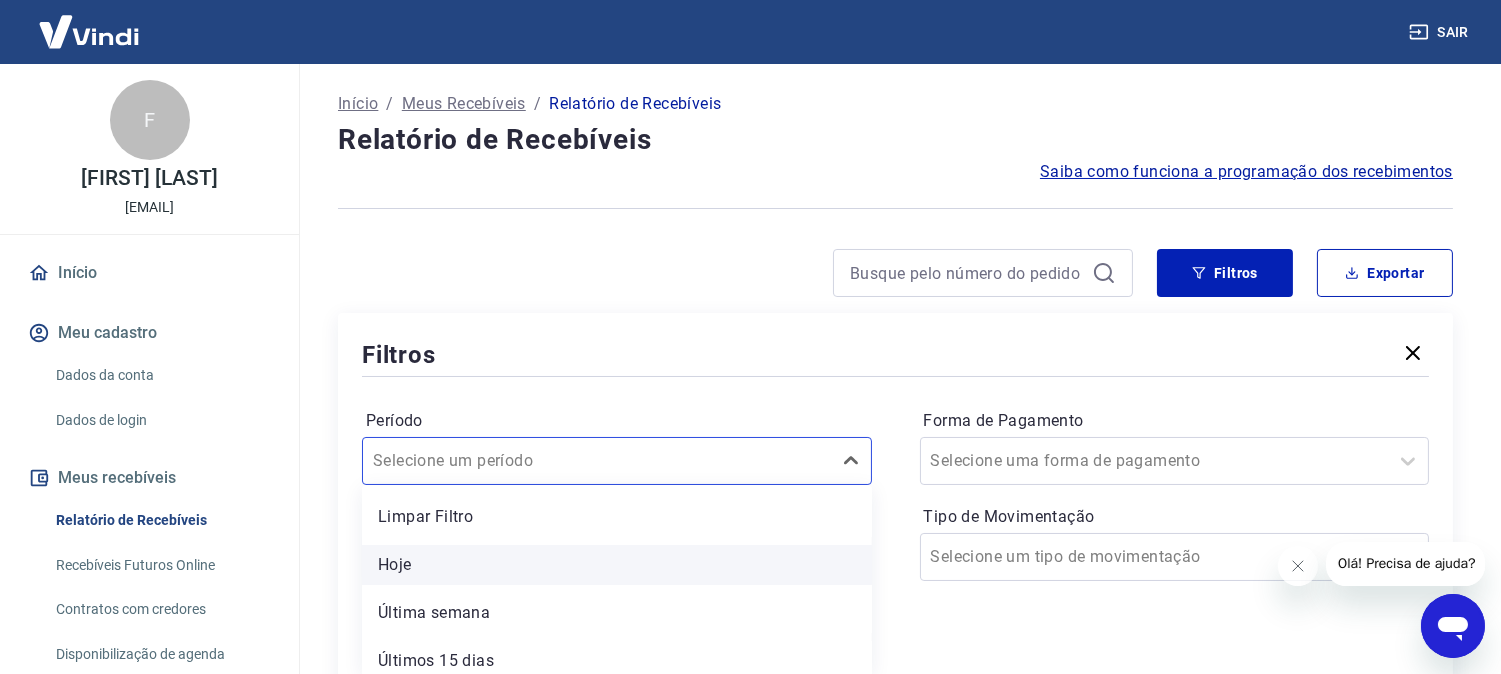 scroll, scrollTop: 111, scrollLeft: 0, axis: vertical 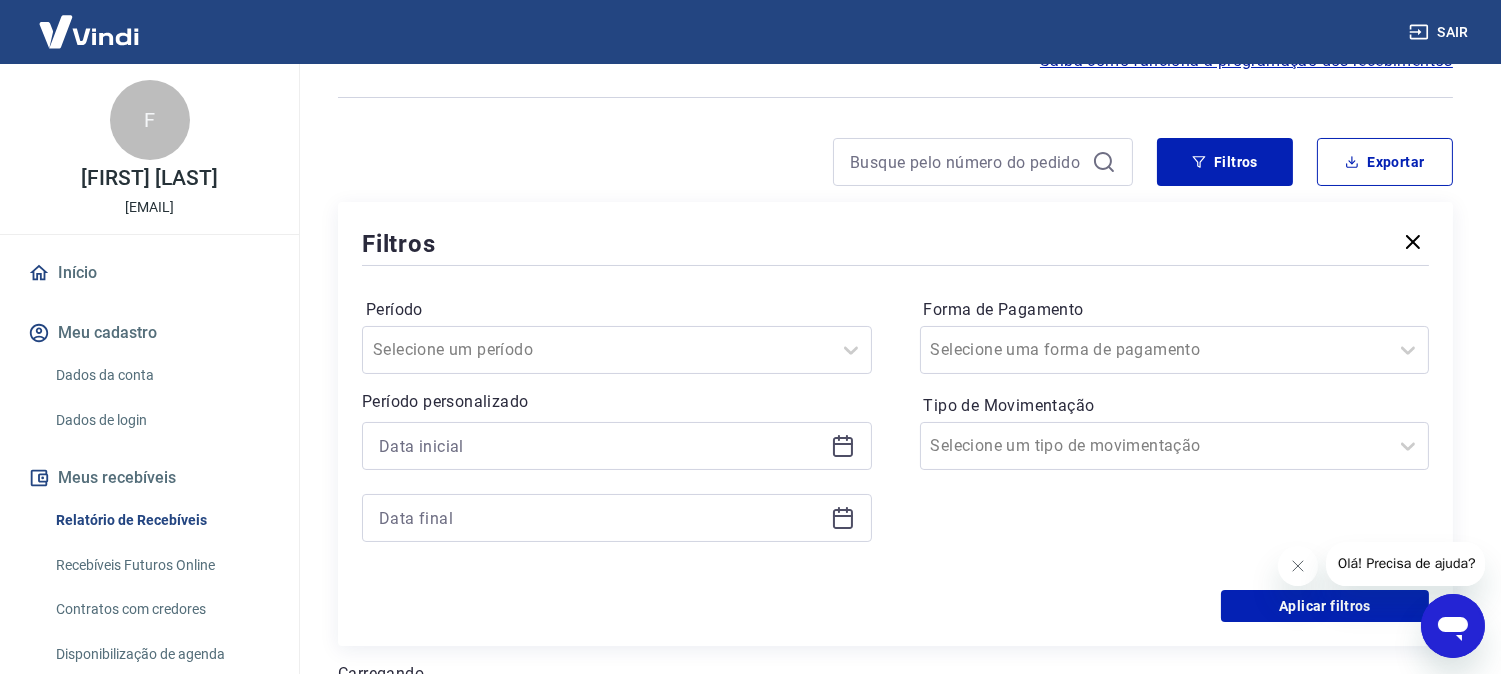 click on "Período Selecione um período Período personalizado Forma de Pagamento Selecione uma forma de pagamento Tipo de Movimentação Selecione um tipo de movimentação" at bounding box center [895, 430] 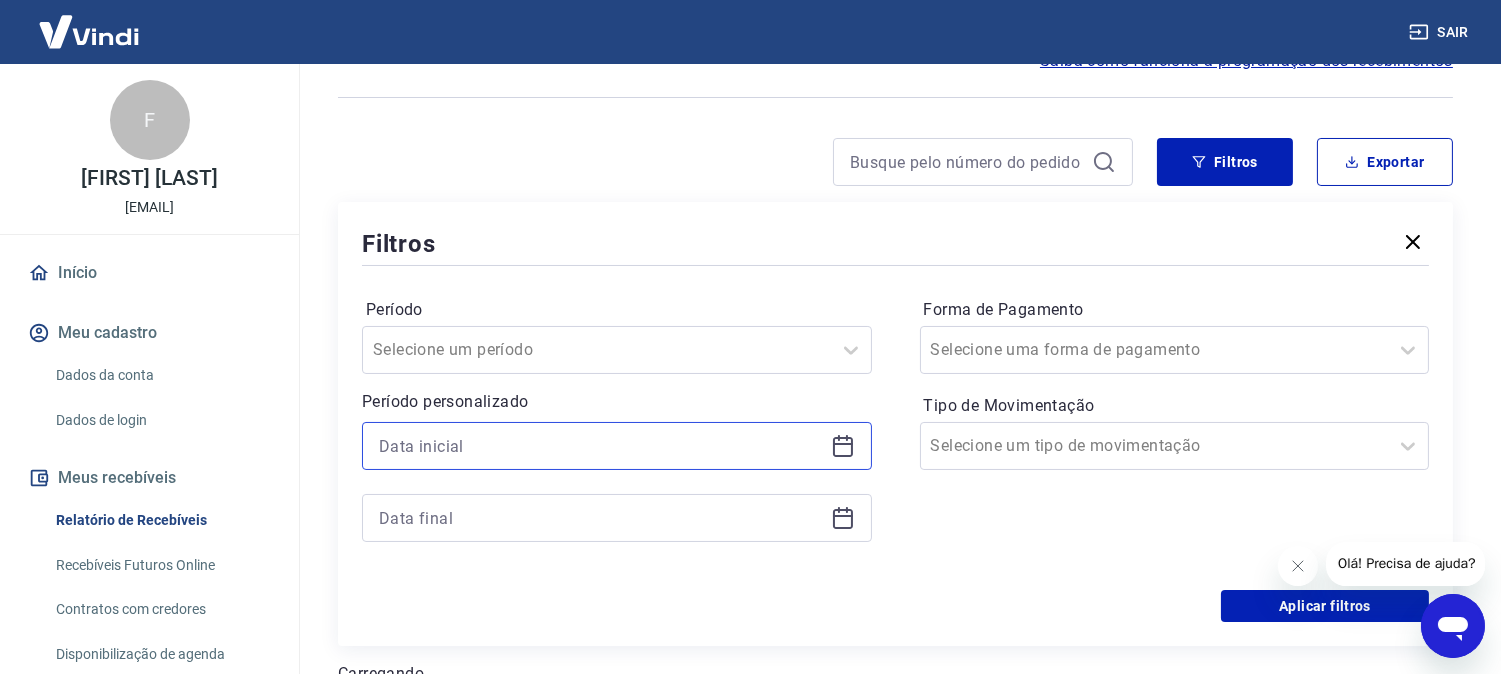 click at bounding box center [601, 446] 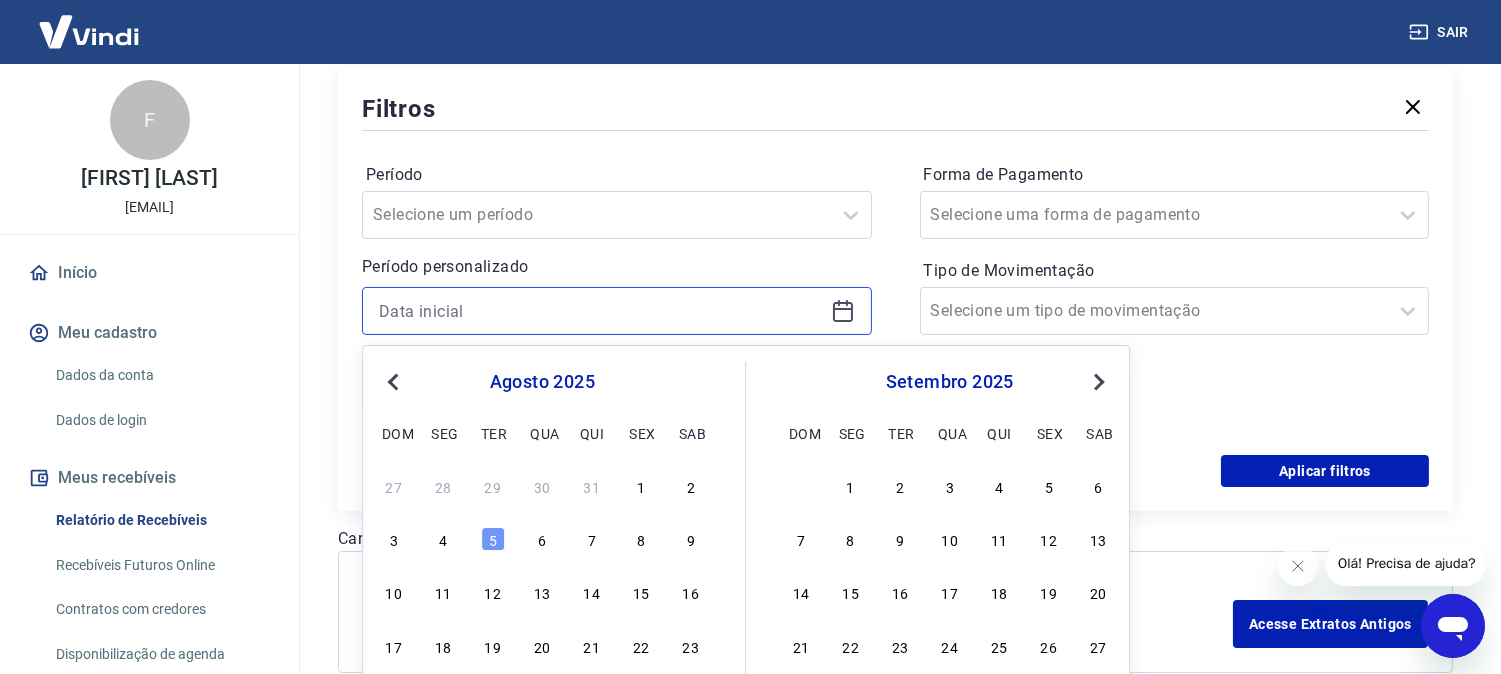 scroll, scrollTop: 333, scrollLeft: 0, axis: vertical 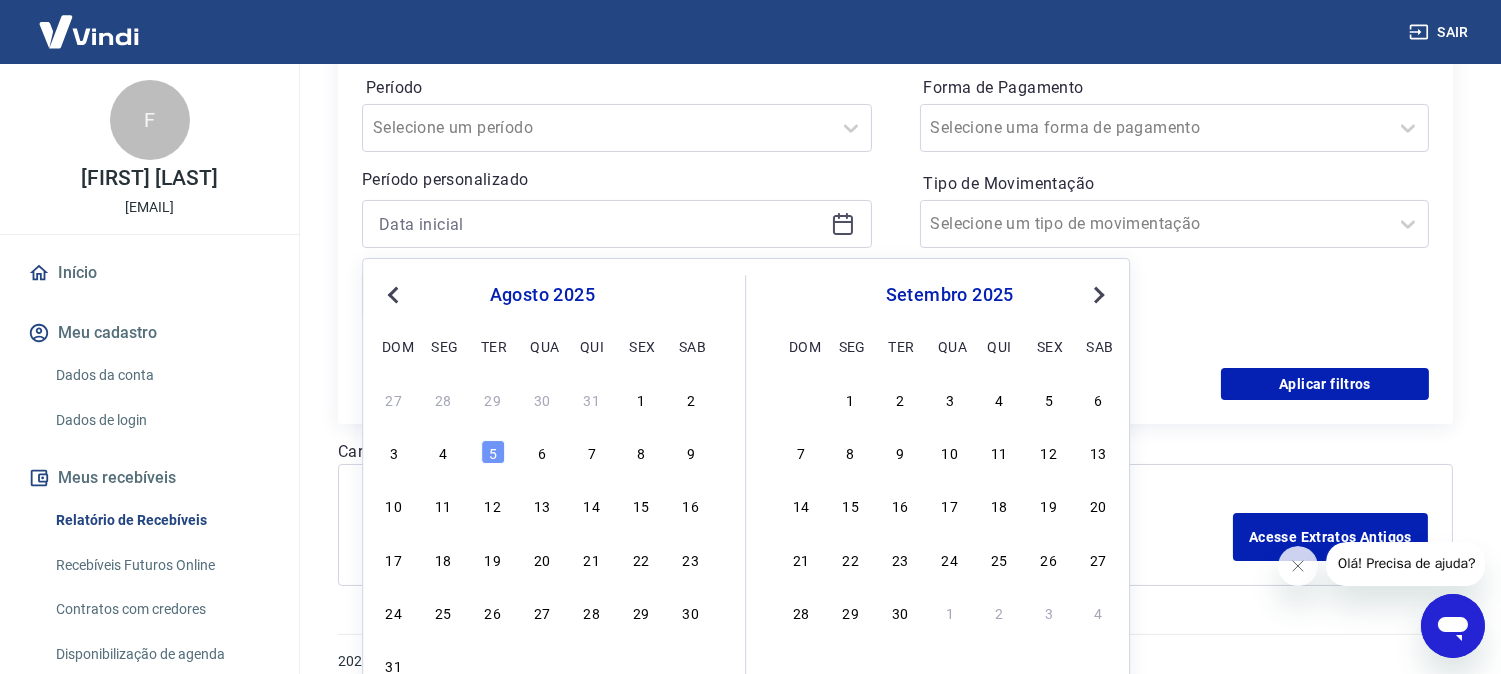 click on "1" at bounding box center (641, 399) 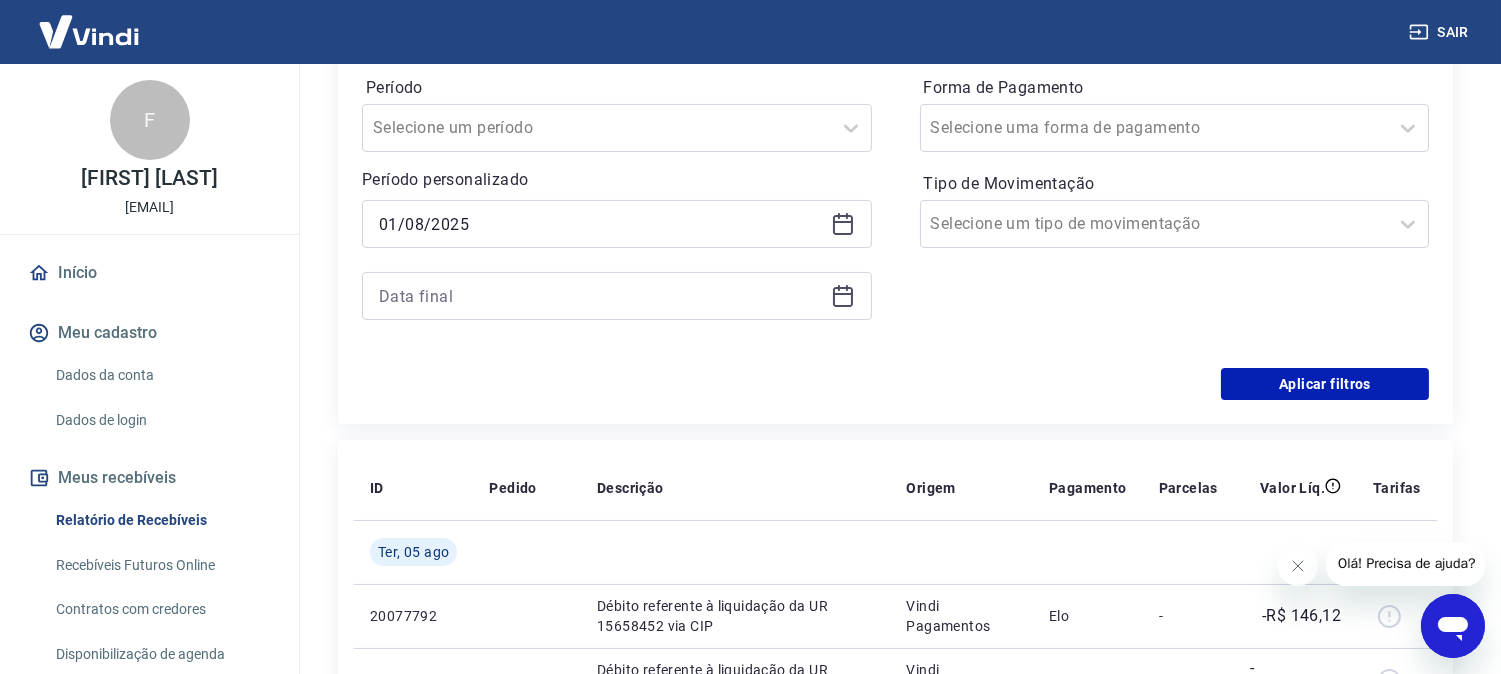 type on "01/08/2025" 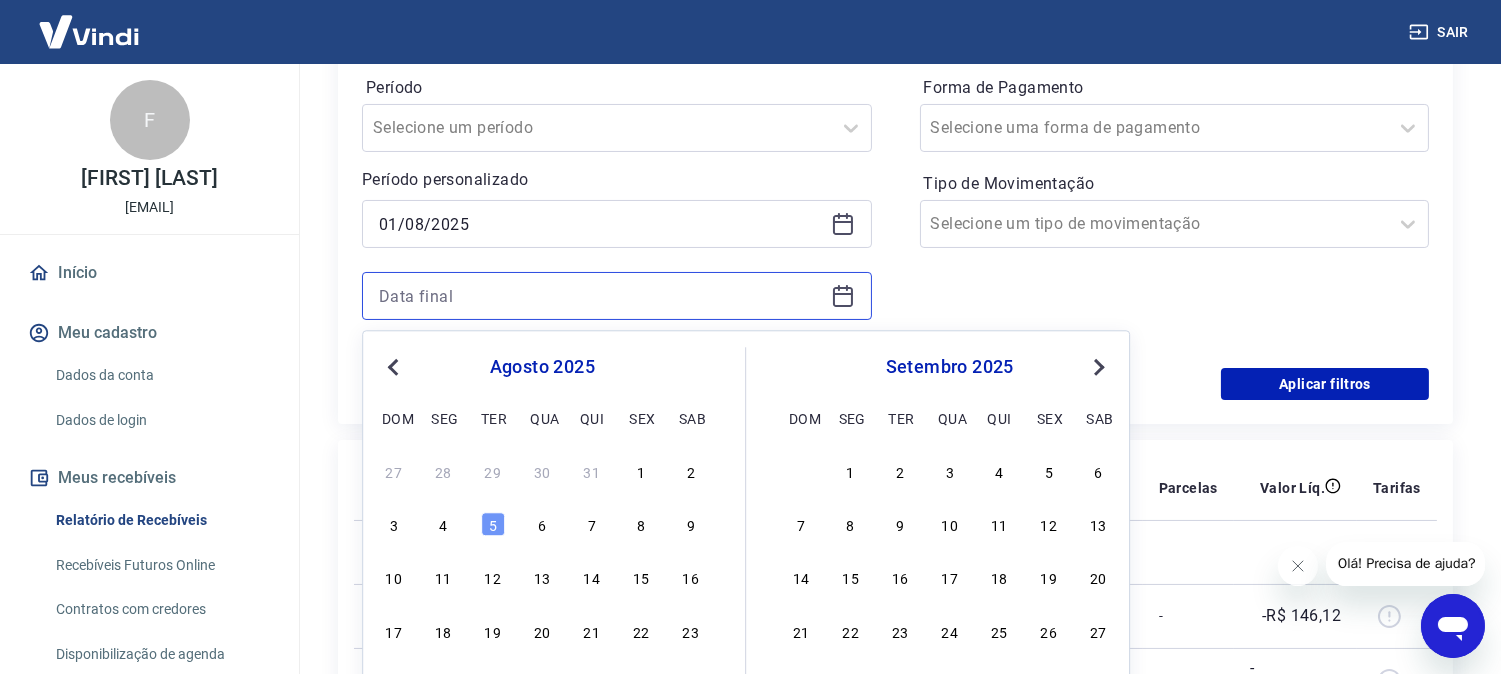 click at bounding box center [601, 296] 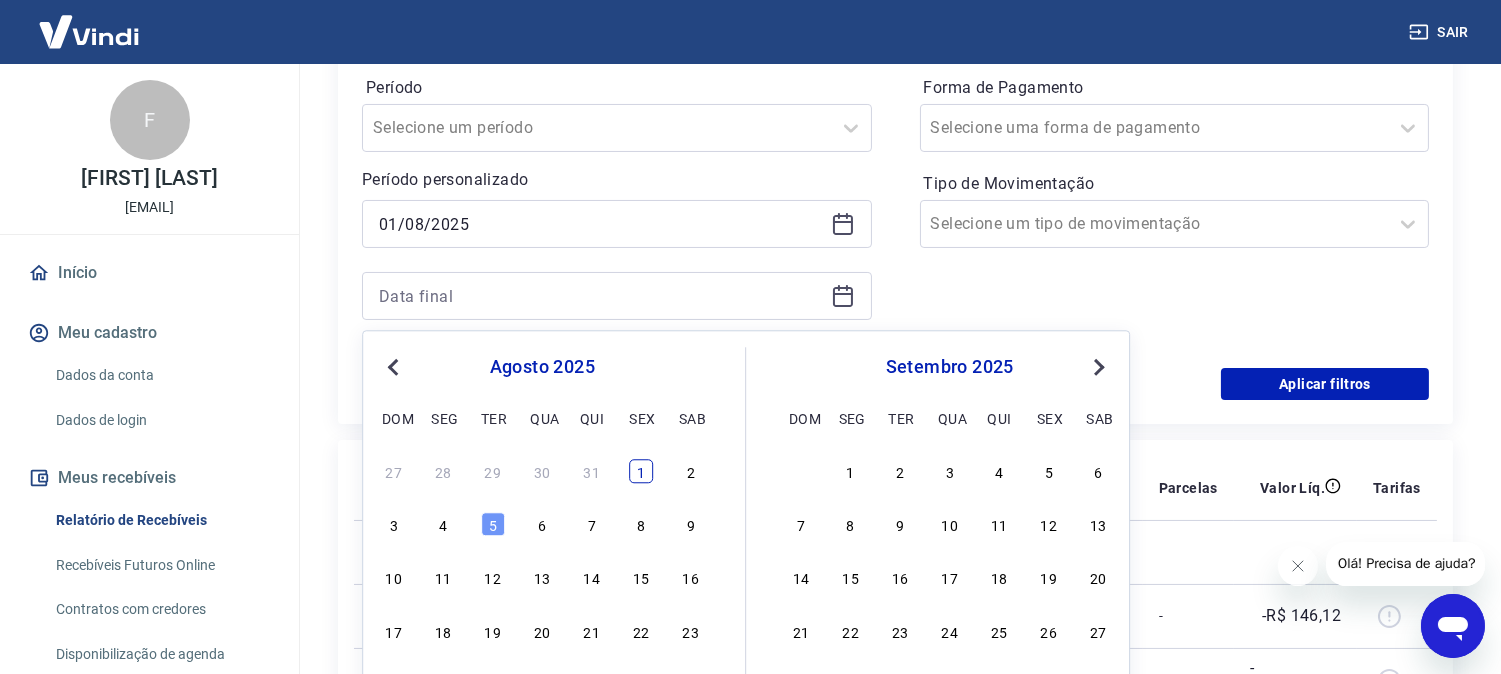 click on "1" at bounding box center [641, 471] 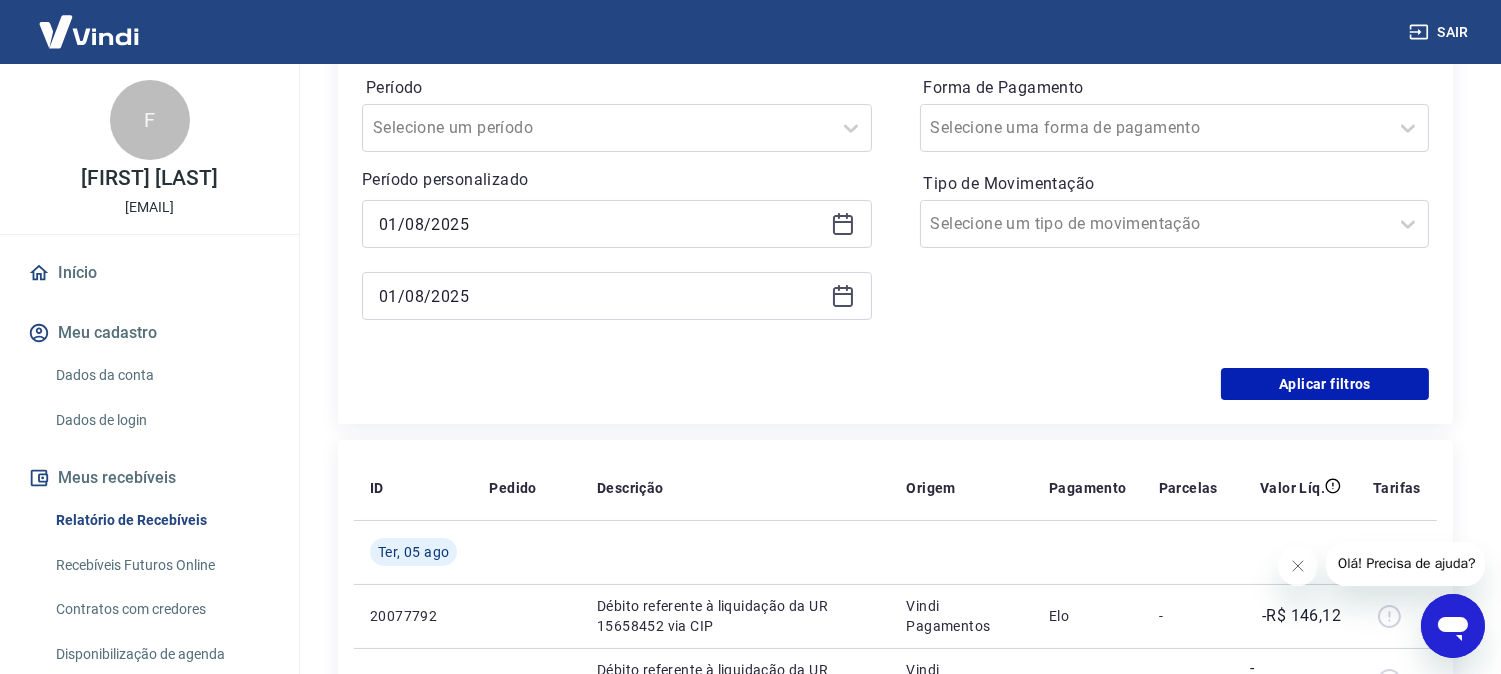 type on "01/08/2025" 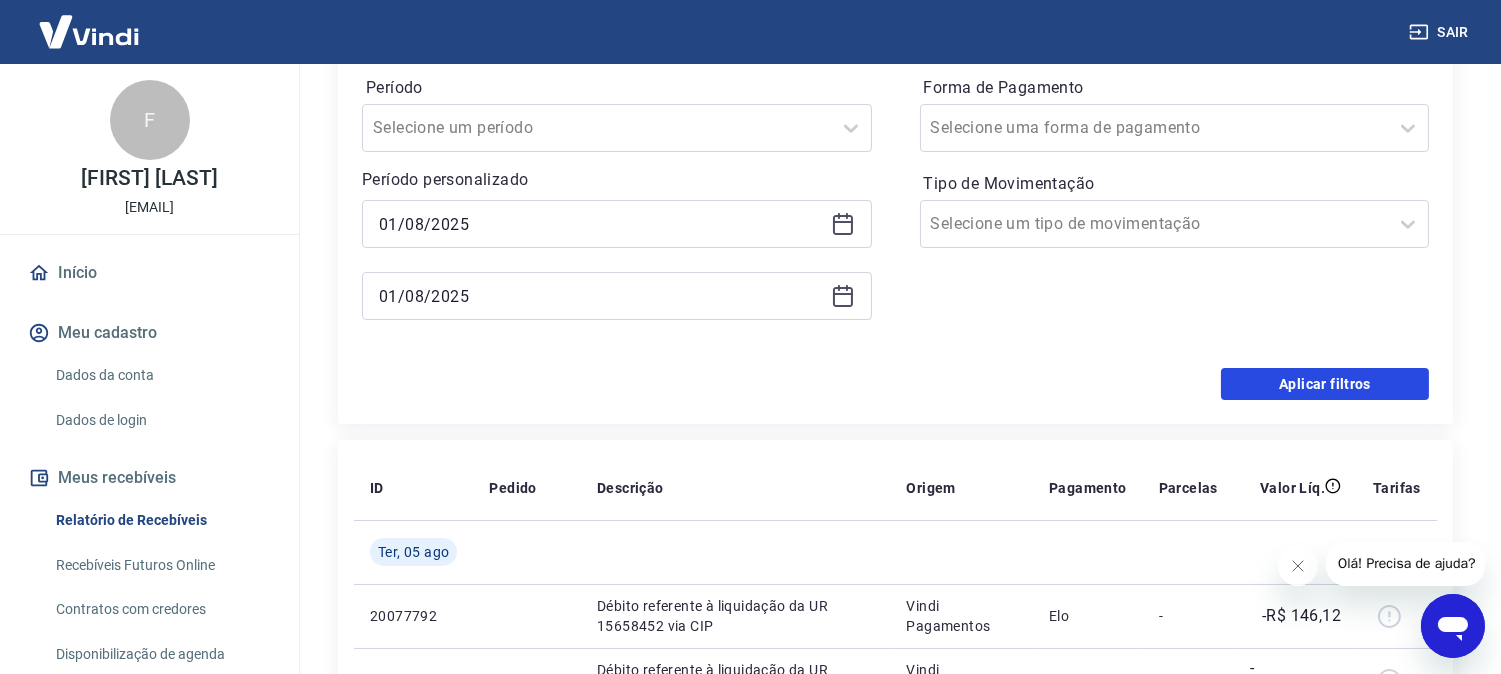 click on "Aplicar filtros" at bounding box center [1325, 384] 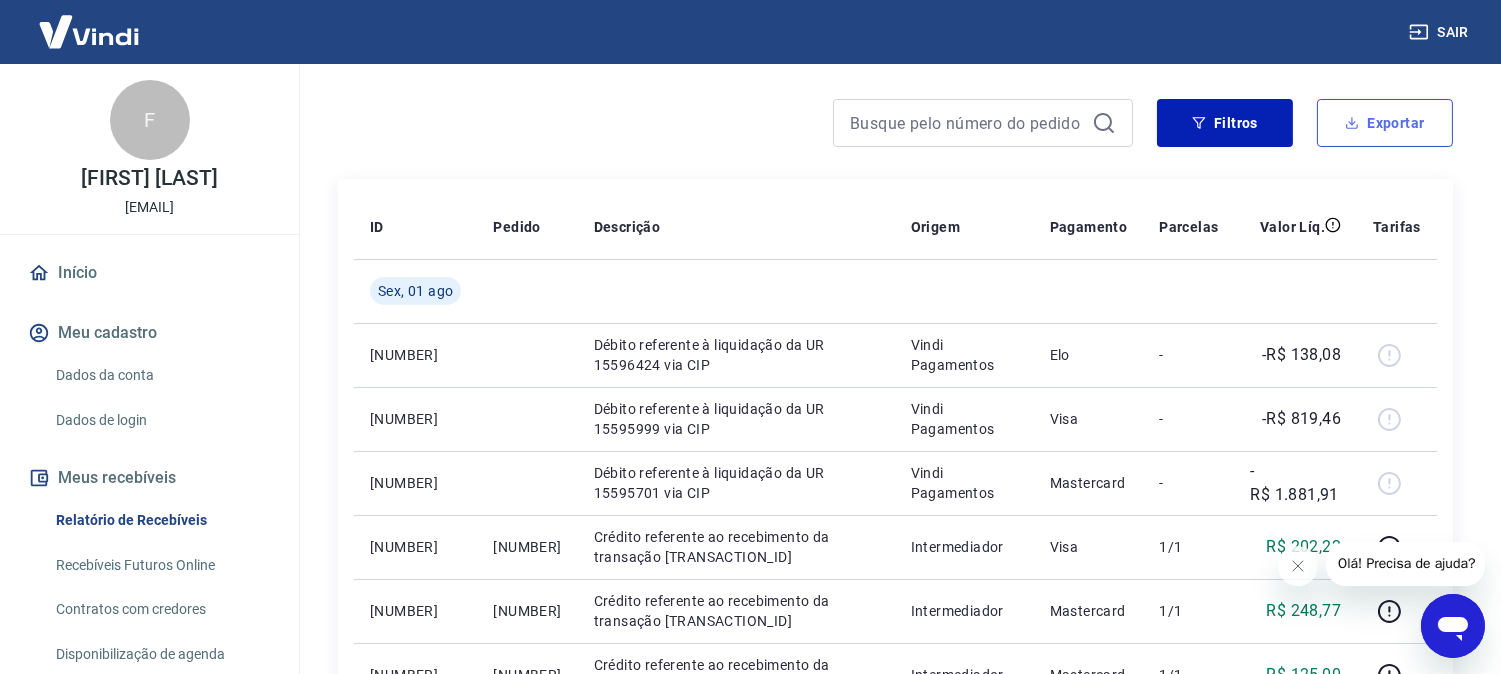 scroll, scrollTop: 111, scrollLeft: 0, axis: vertical 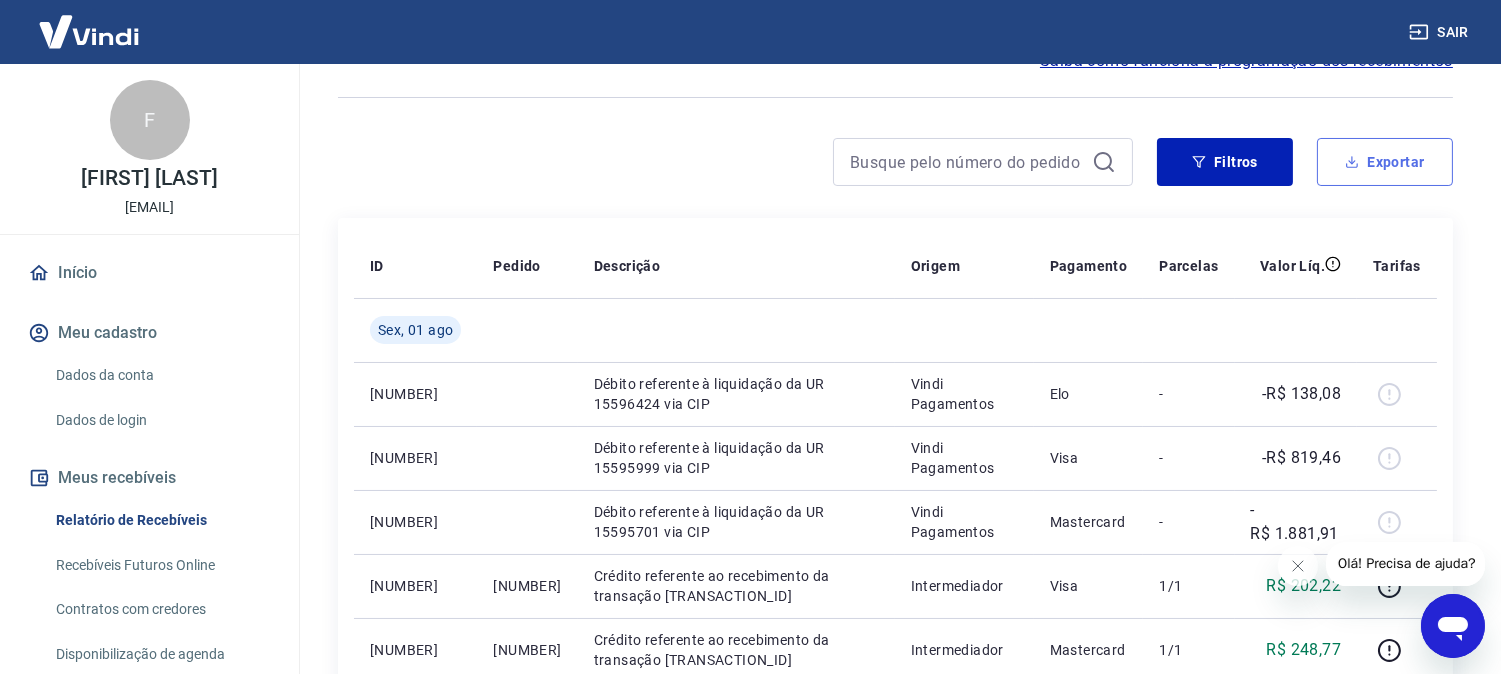 click on "Exportar" at bounding box center [1385, 162] 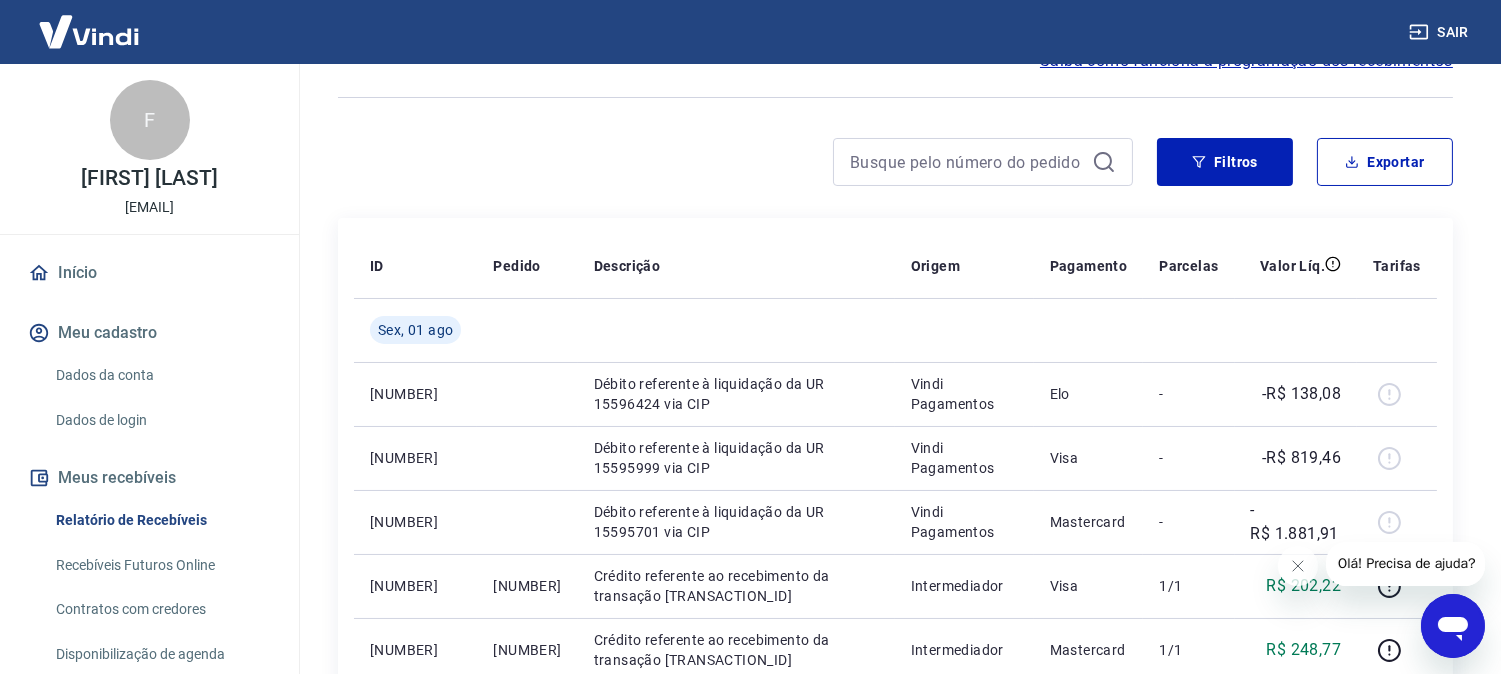 type on "01/08/2025" 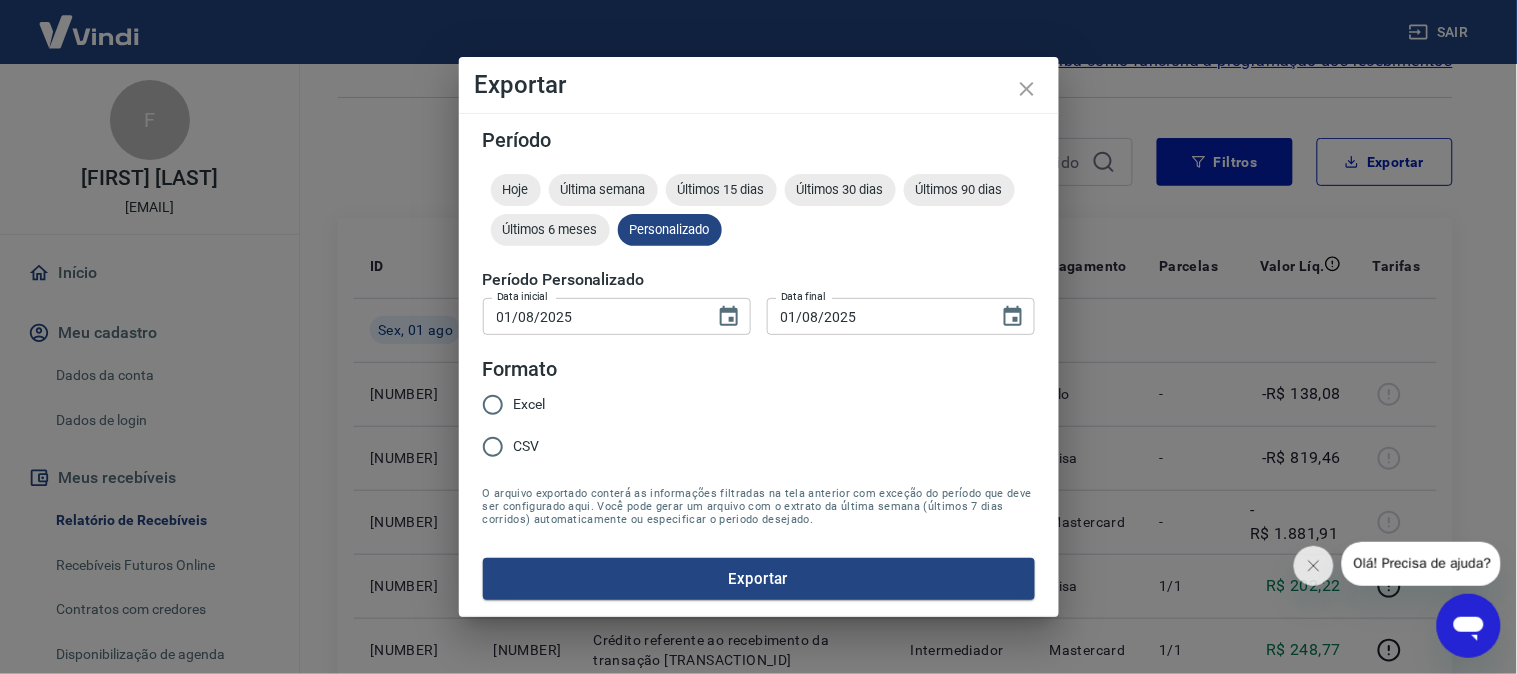click on "Excel" at bounding box center (530, 404) 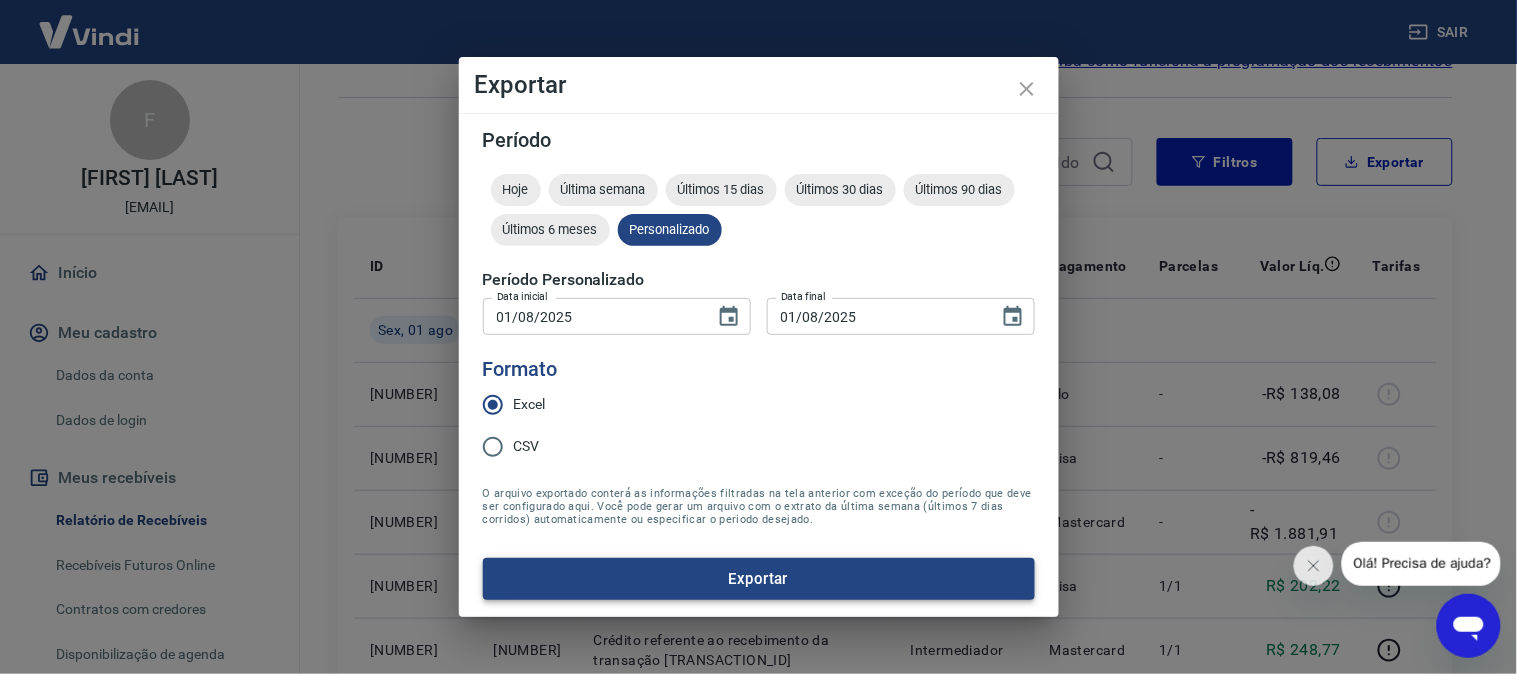 click on "Exportar" at bounding box center (759, 579) 